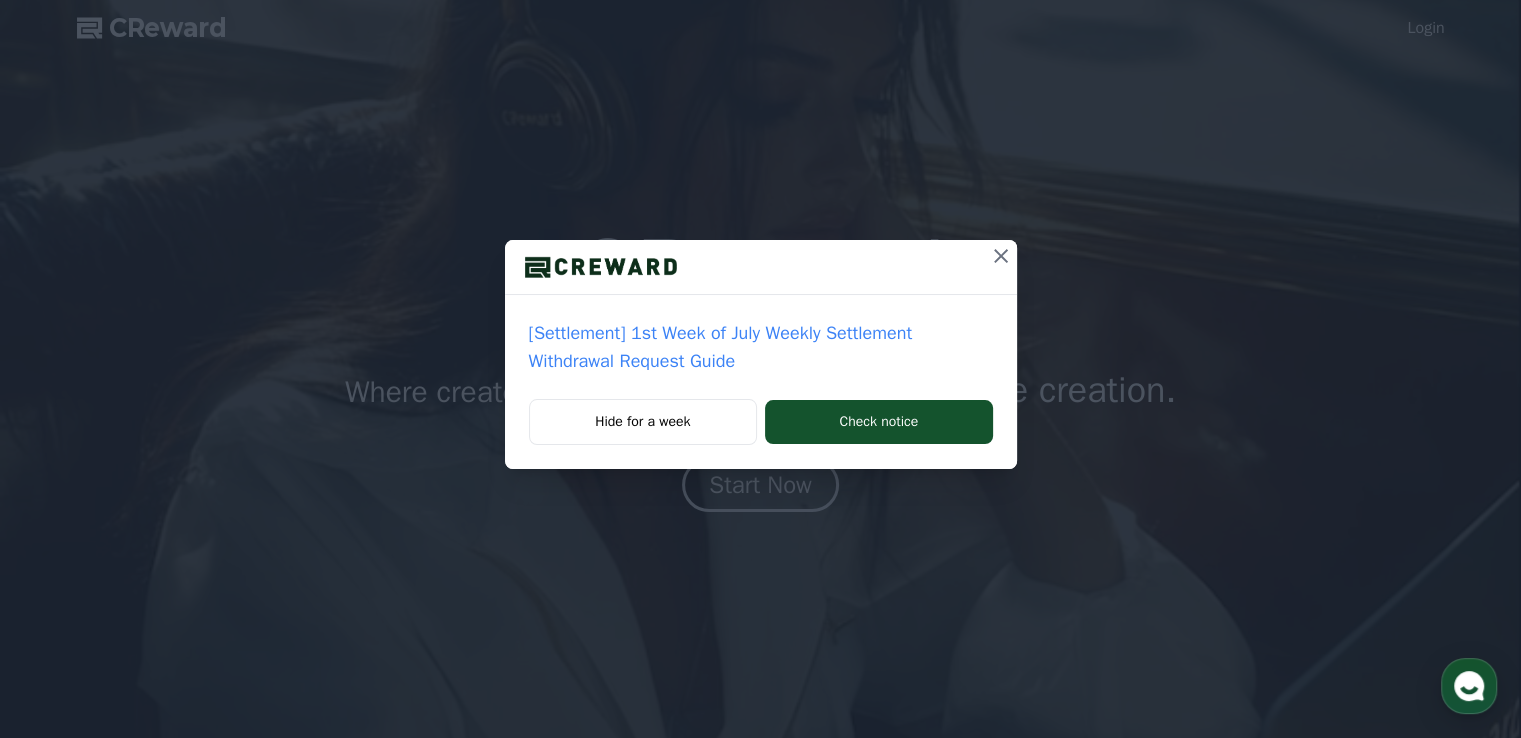 scroll, scrollTop: 0, scrollLeft: 0, axis: both 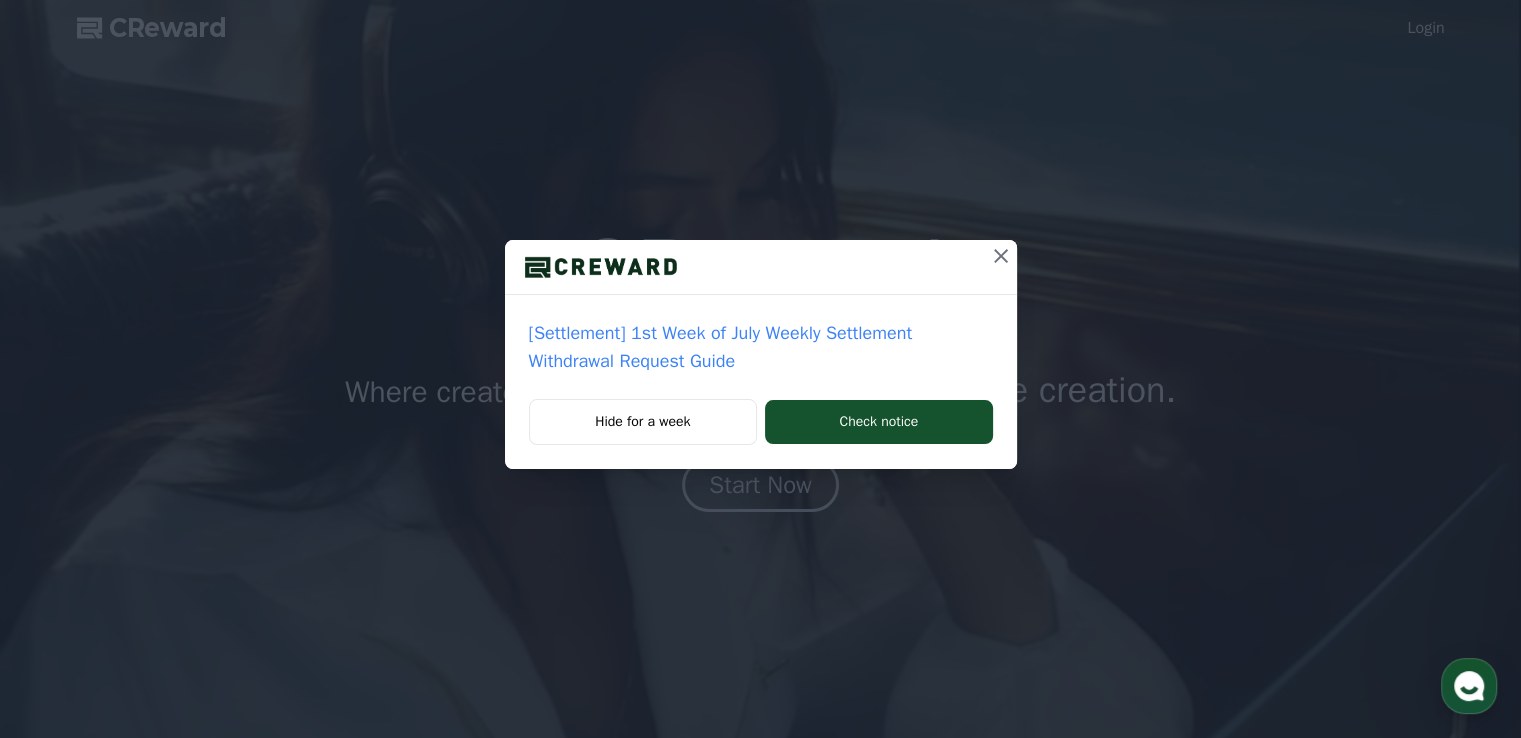click 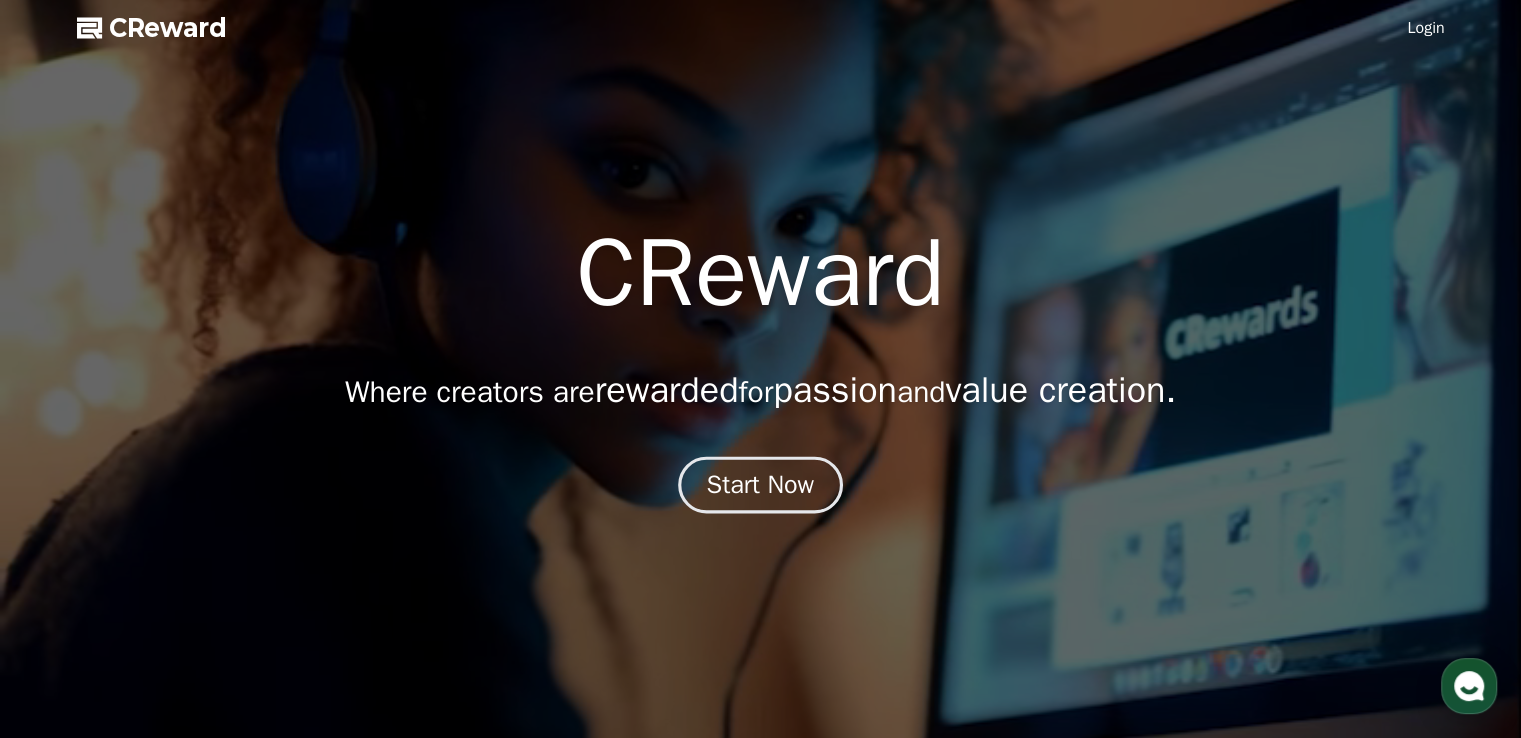 click on "Start Now" at bounding box center [761, 485] 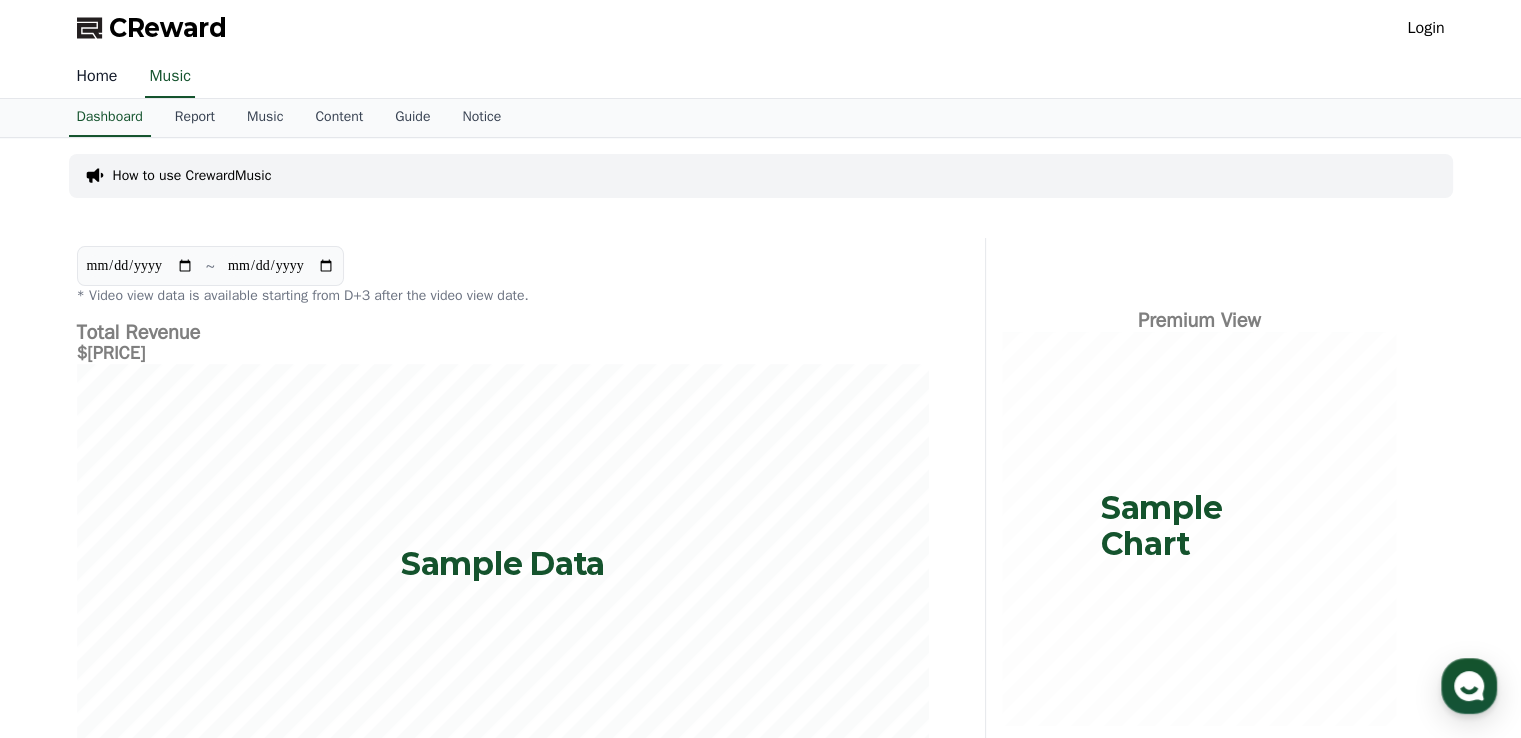 click on "Home" at bounding box center [97, 77] 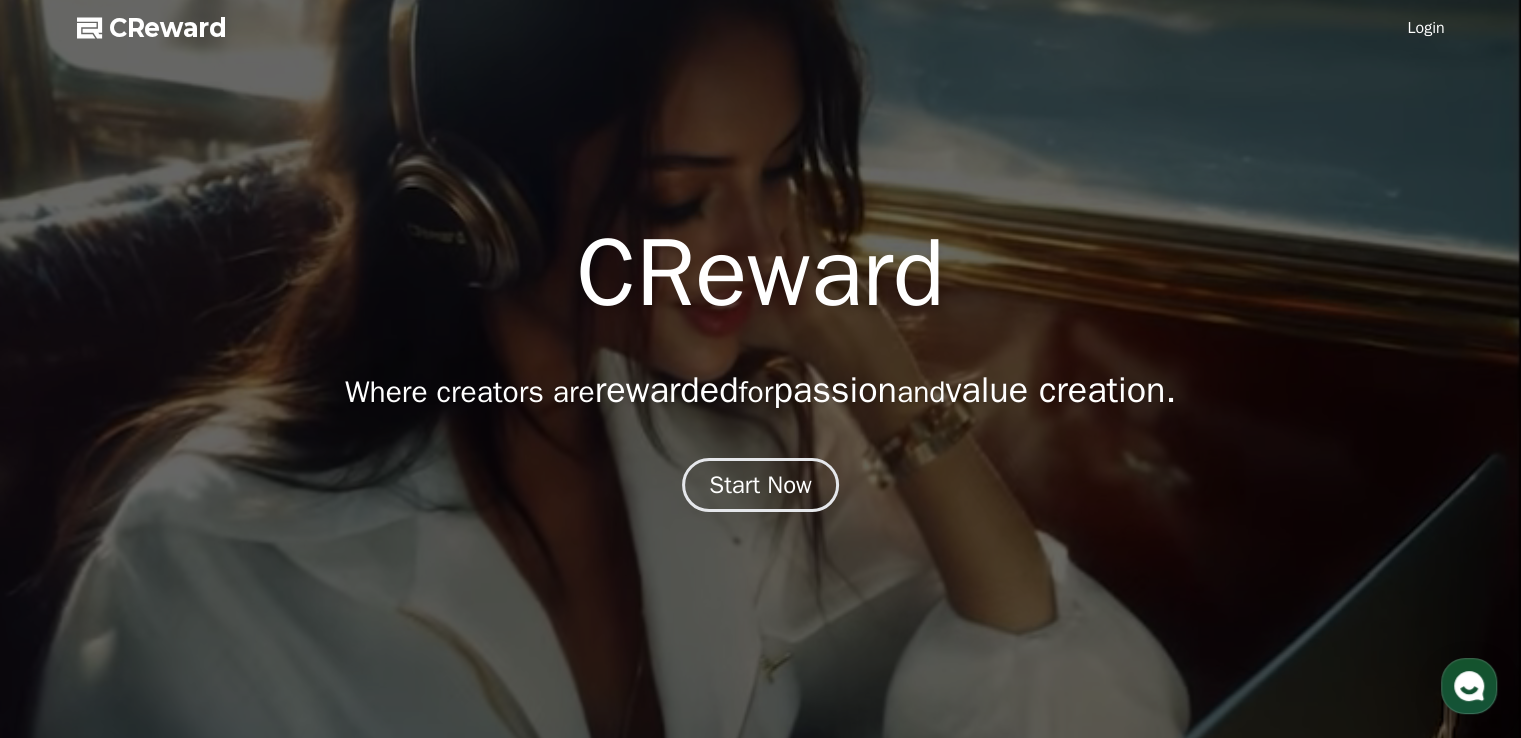click on "Login" at bounding box center (1425, 28) 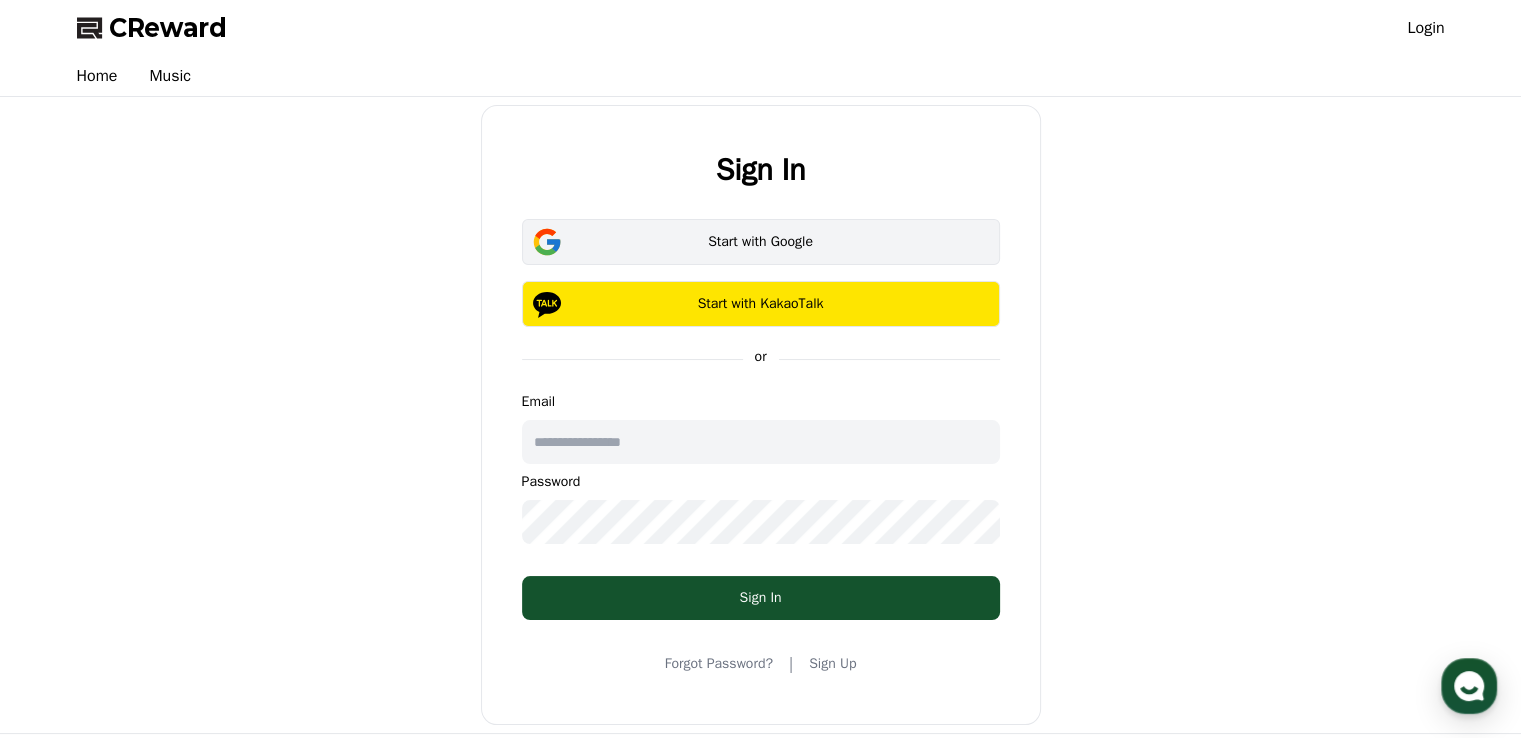 click on "Start with Google" at bounding box center (761, 242) 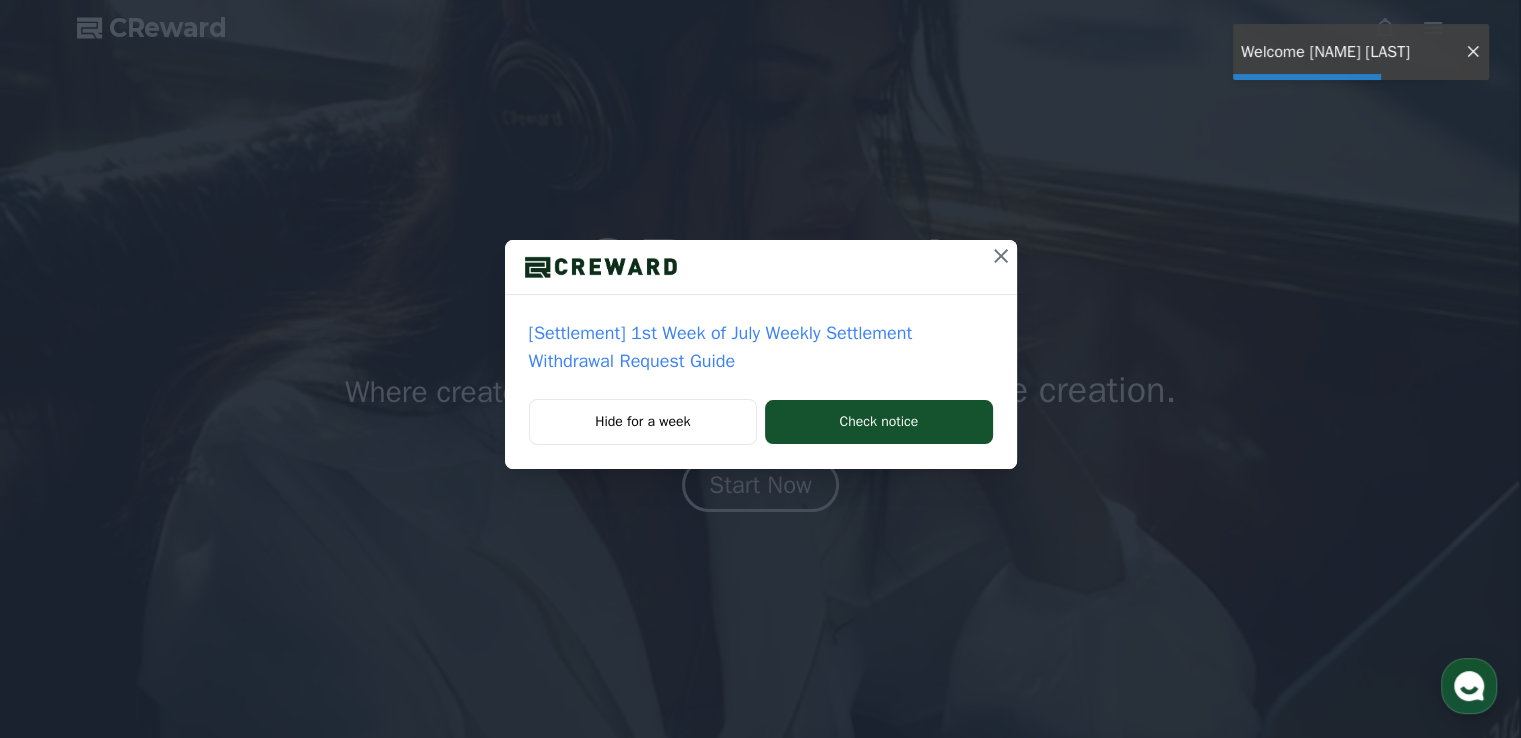 scroll, scrollTop: 0, scrollLeft: 0, axis: both 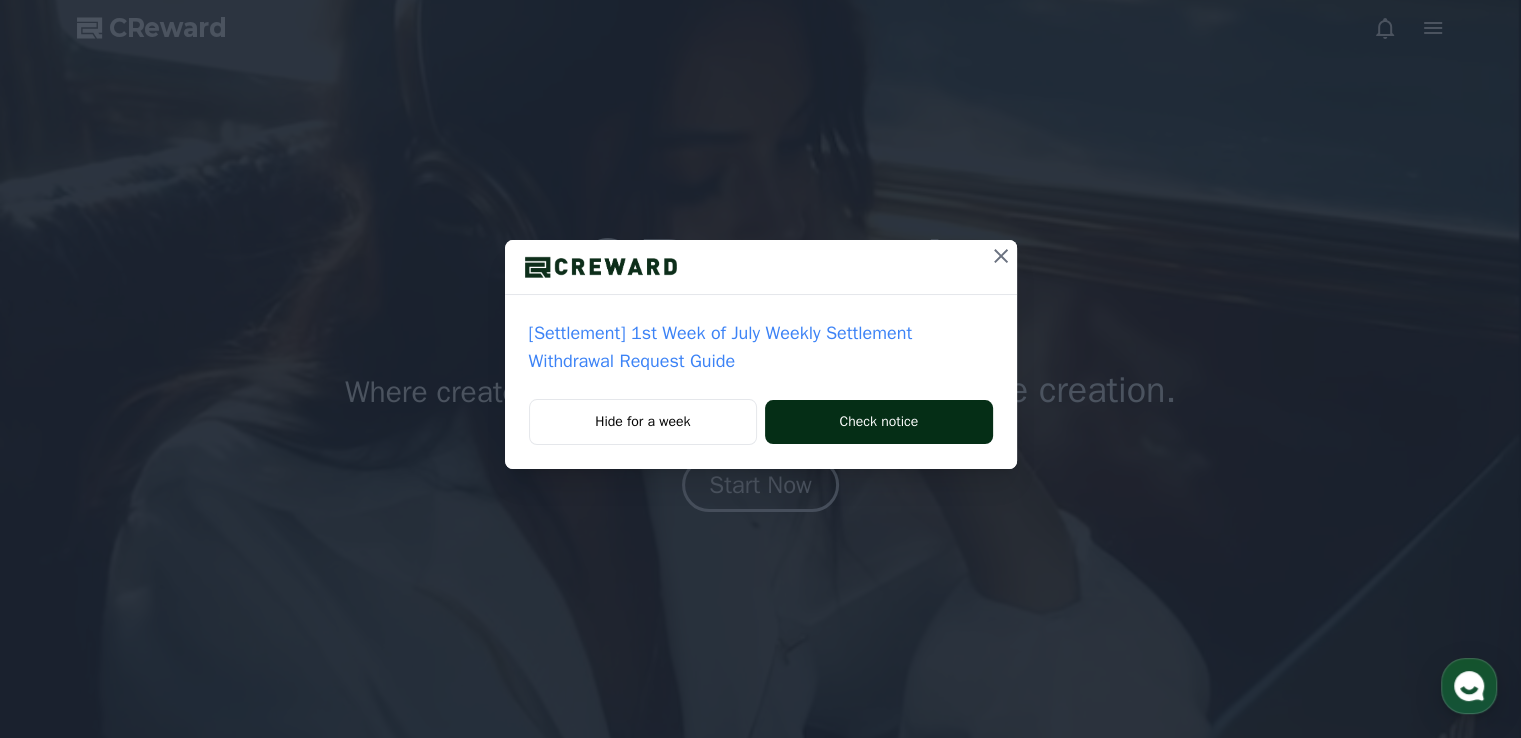 click on "Check notice" at bounding box center (878, 422) 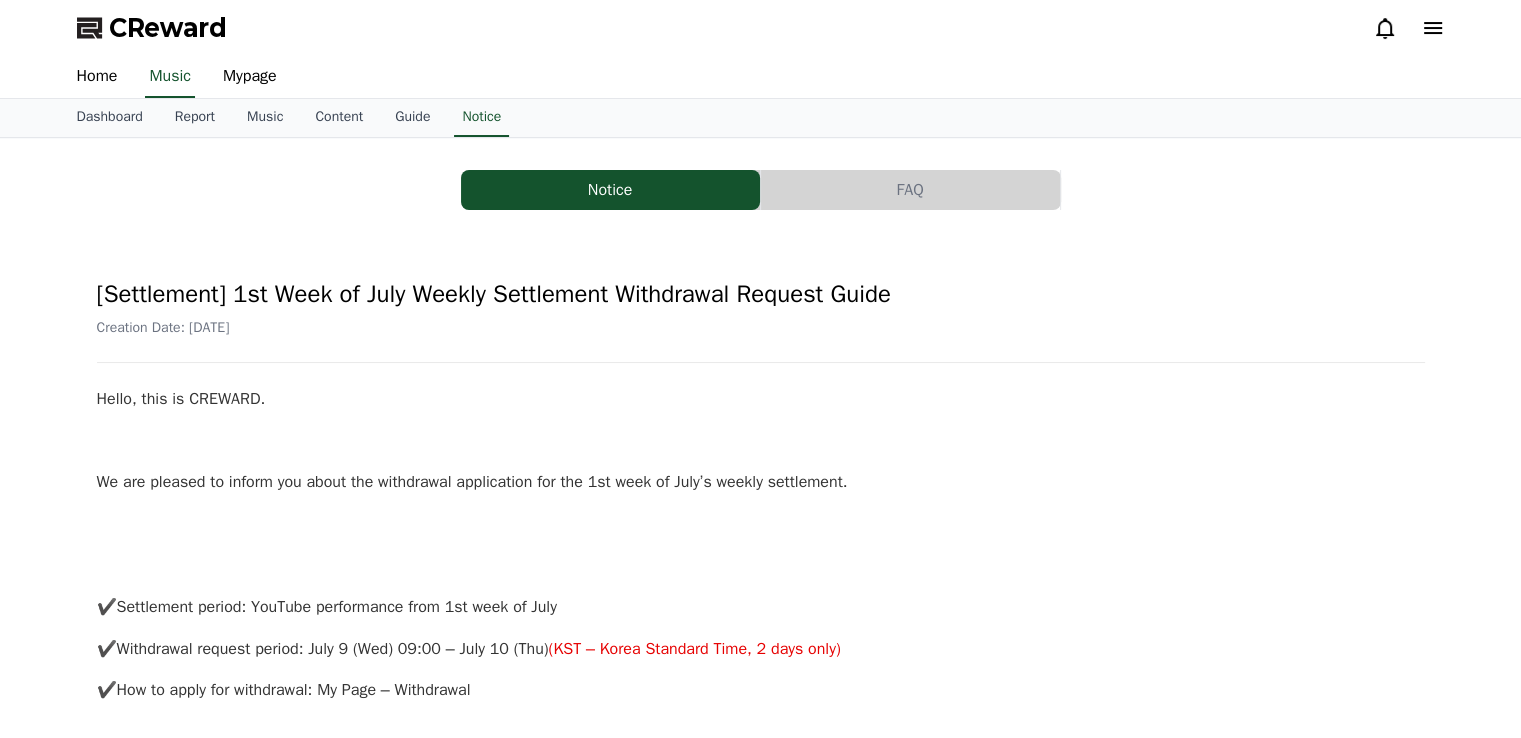 scroll, scrollTop: 0, scrollLeft: 0, axis: both 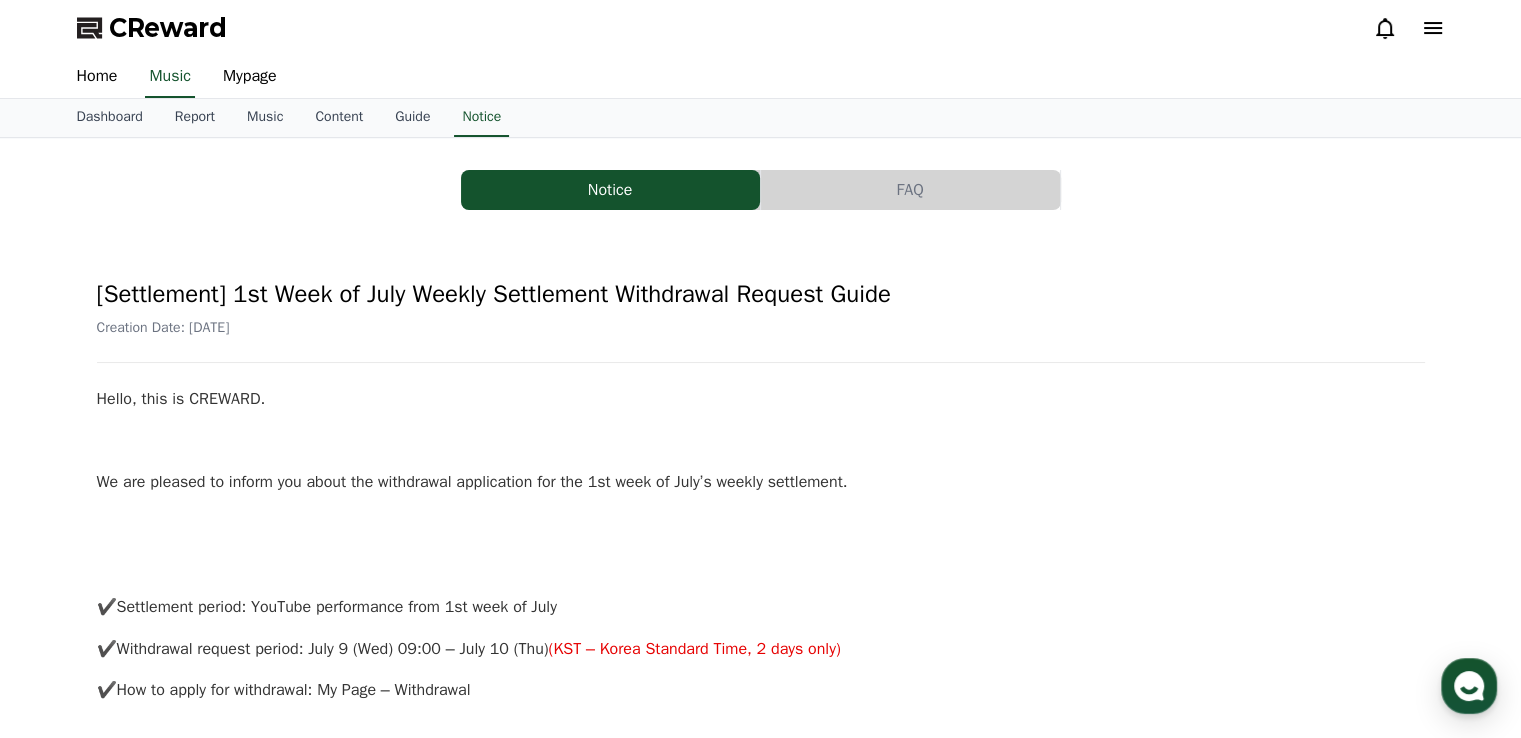 click on "Hello, this is CREWARD." at bounding box center (761, 400) 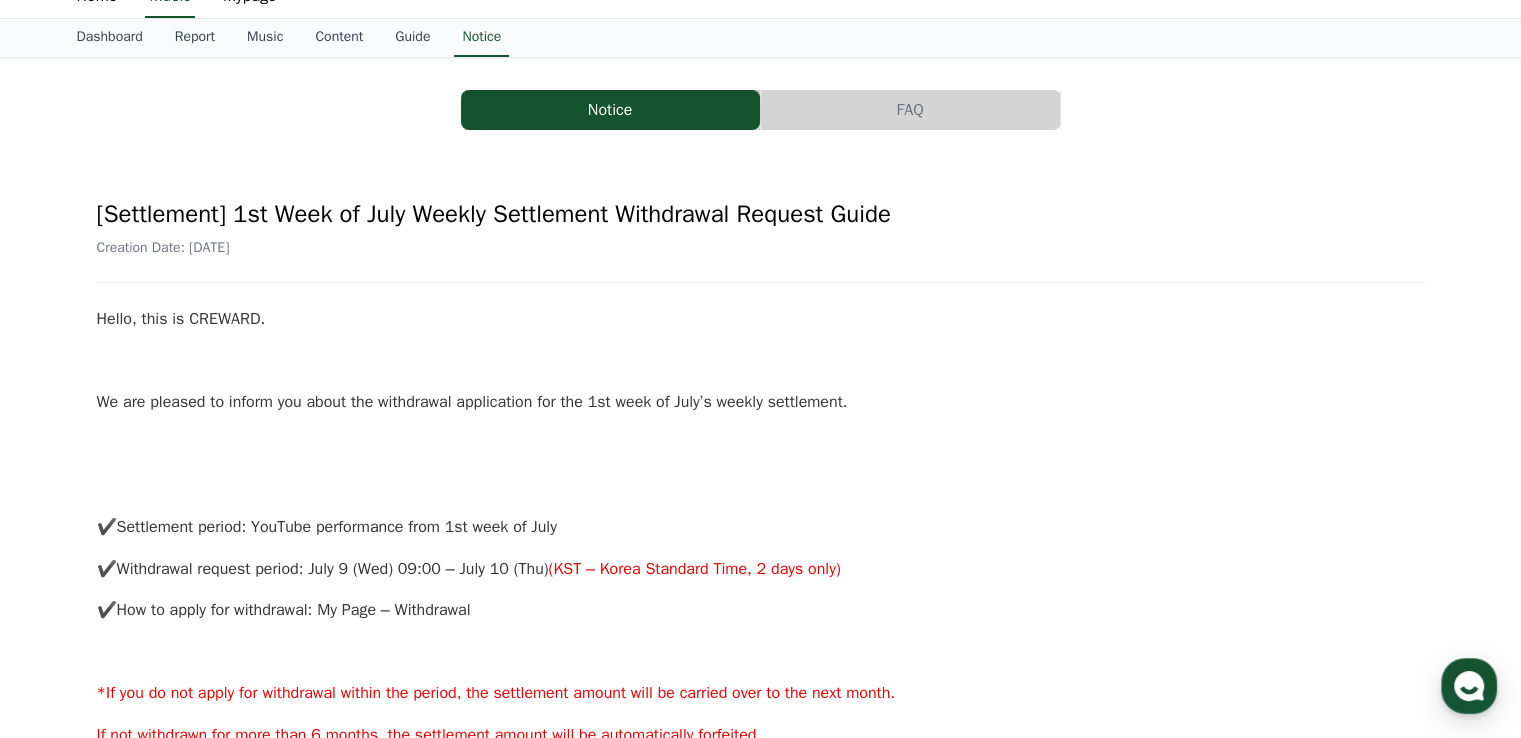 scroll, scrollTop: 0, scrollLeft: 0, axis: both 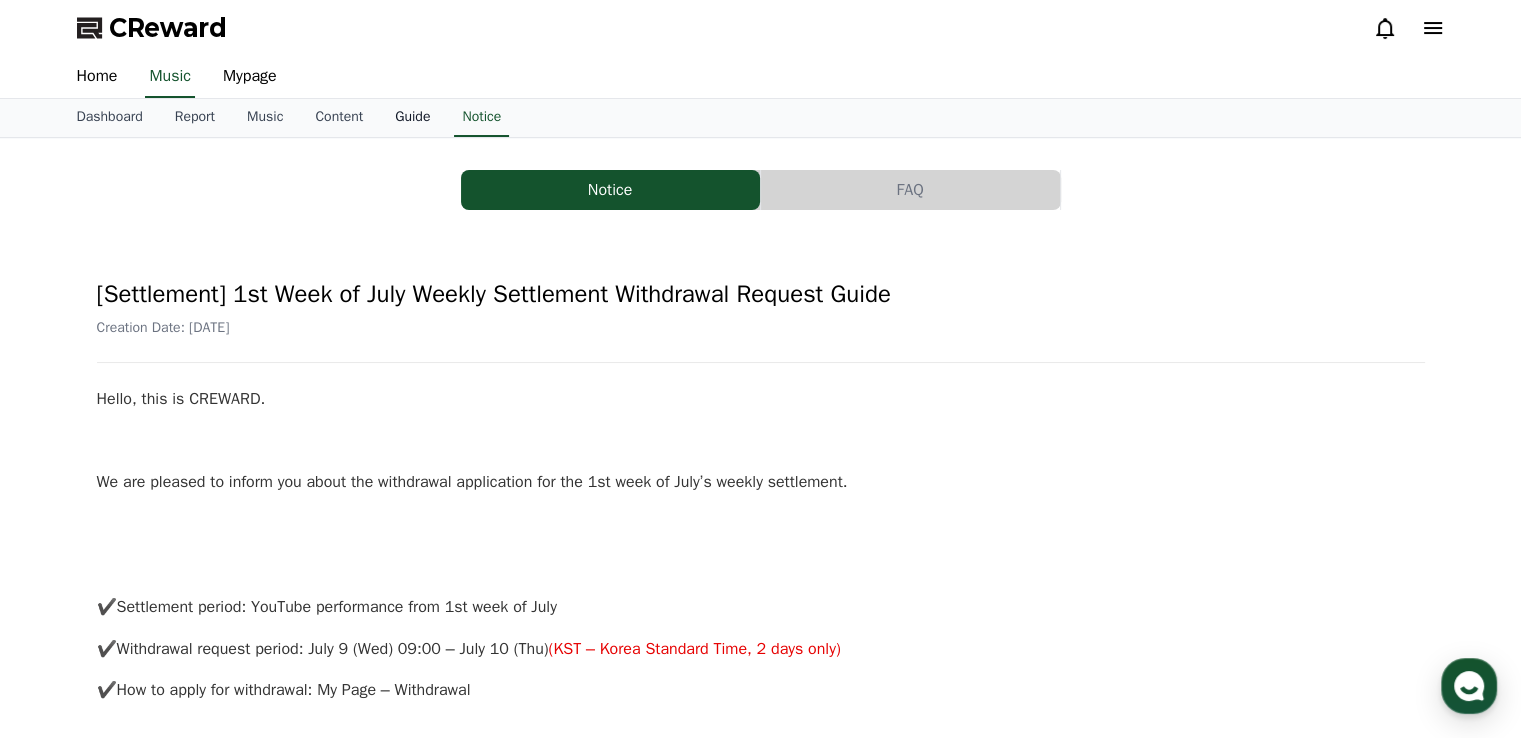 click on "Guide" at bounding box center [412, 118] 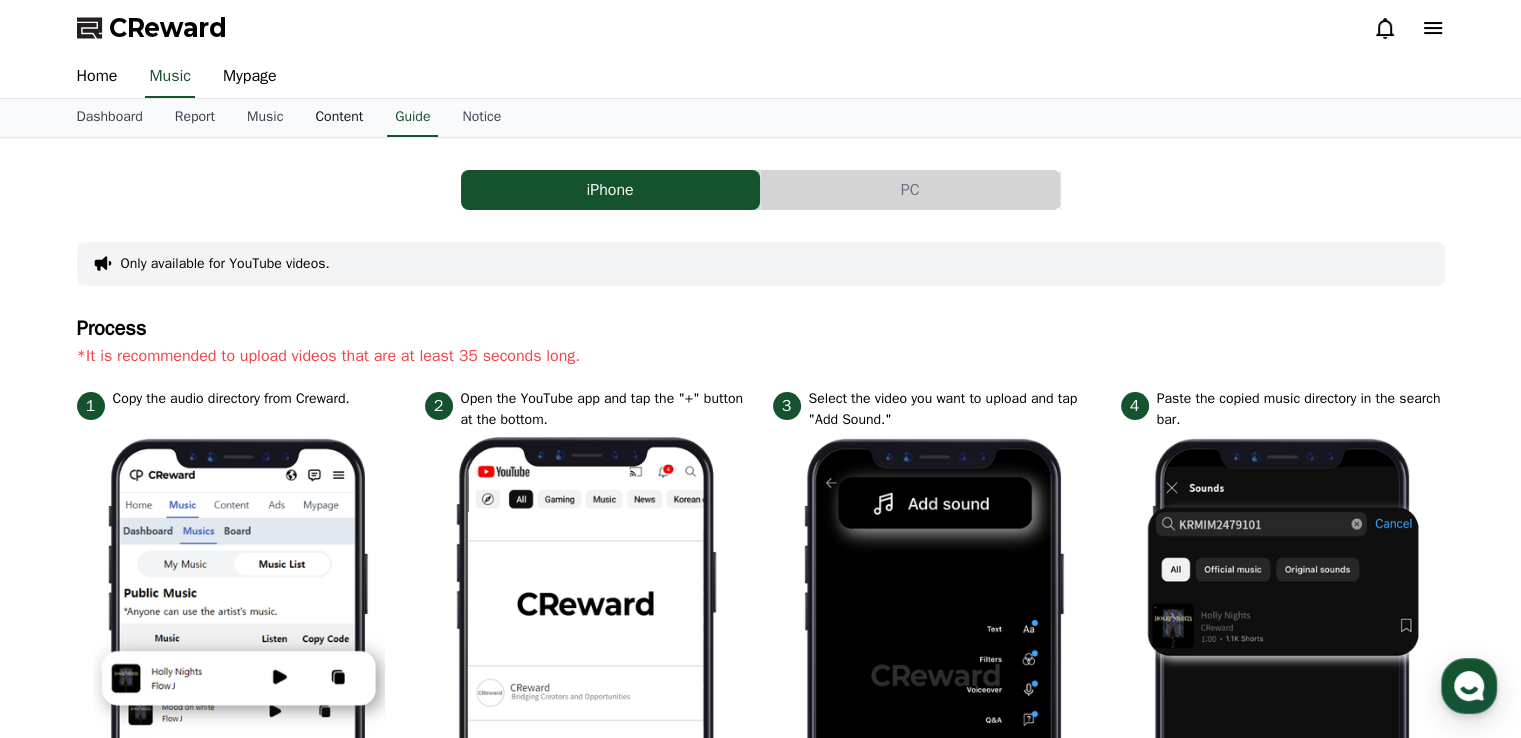 click on "Content" at bounding box center [339, 118] 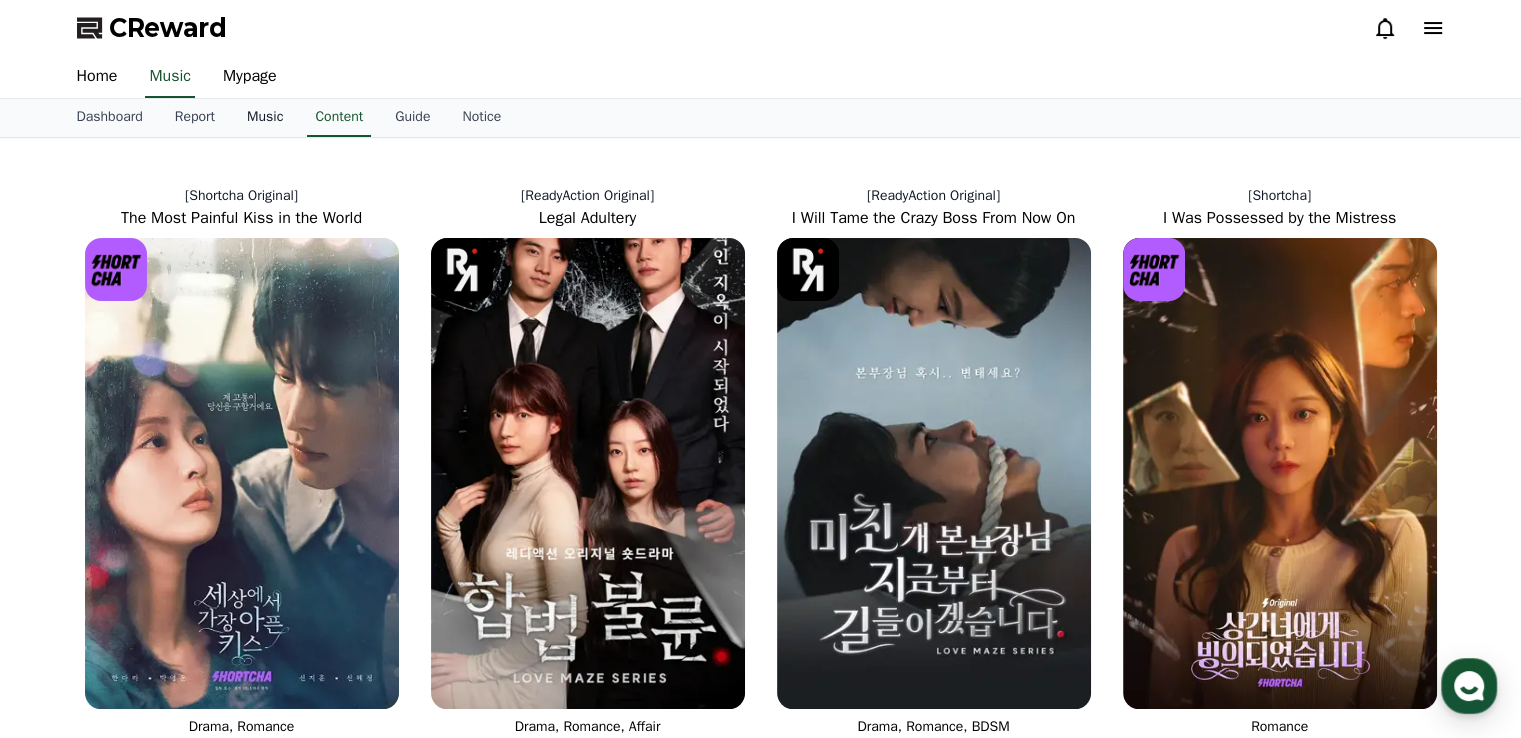 click on "Music" at bounding box center [265, 118] 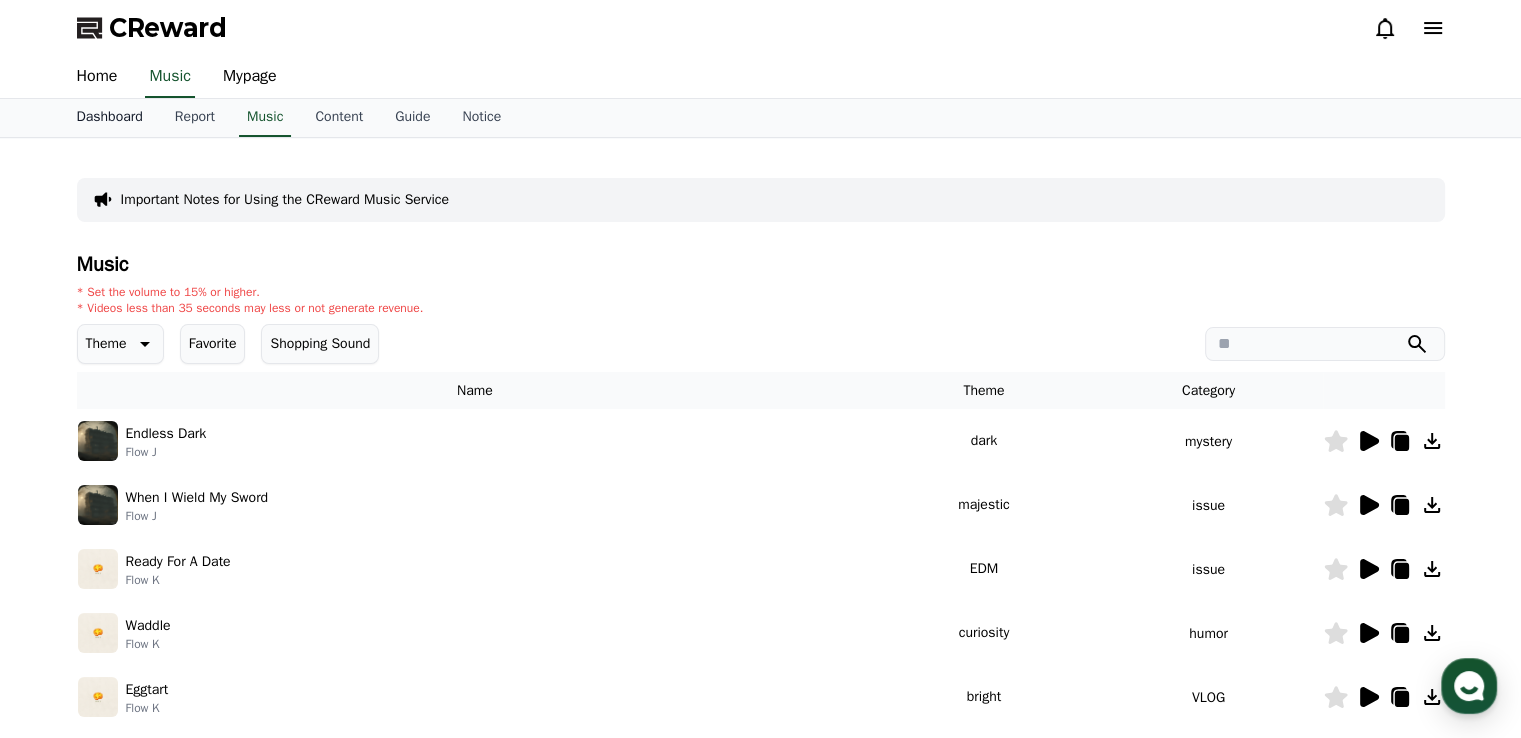 click on "Dashboard" at bounding box center [110, 118] 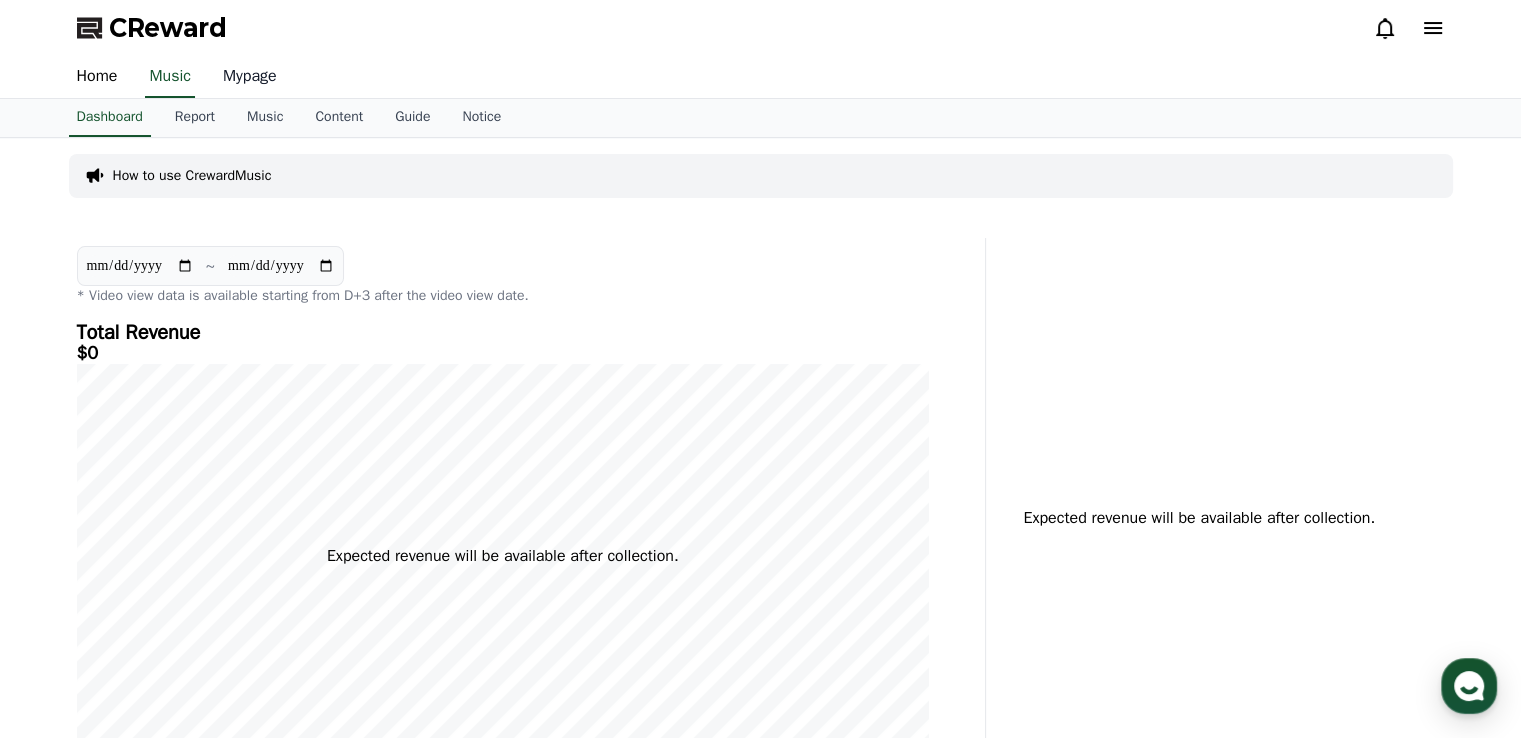 click on "Mypage" at bounding box center (250, 77) 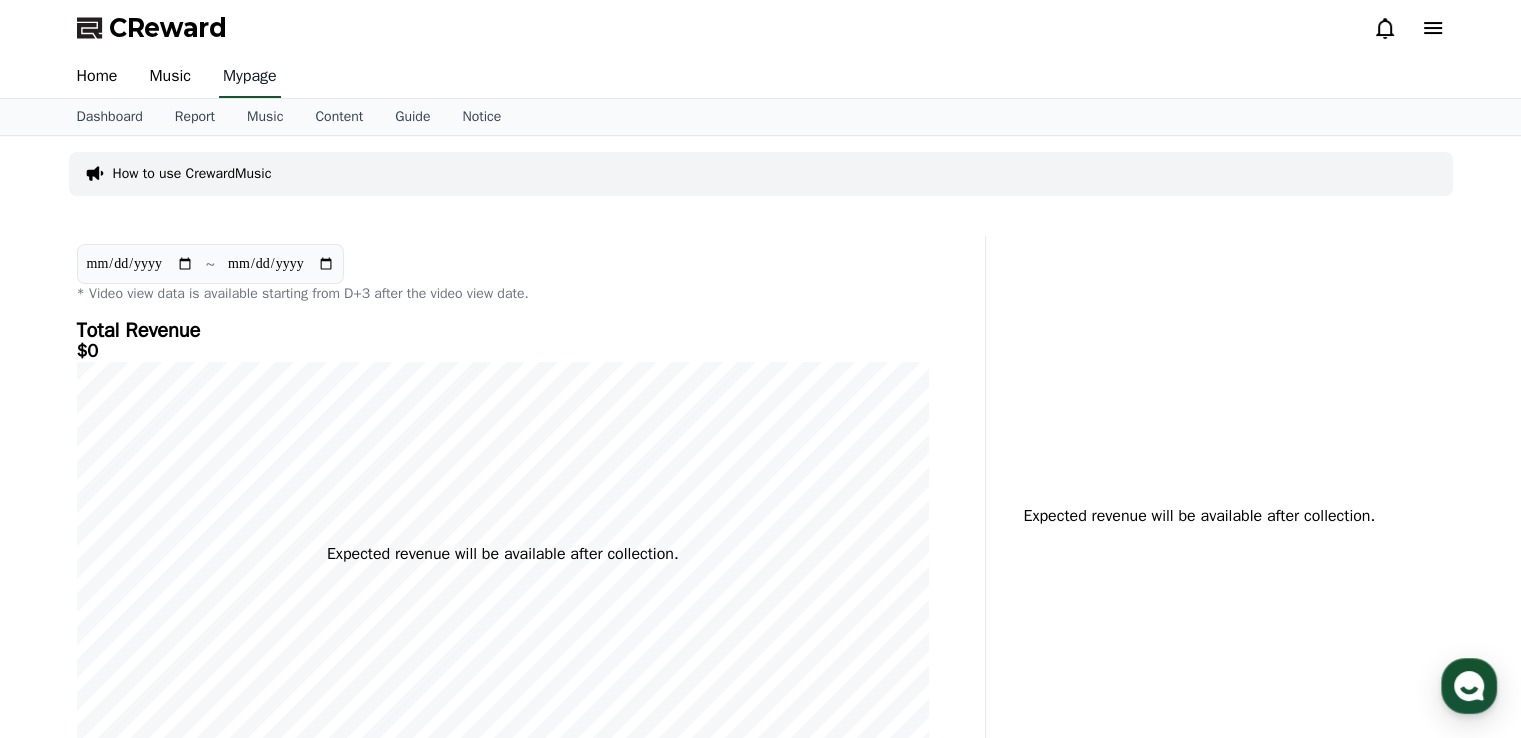 select on "**********" 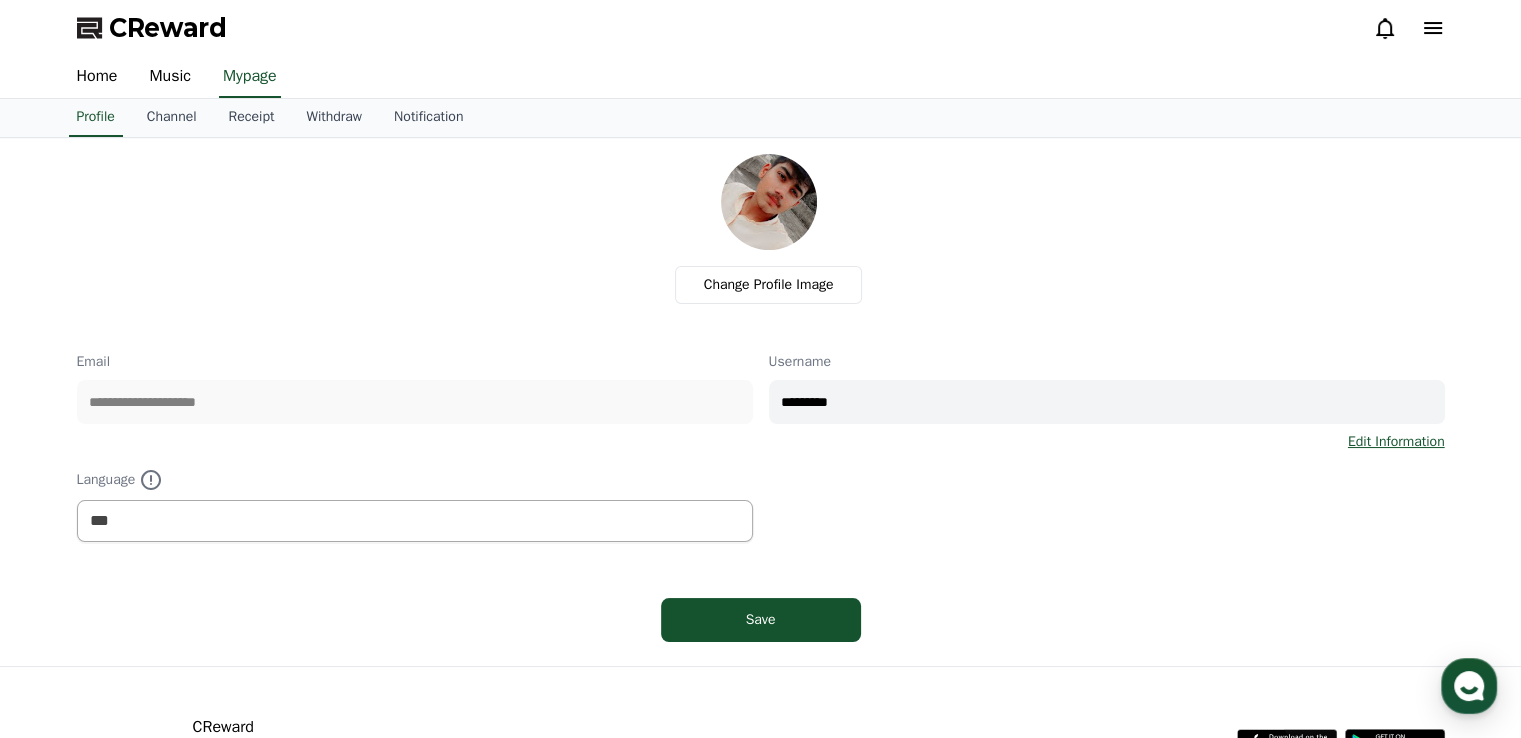 click on "*********" at bounding box center [1107, 402] 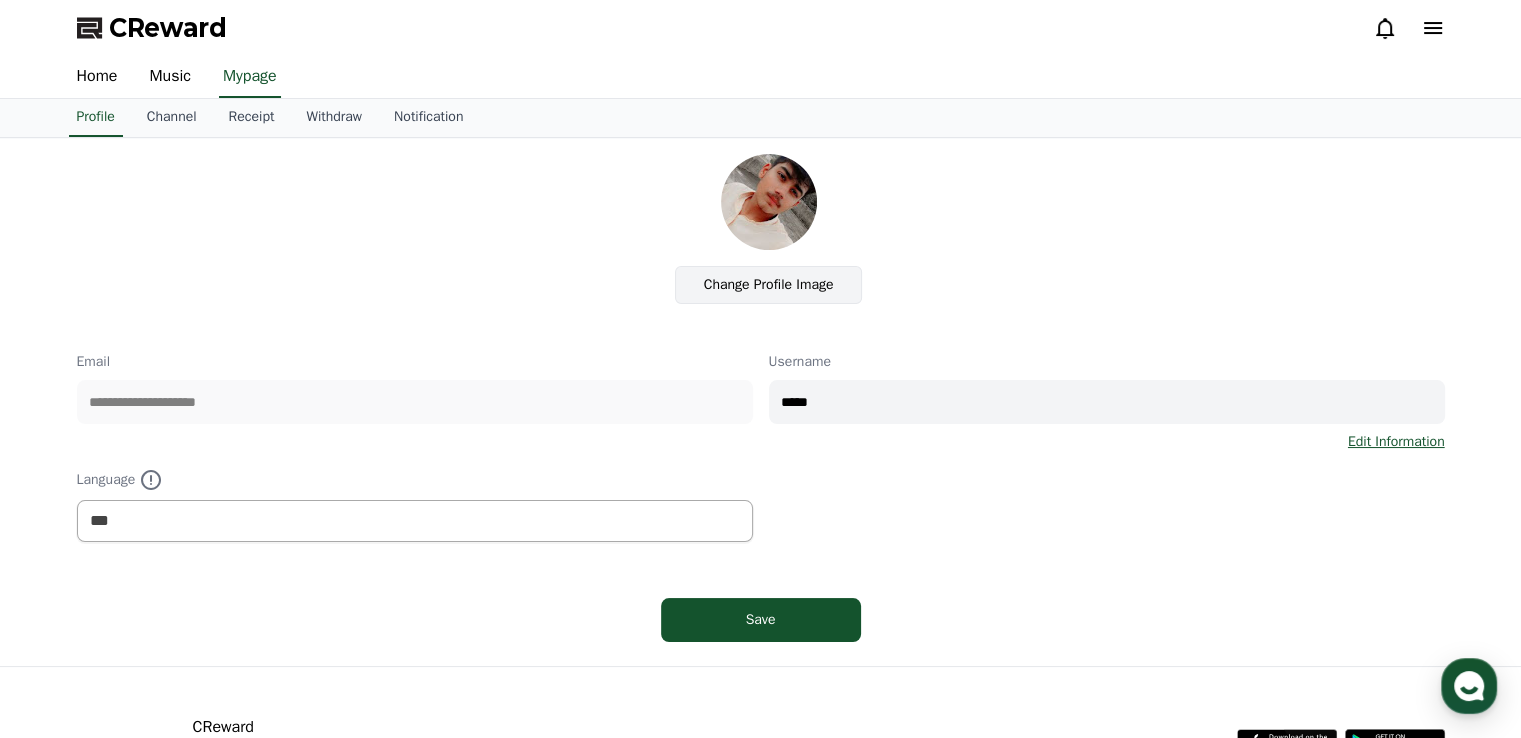 type on "****" 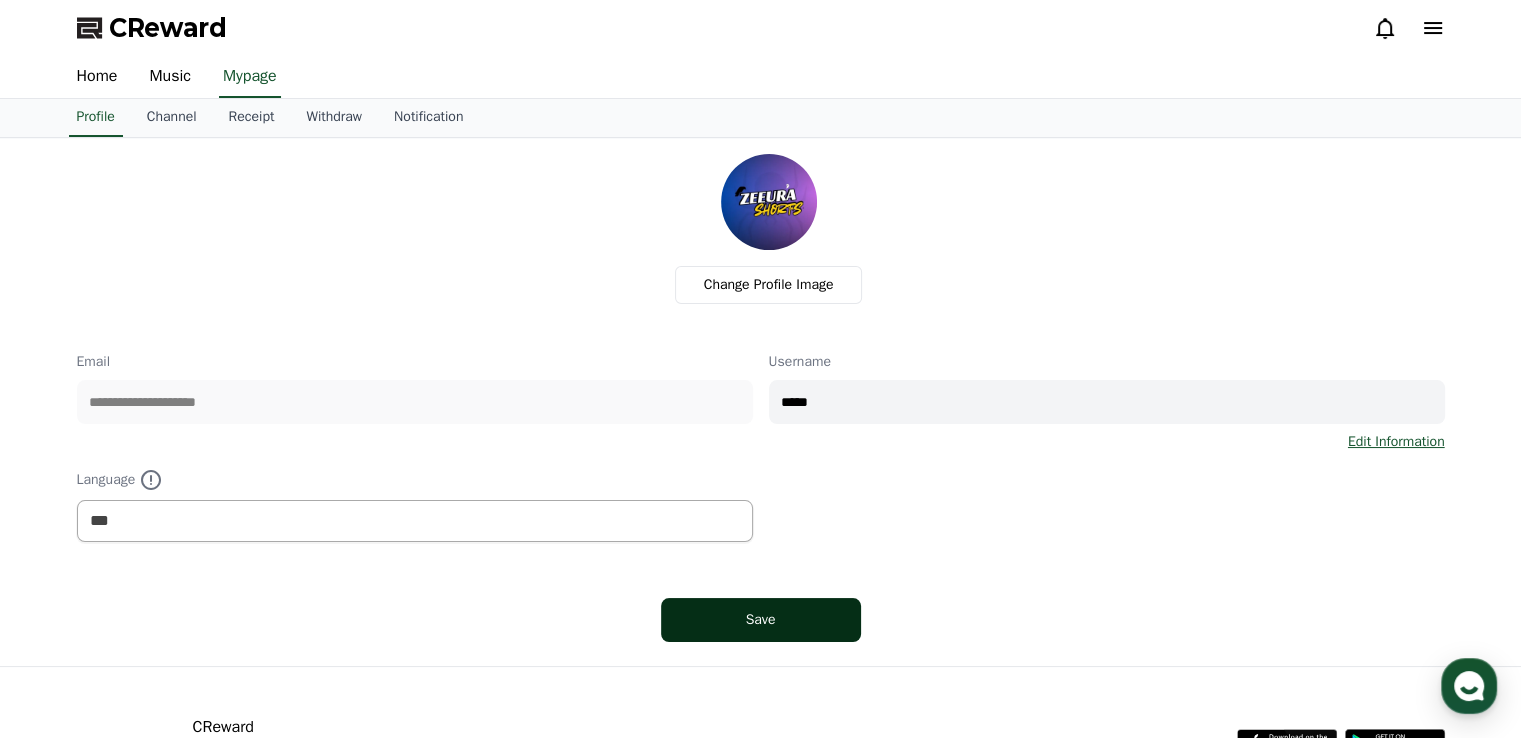 click on "Save" at bounding box center (761, 620) 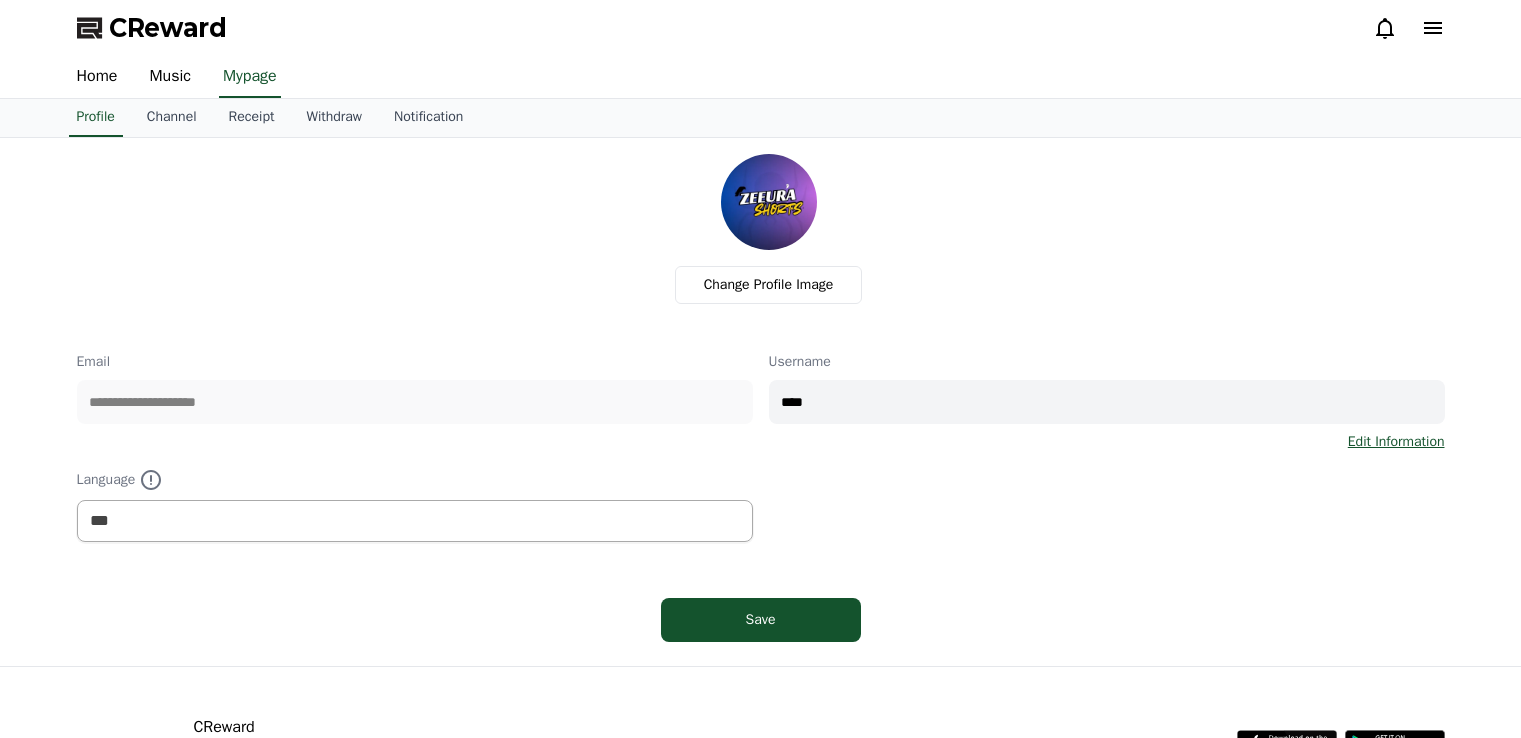 select on "**********" 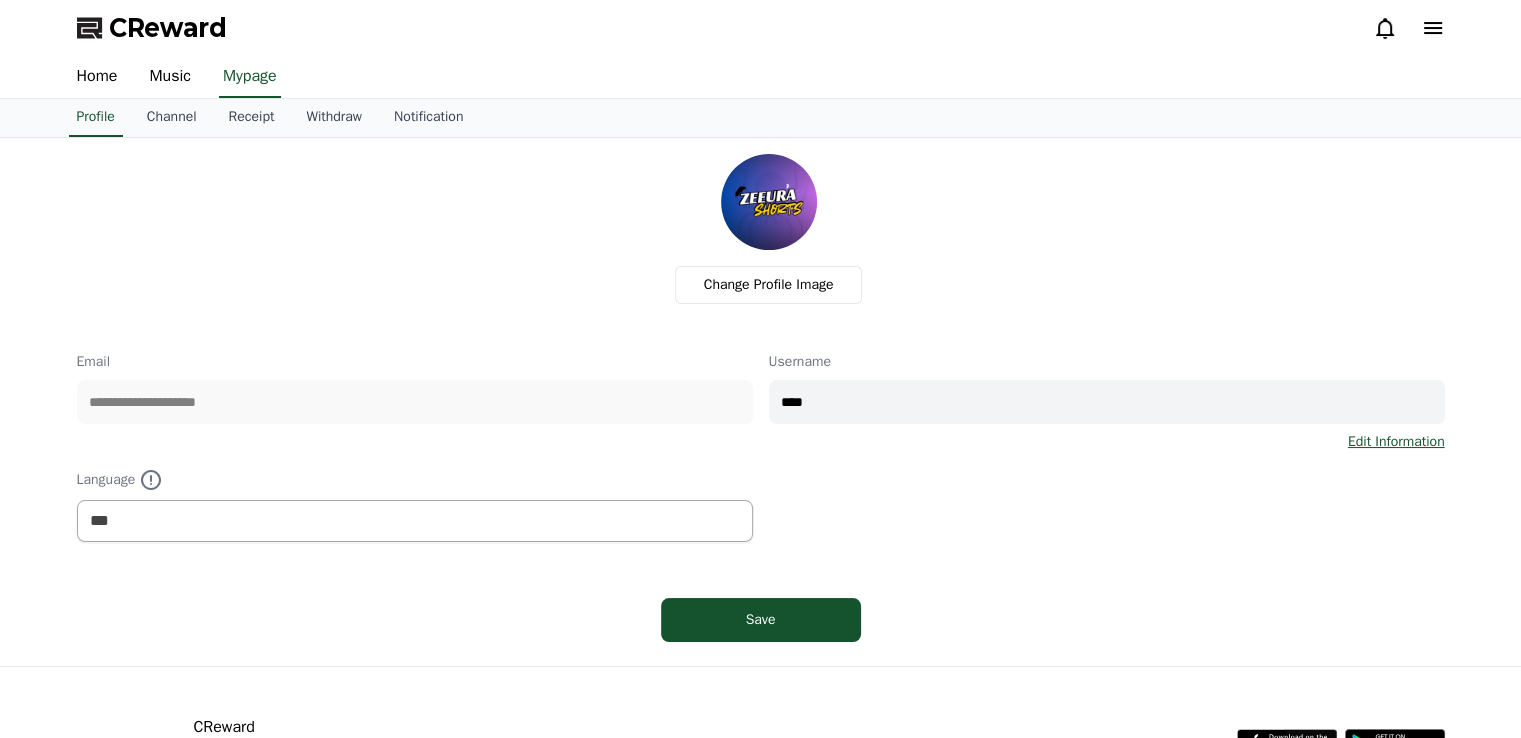 scroll, scrollTop: 0, scrollLeft: 0, axis: both 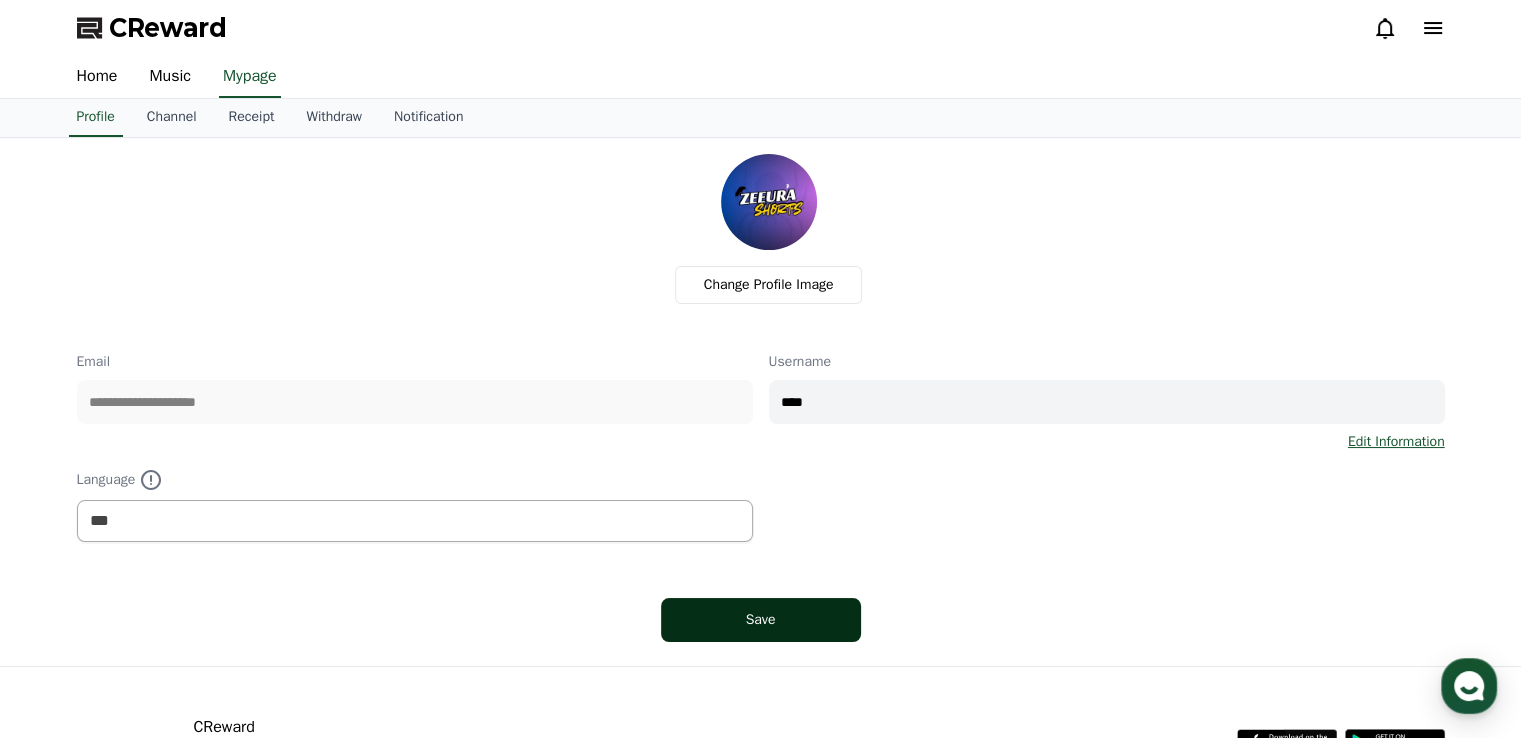 click on "Save" at bounding box center (761, 620) 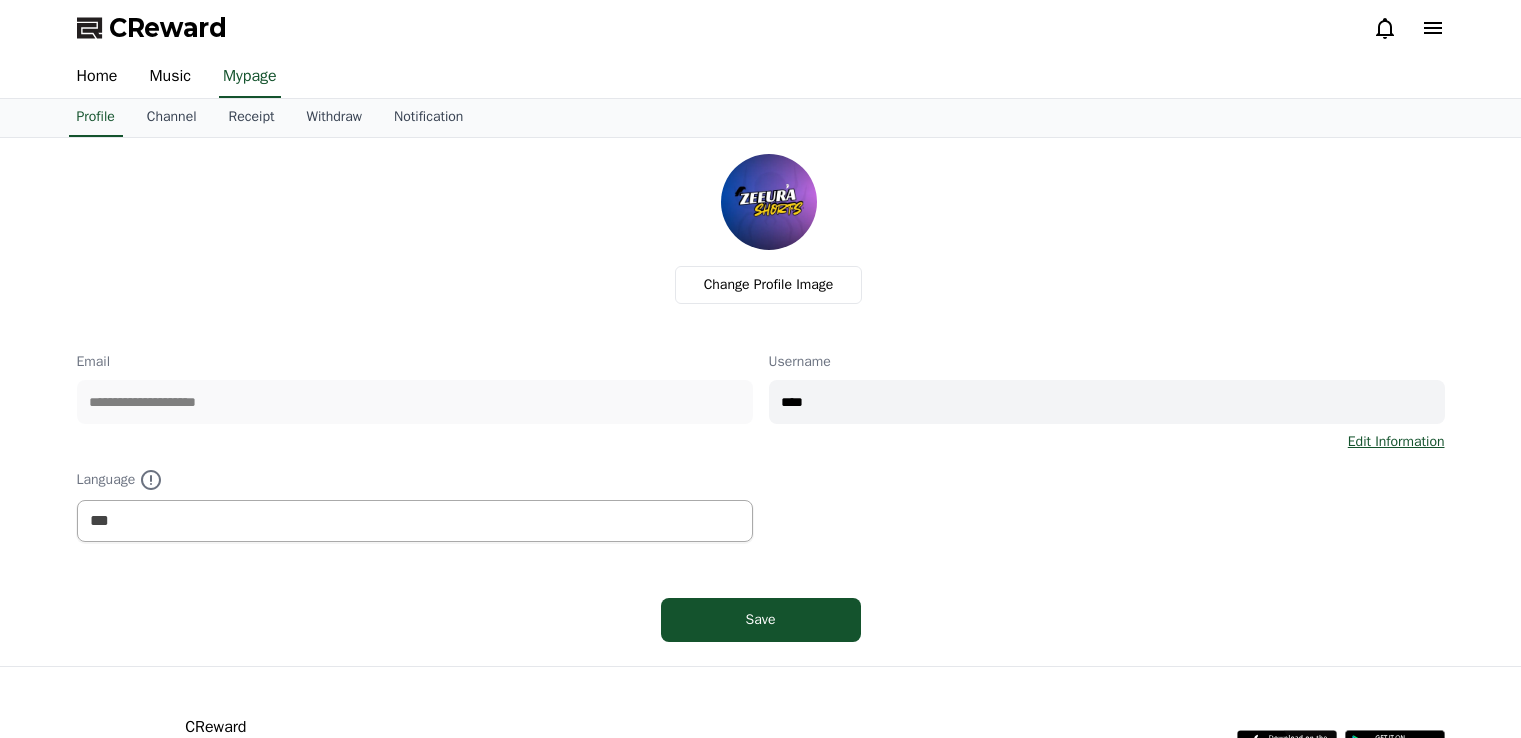 select on "**********" 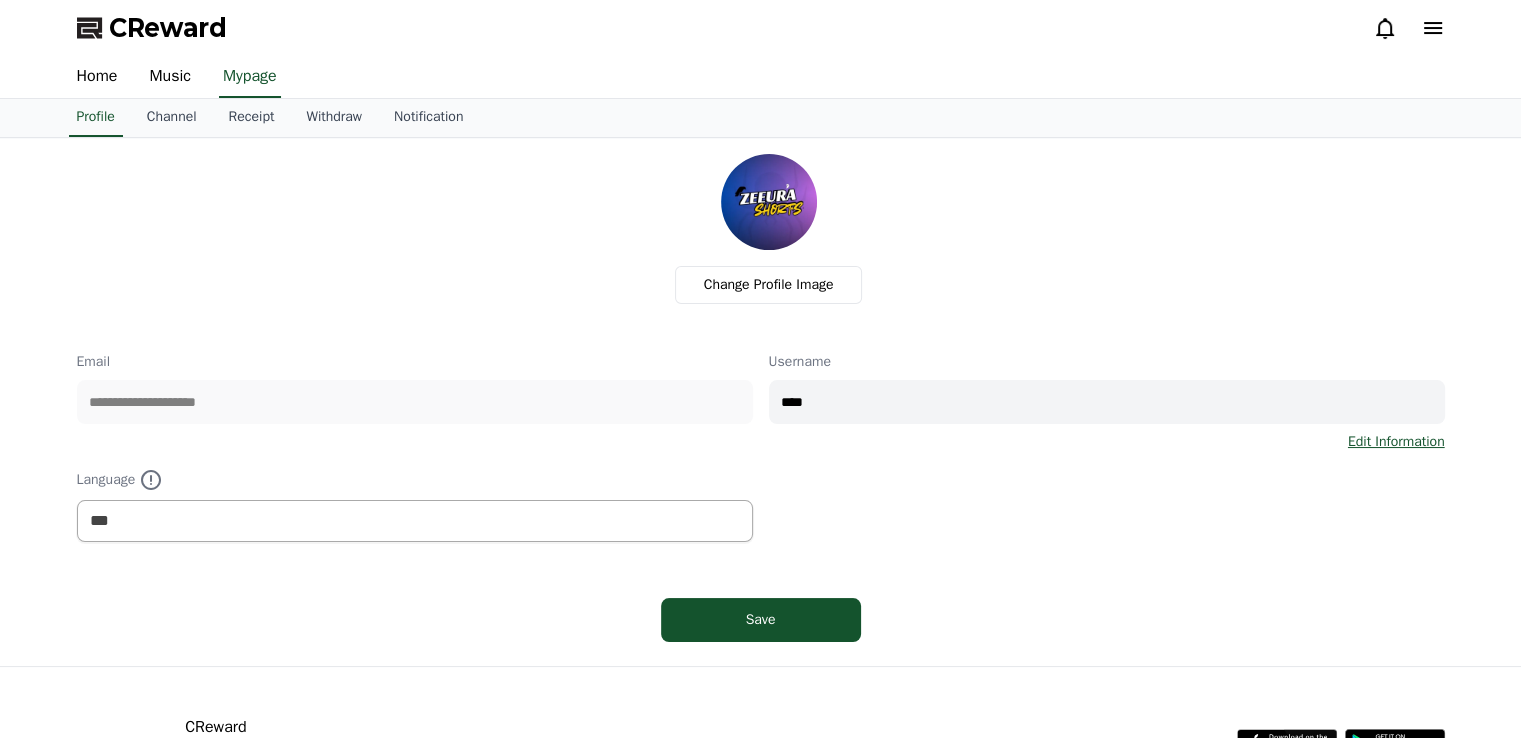 scroll, scrollTop: 0, scrollLeft: 0, axis: both 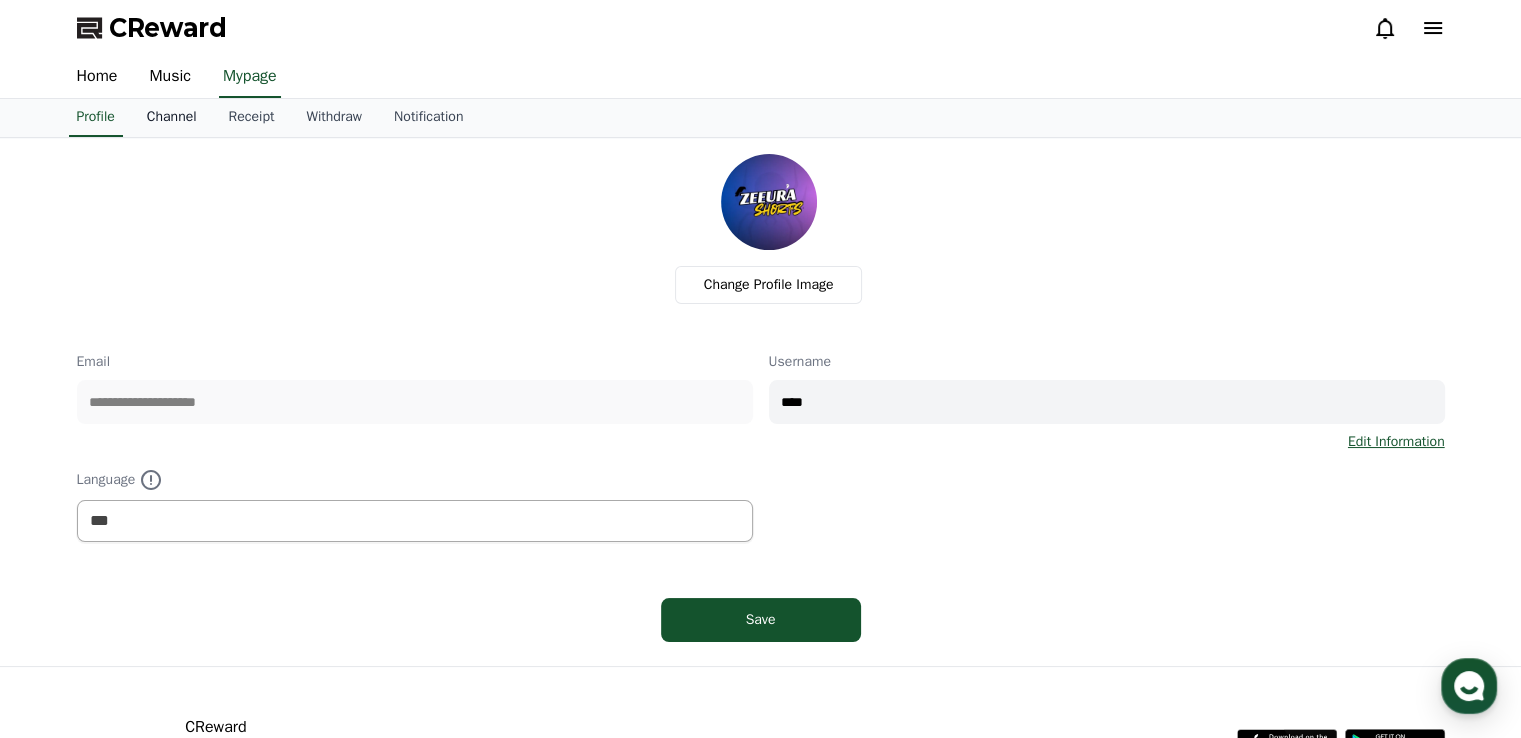click on "Channel" at bounding box center (172, 118) 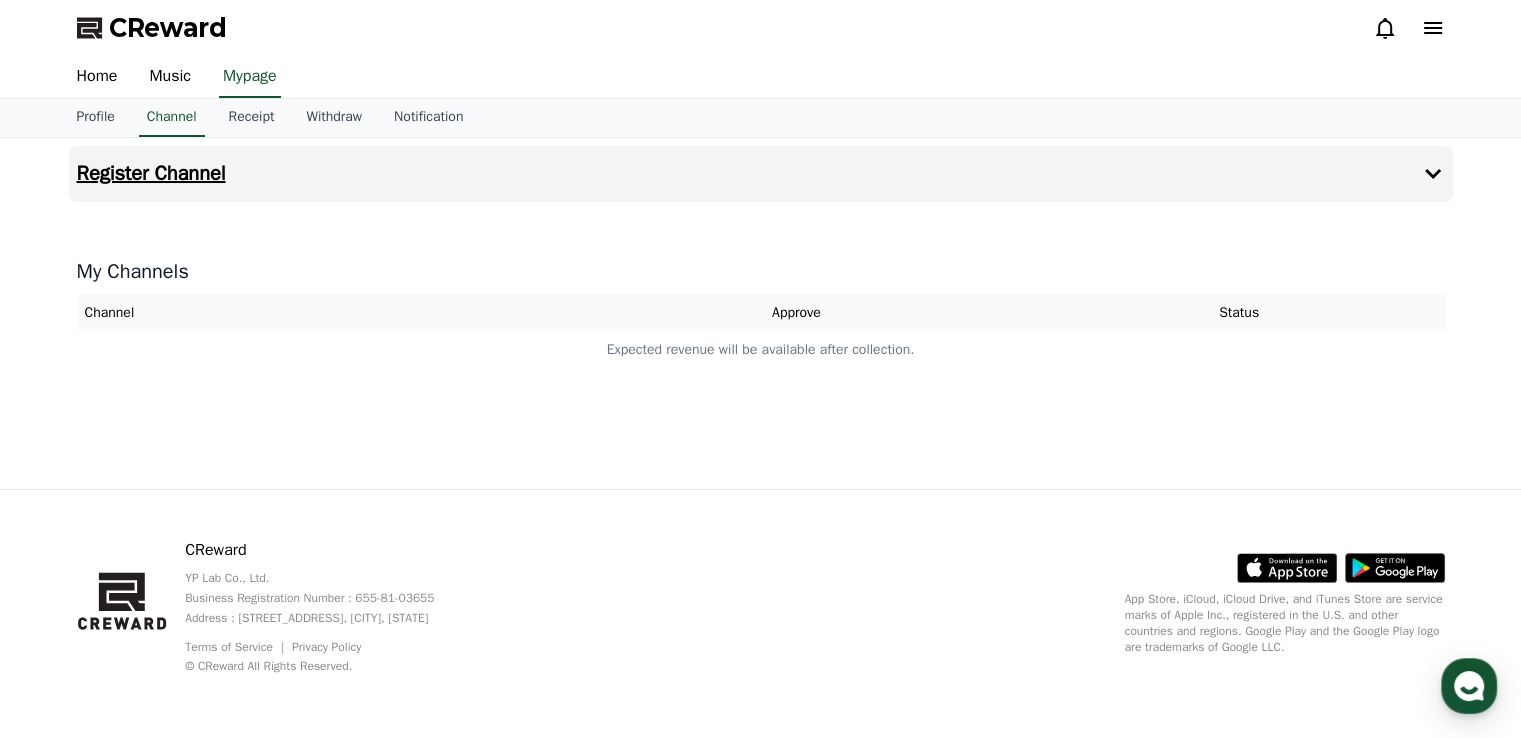 click 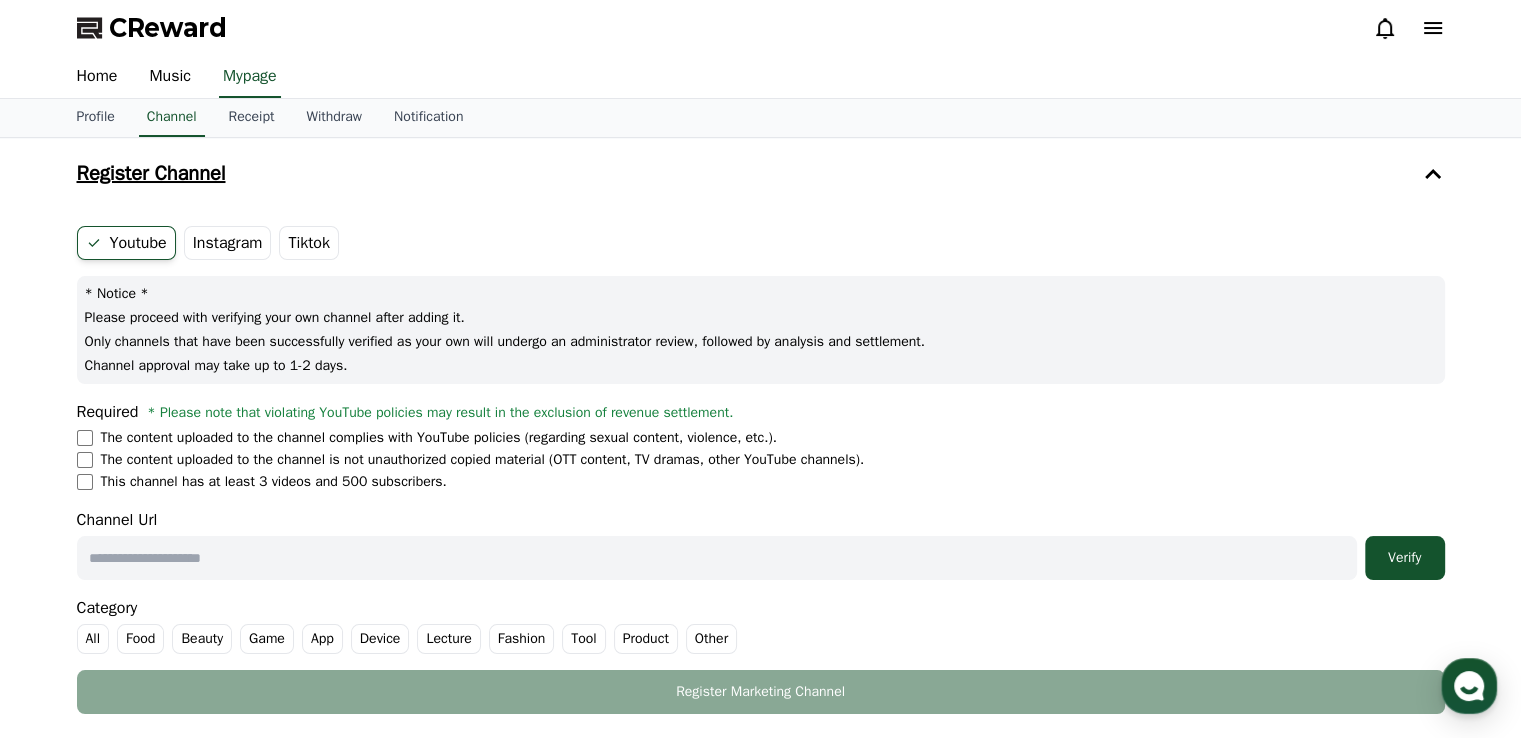 click on "Youtube    Instagram    Tiktok   * Notice *   Please proceed with verifying your own channel after adding it.   Only channels that have been successfully verified as your own will undergo an administrator review, followed by analysis and settlement.   Channel approval may take up to 1-2 days.   Required     * Please note that violating YouTube policies may result in the exclusion of revenue settlement.     The content uploaded to the channel complies with YouTube policies (regarding sexual content, violence, etc.).   The content uploaded to the channel is not unauthorized copied material (OTT content, TV dramas, other YouTube channels).   This channel has at least 3 videos and 500 subscribers.   Channel Url      Verify     Category     All    Food    Beauty    Game    App    Device    Lecture    Fashion    Tool    Product    Other     Register Marketing Channel" at bounding box center (761, 470) 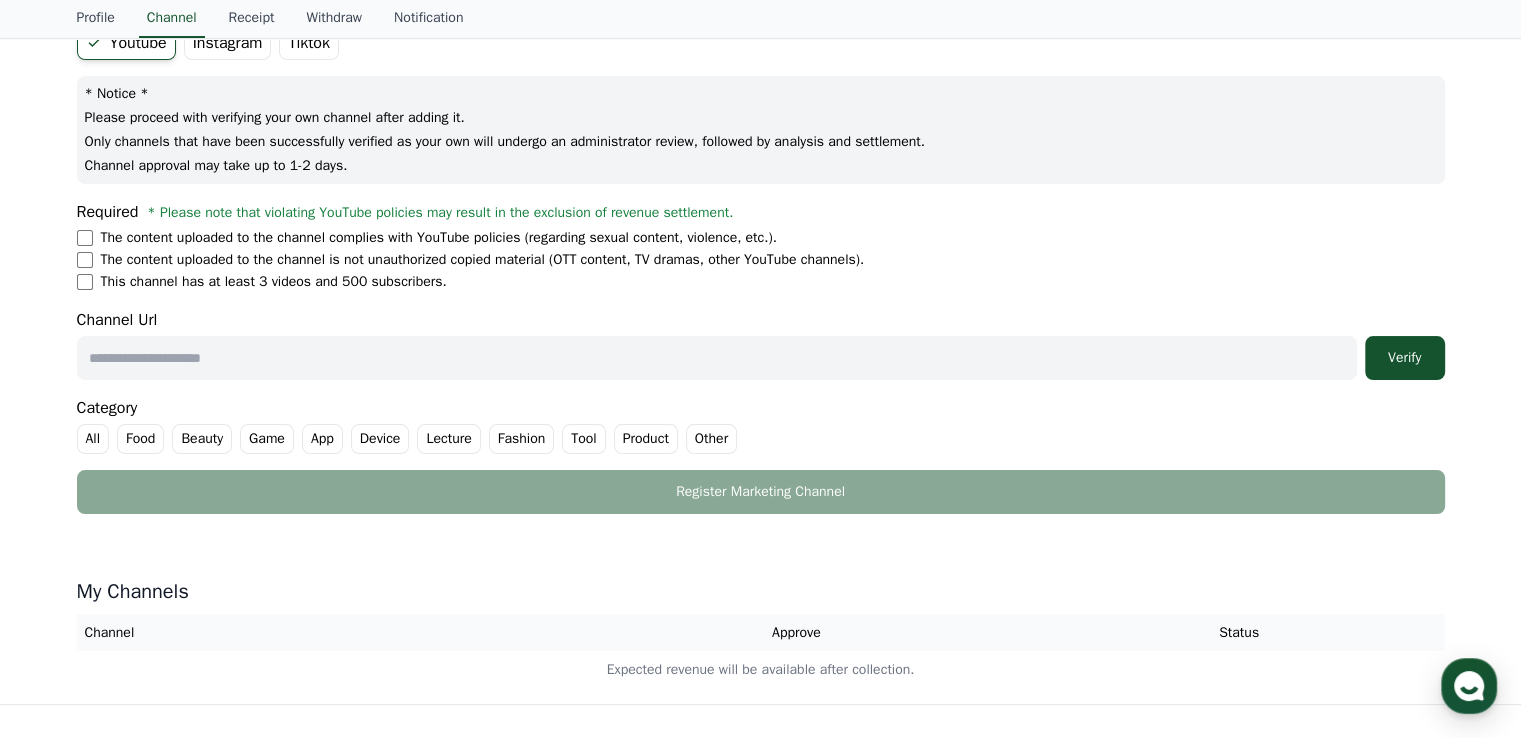 scroll, scrollTop: 240, scrollLeft: 0, axis: vertical 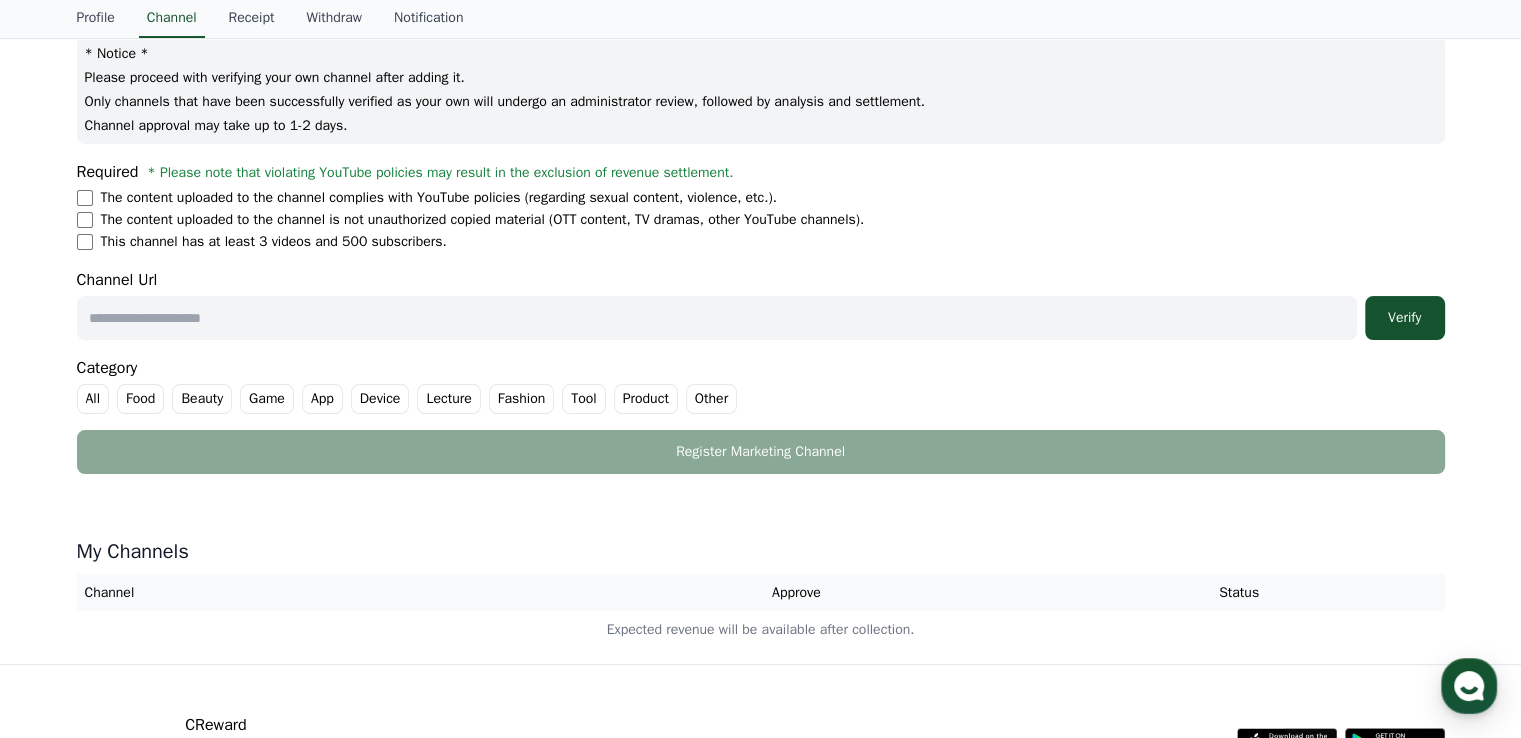 click at bounding box center [717, 318] 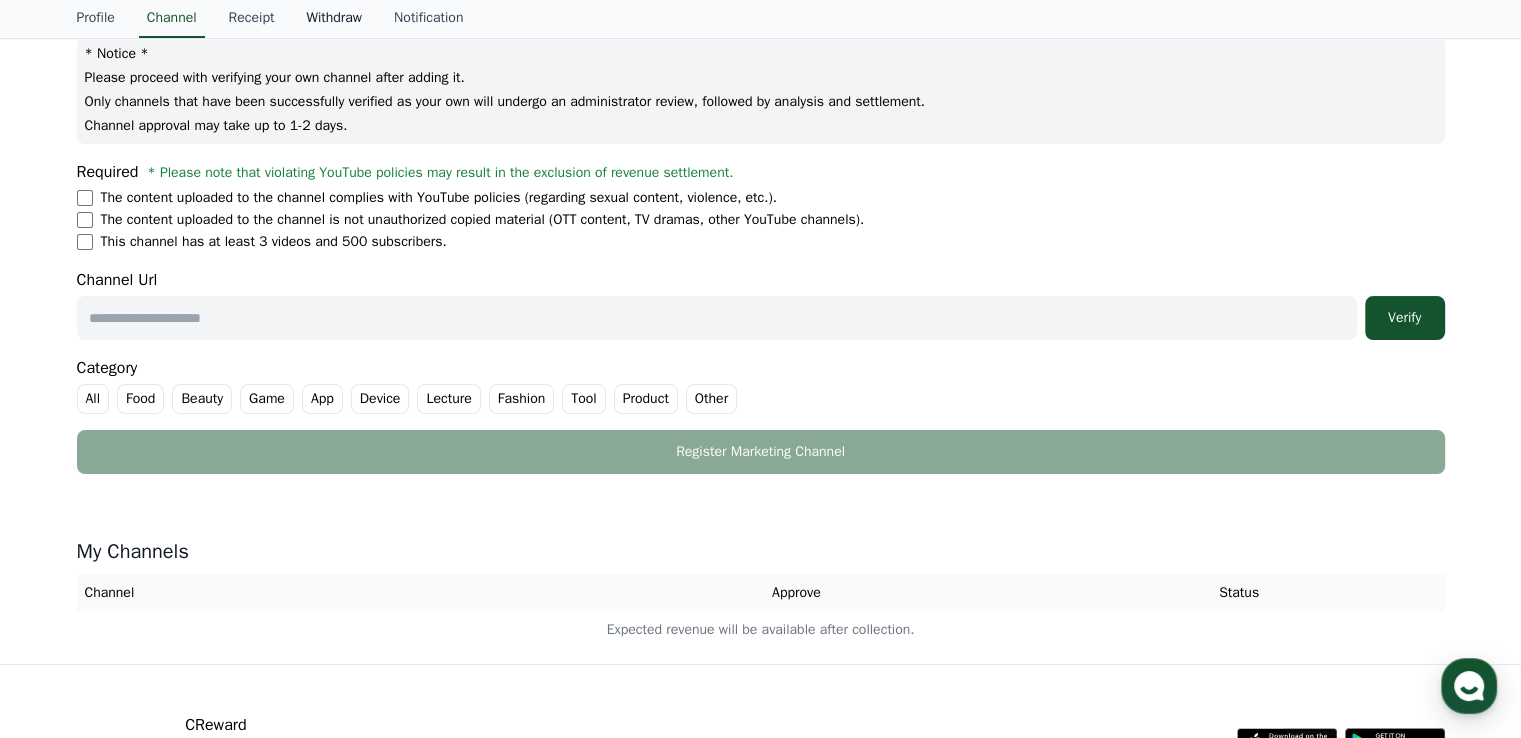 click on "Withdraw" at bounding box center [334, 19] 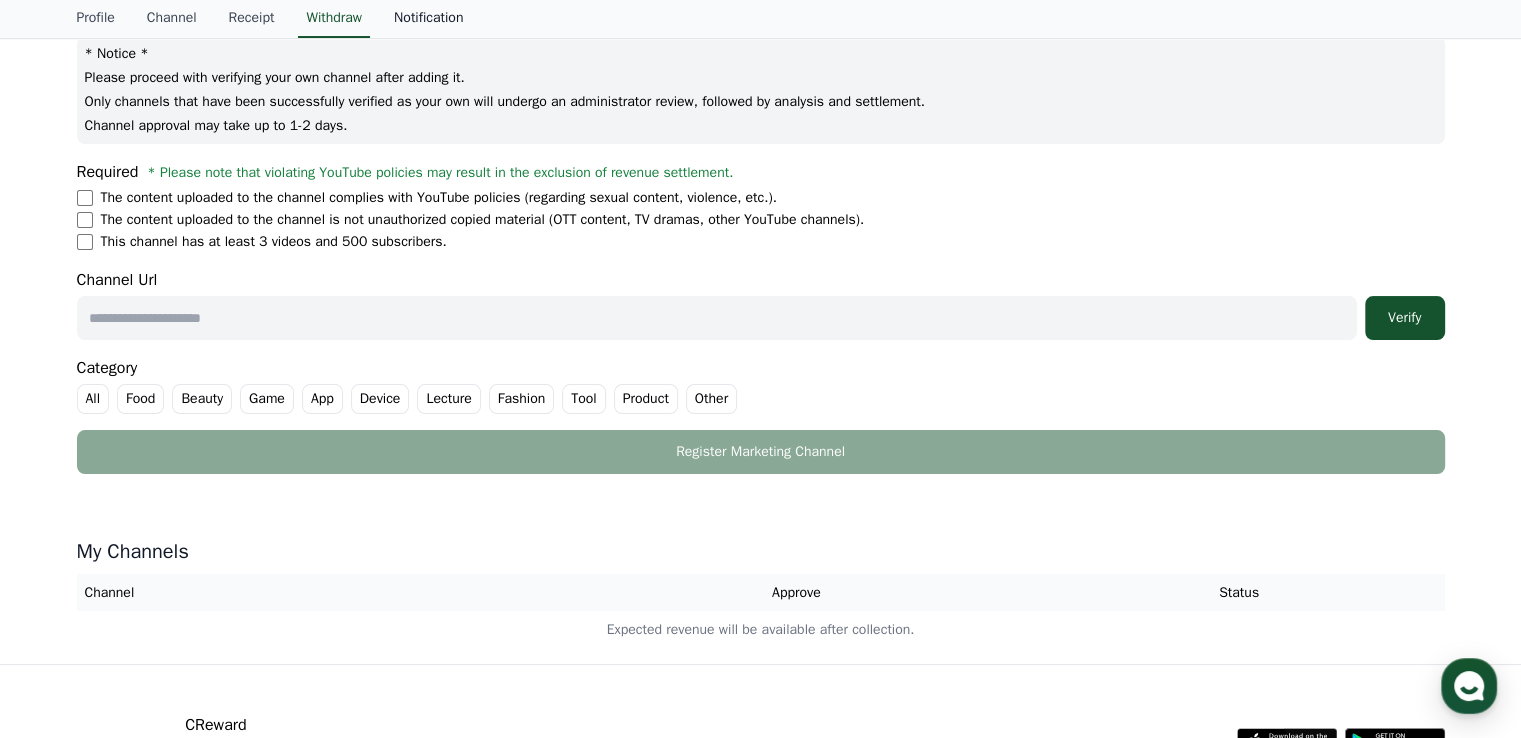 click on "Notification" at bounding box center [428, 19] 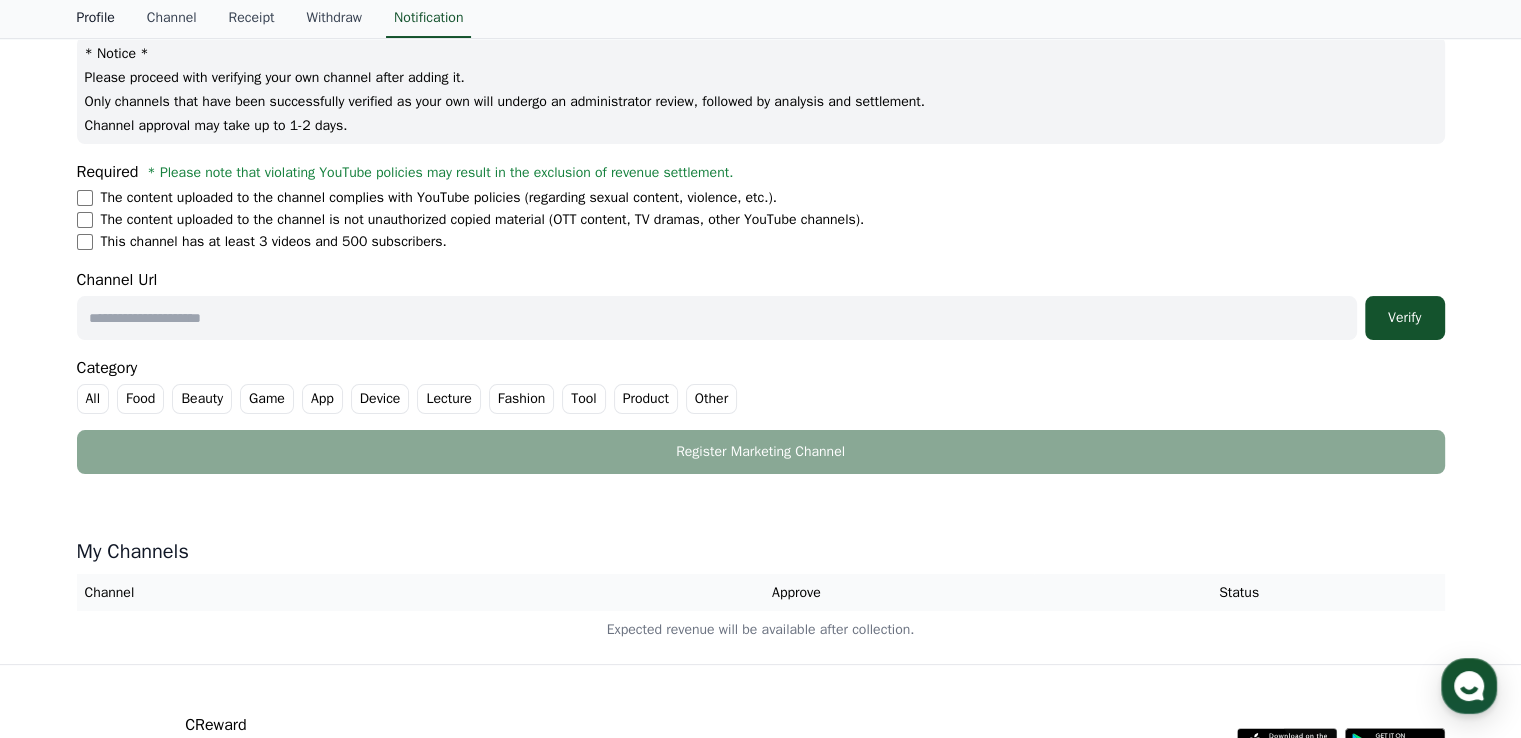 click on "Profile" at bounding box center (96, 19) 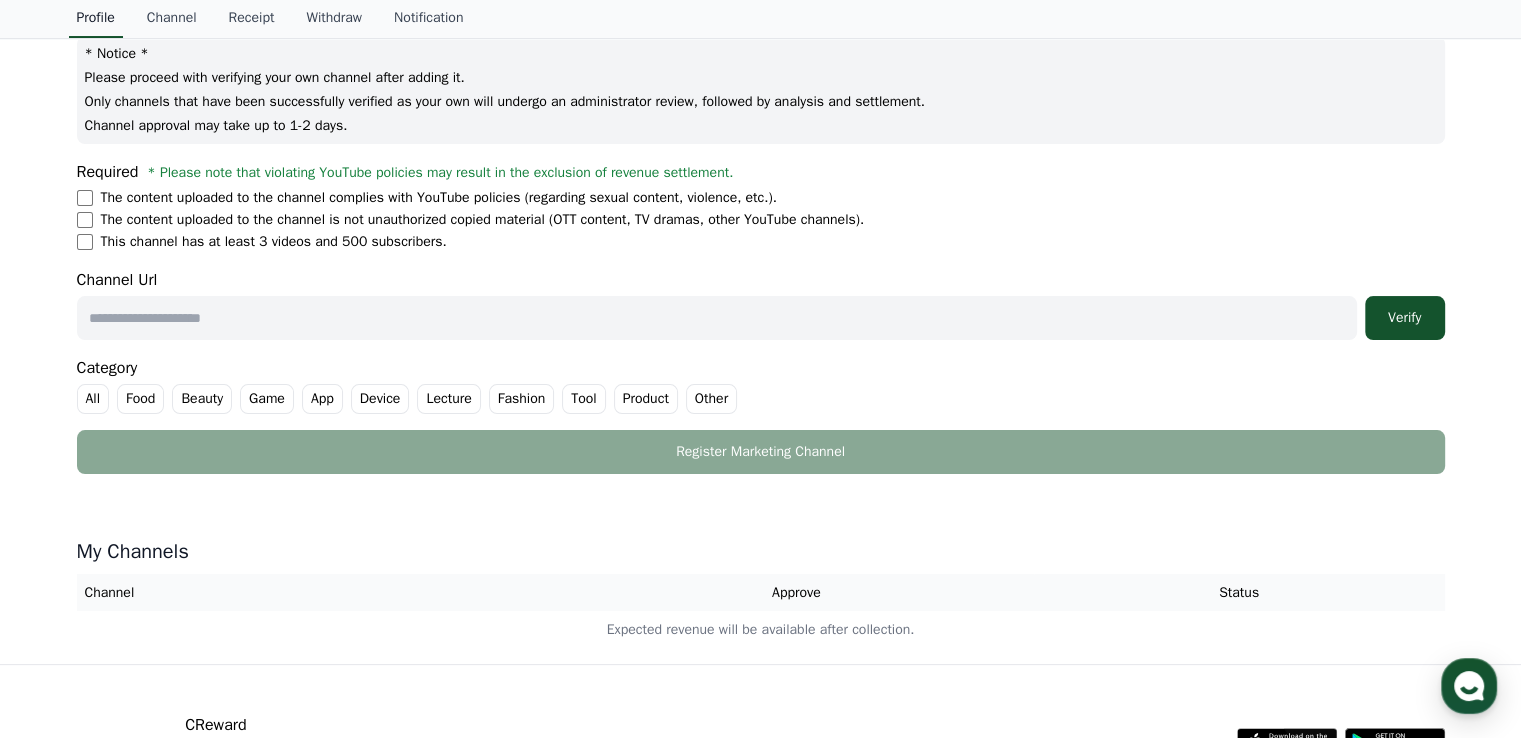 select on "**********" 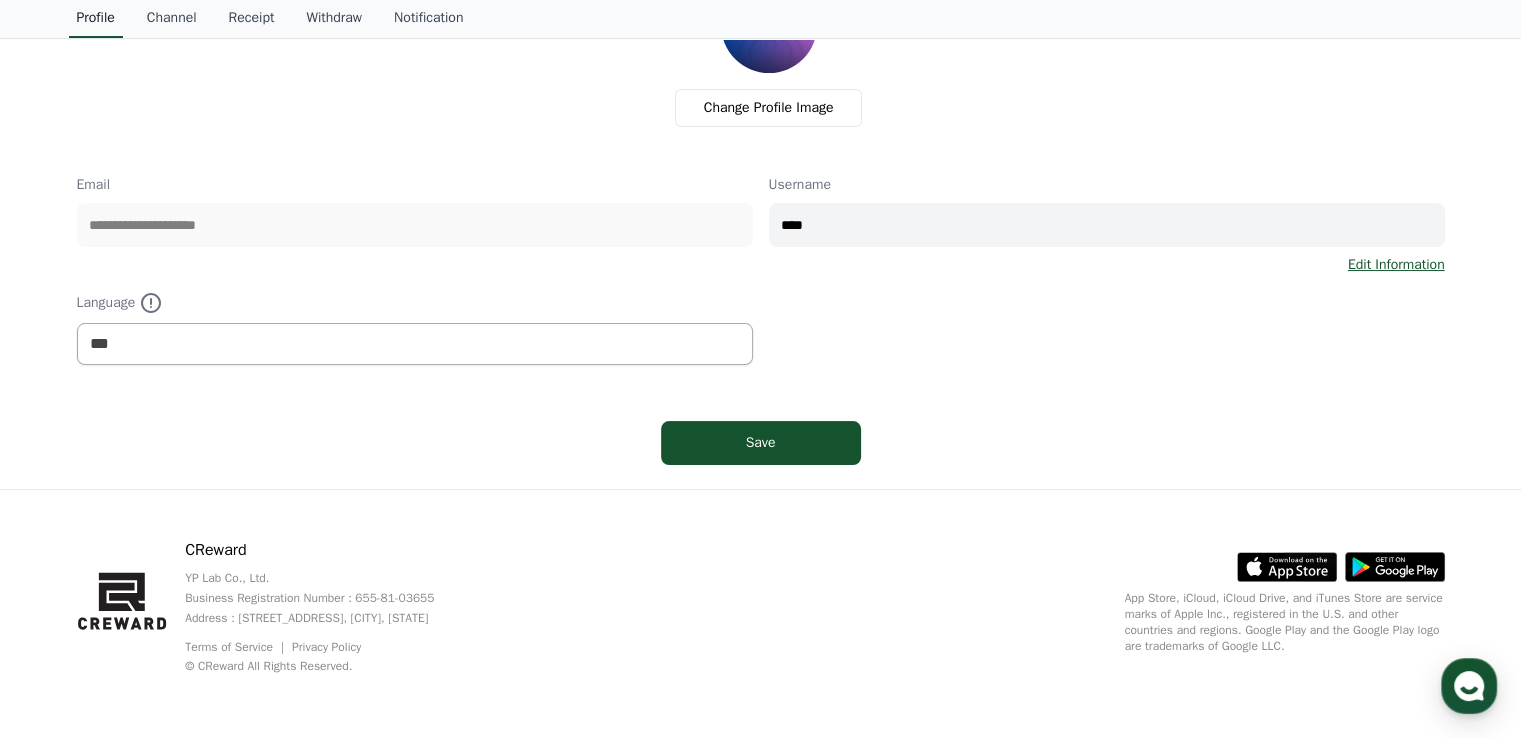 scroll, scrollTop: 0, scrollLeft: 0, axis: both 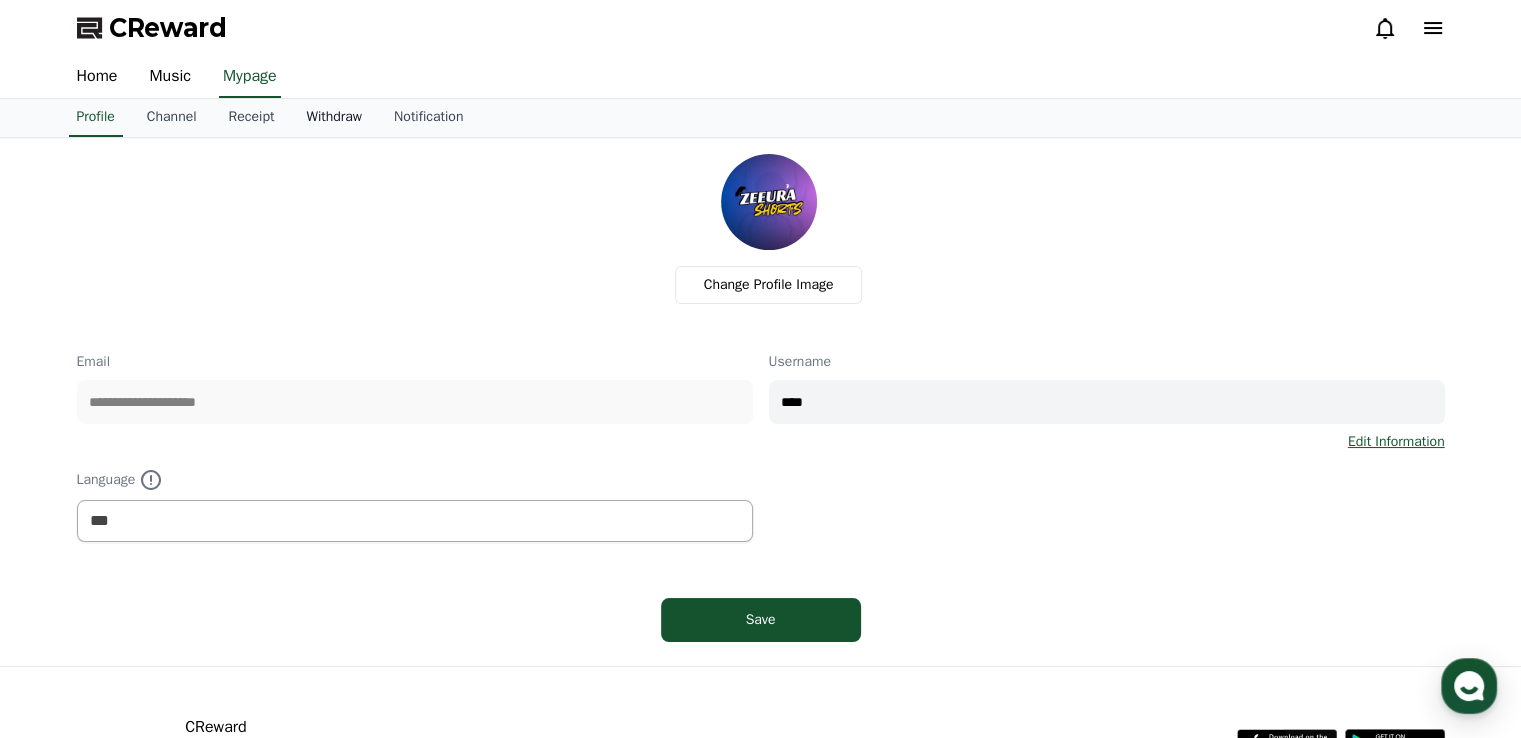 click on "Withdraw" at bounding box center (334, 118) 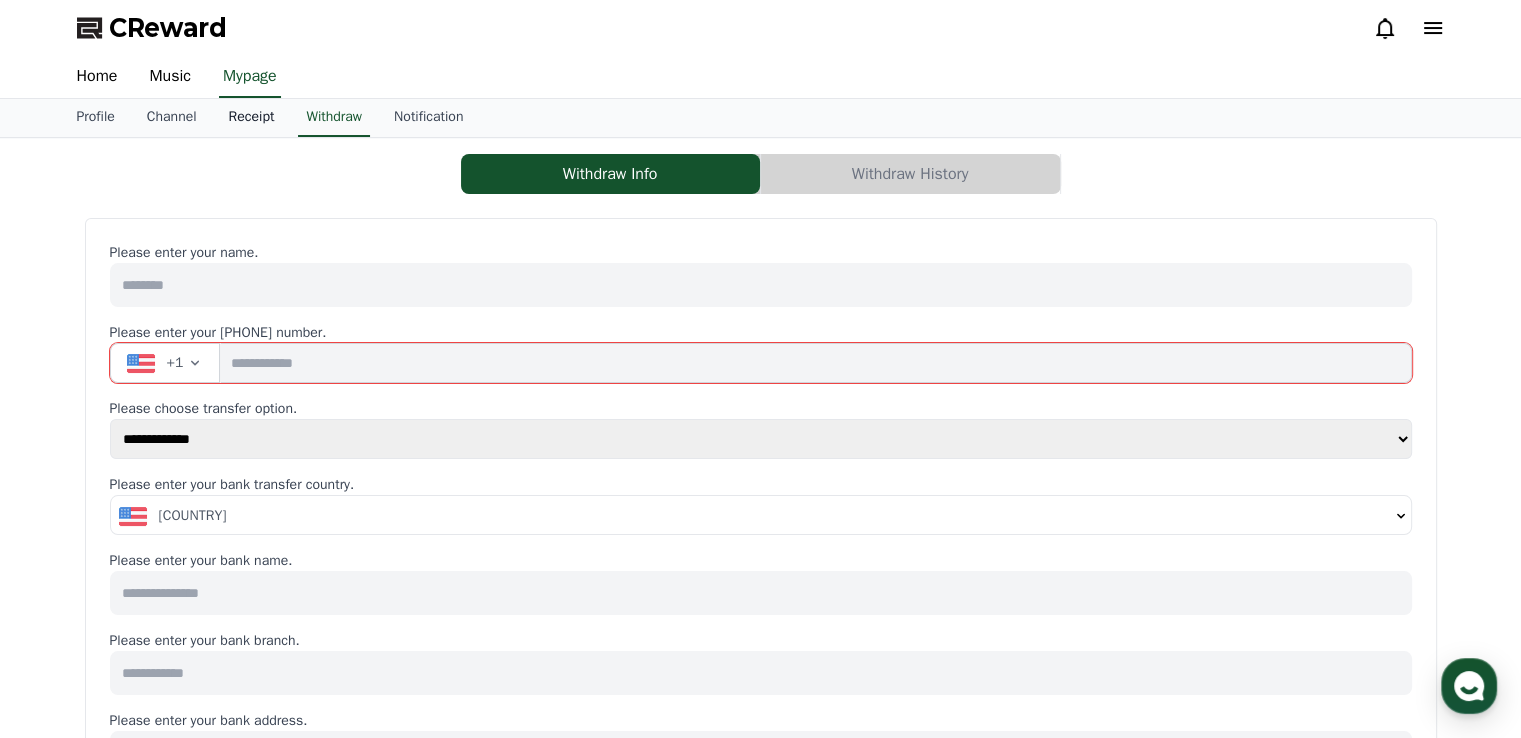 click on "Receipt" at bounding box center [252, 118] 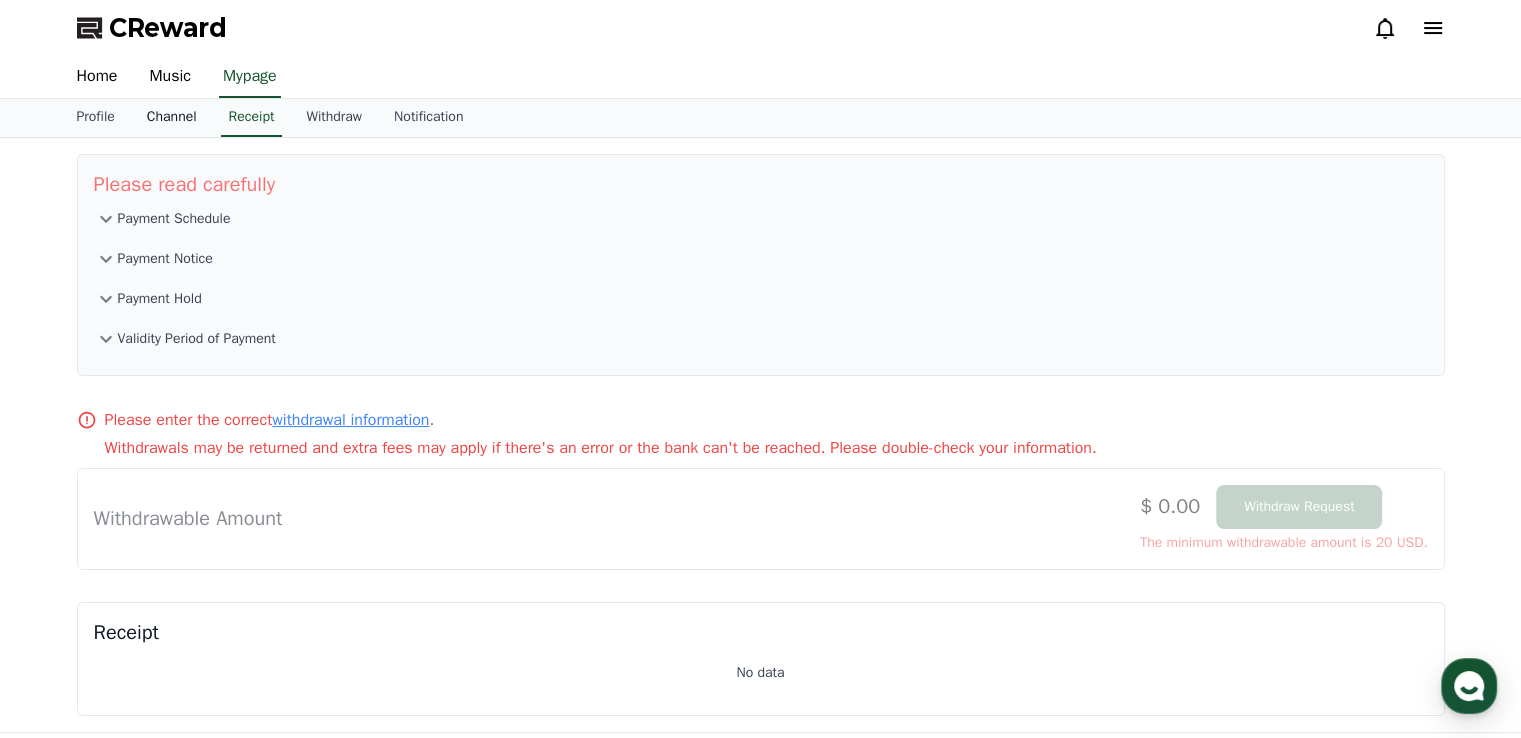 click on "Channel" at bounding box center (172, 118) 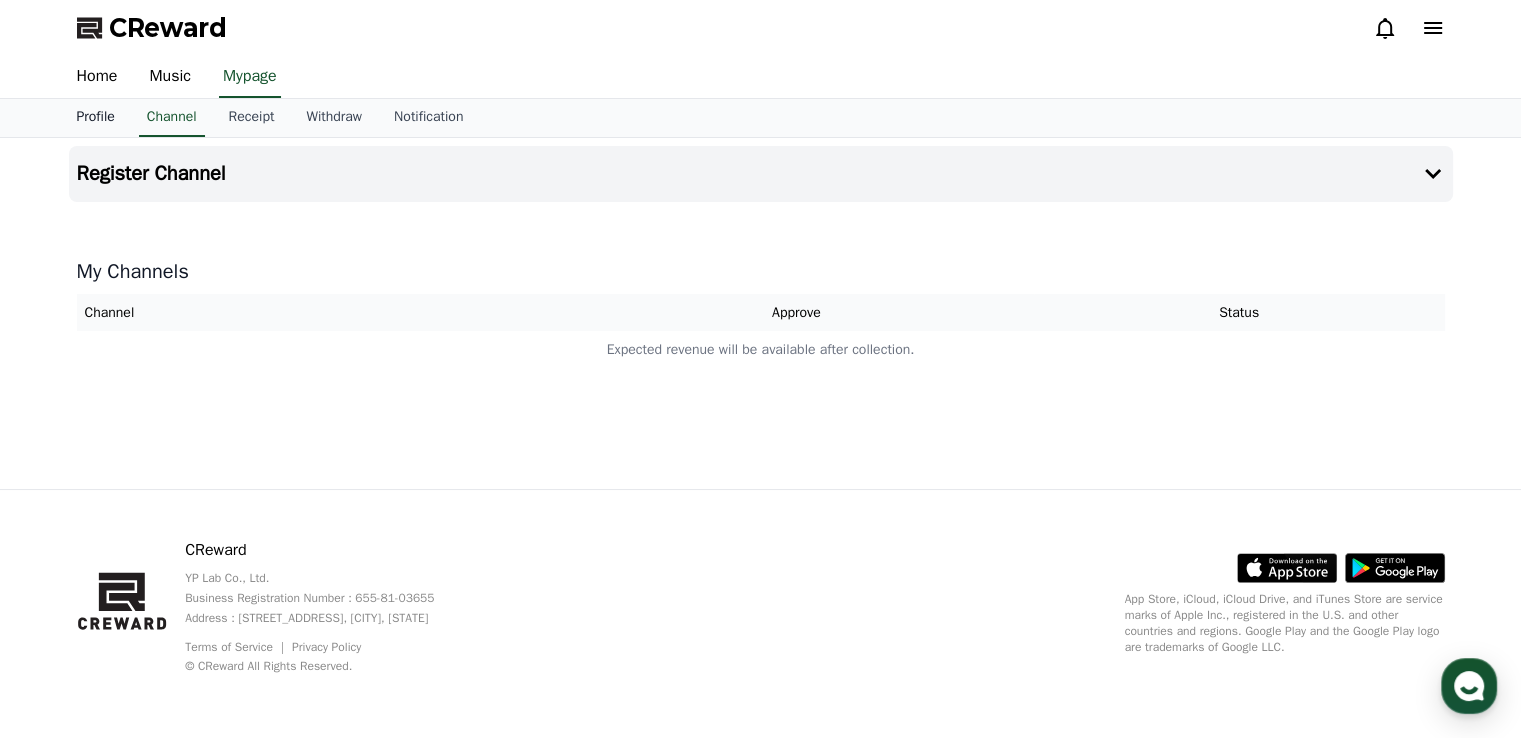 click on "Profile" at bounding box center [96, 118] 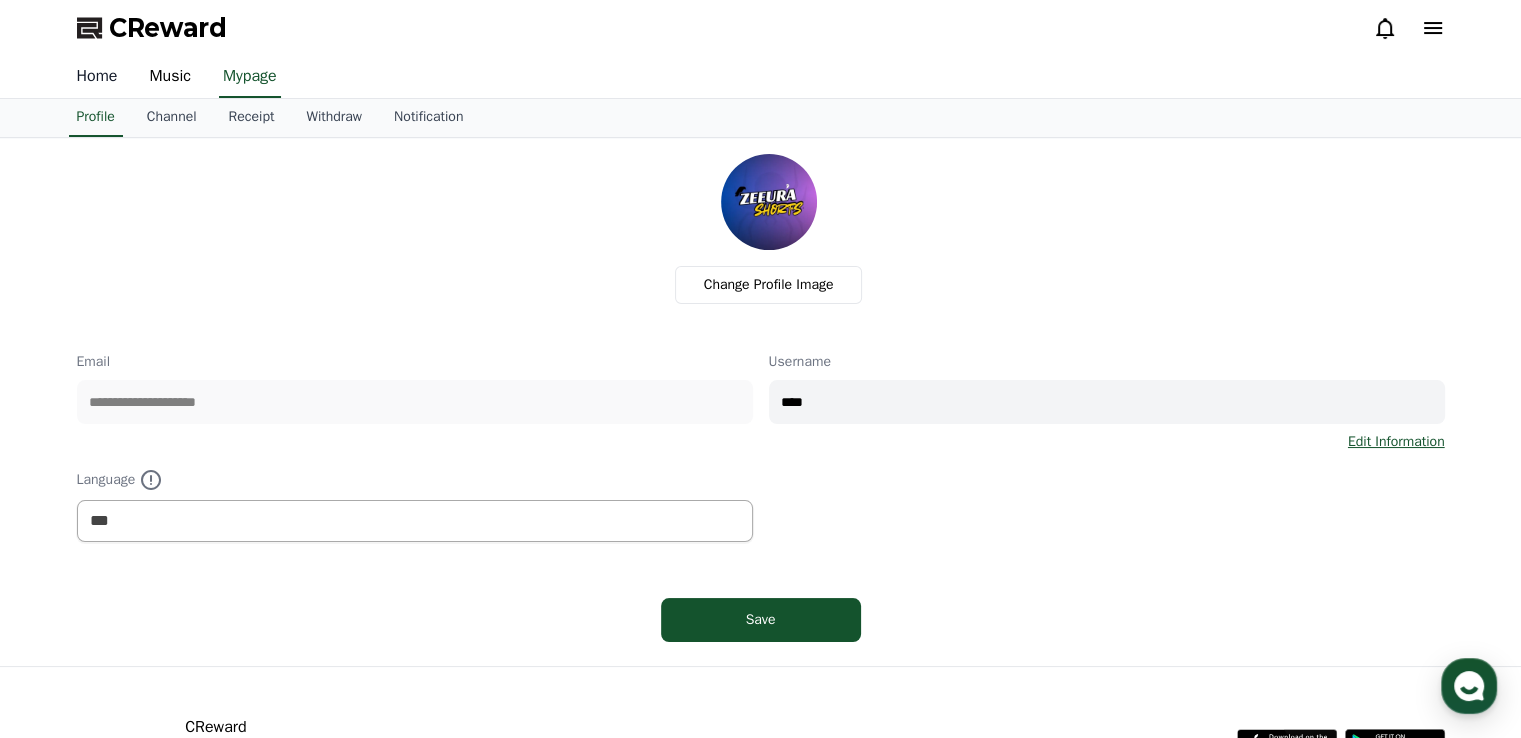 click on "Home" at bounding box center [97, 77] 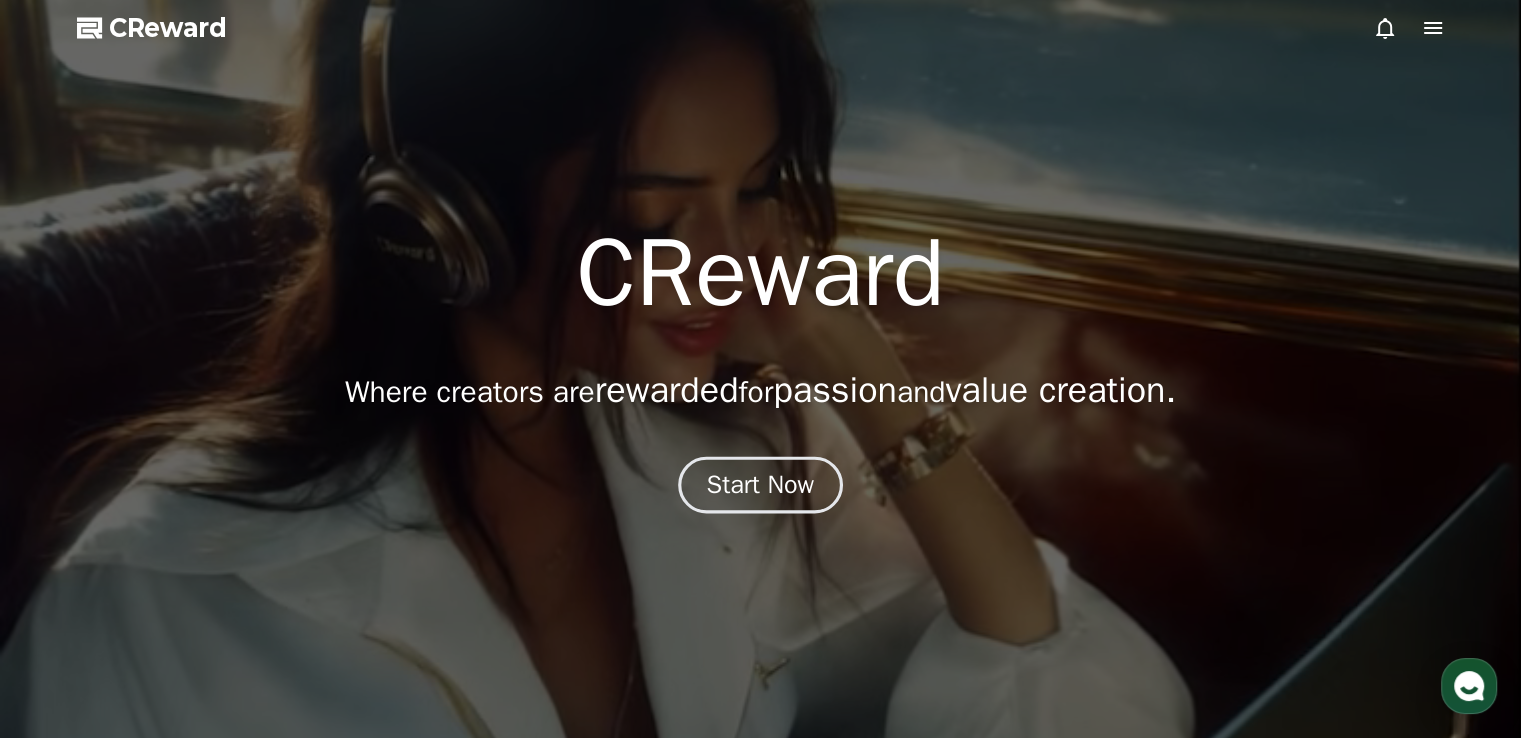click on "Start Now" at bounding box center [760, 485] 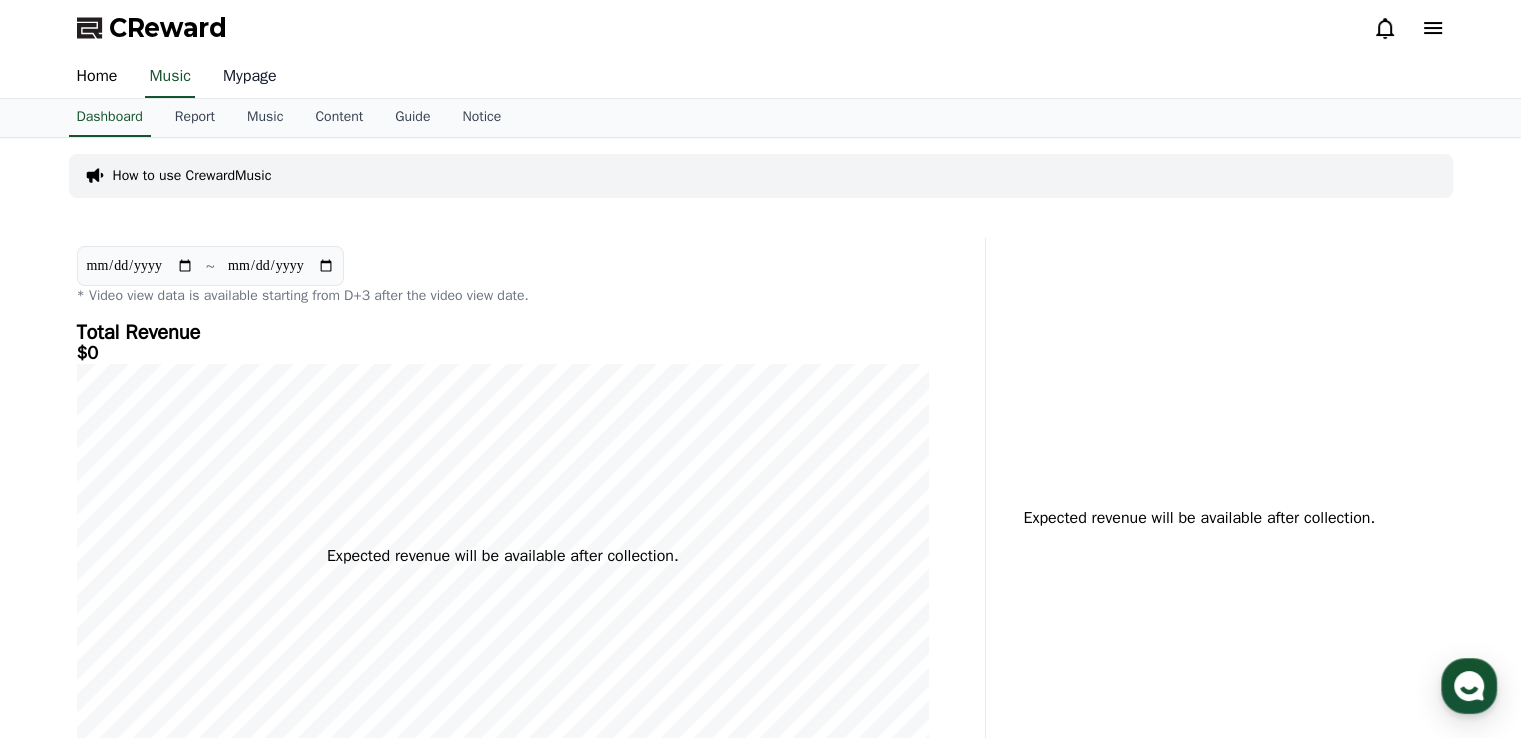 click on "Mypage" at bounding box center [250, 77] 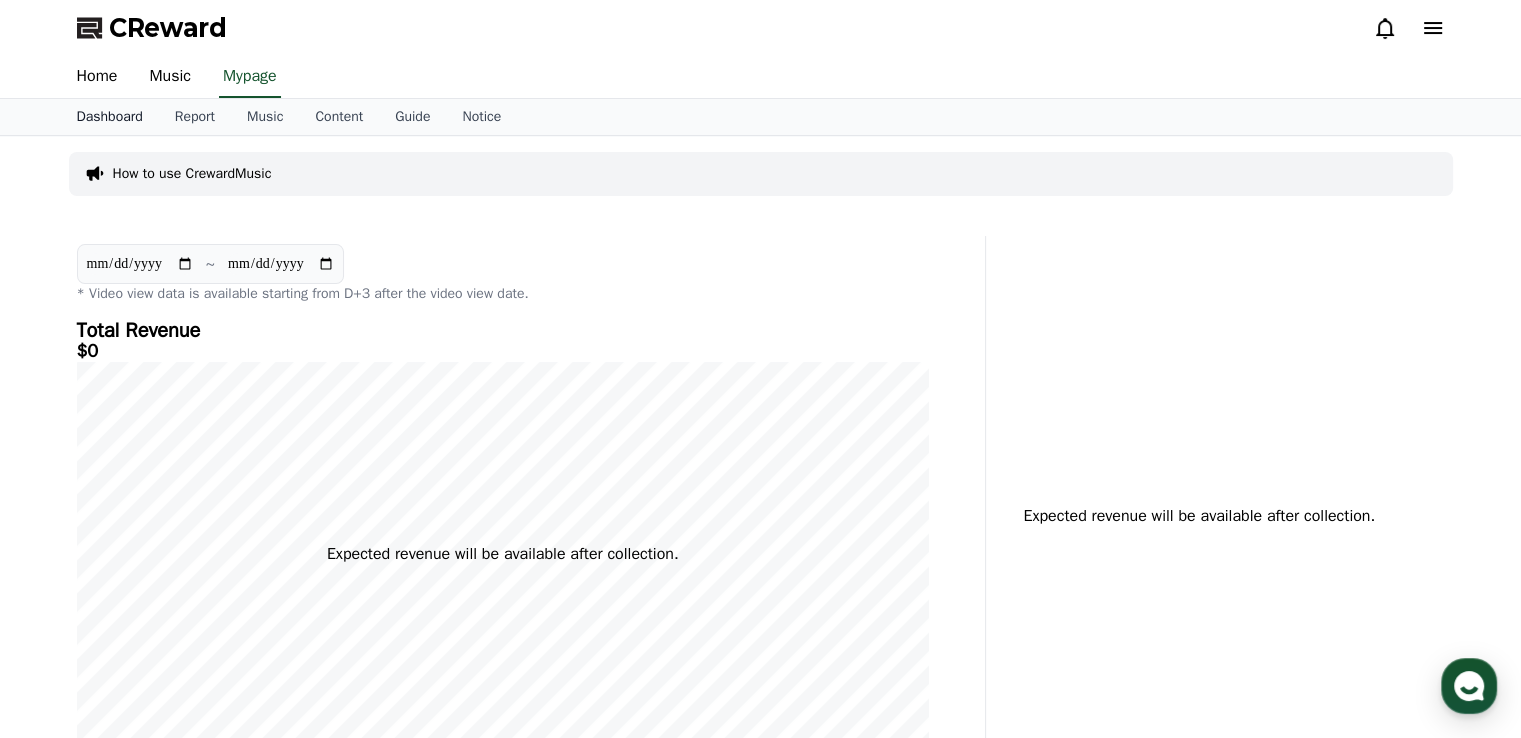 select on "**********" 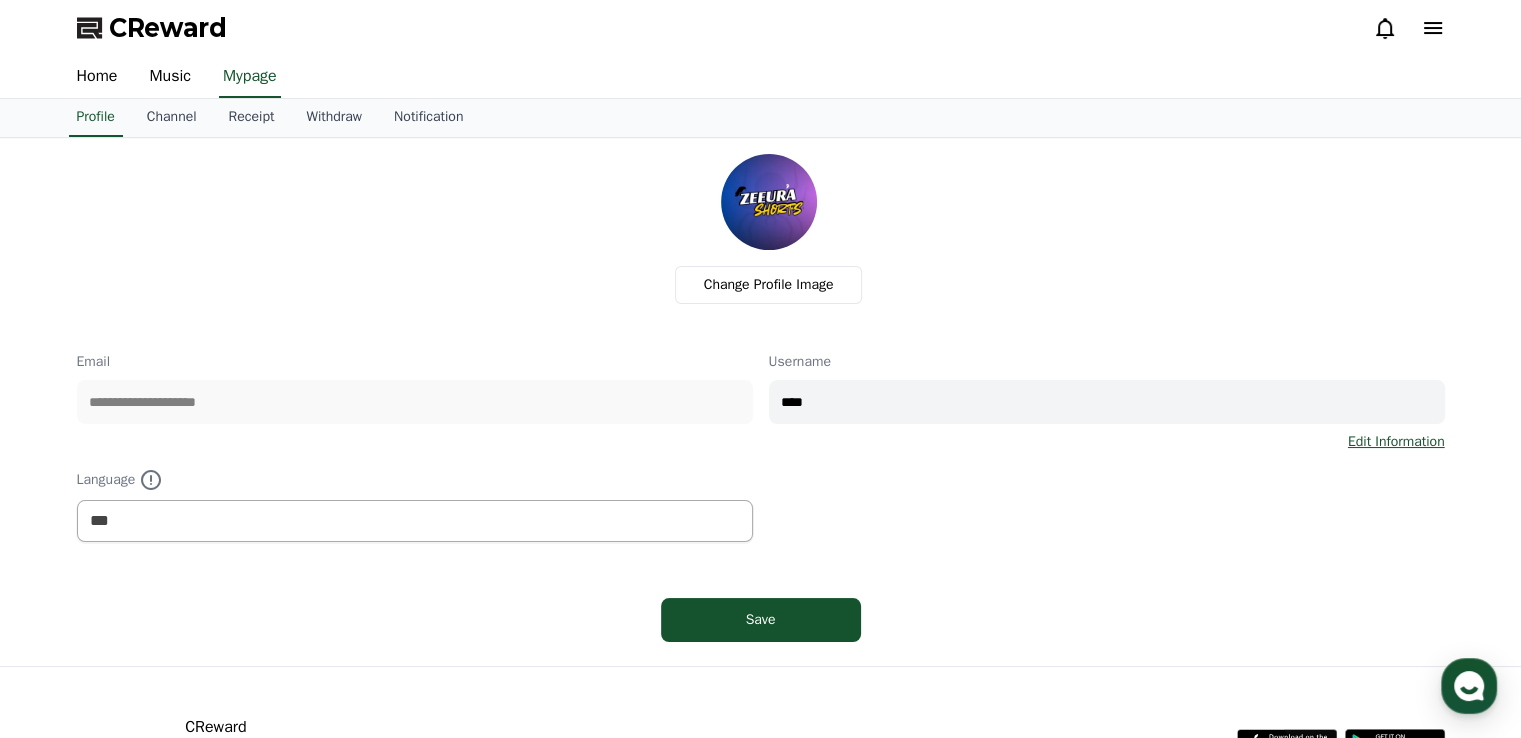 click on "Channel" at bounding box center (172, 118) 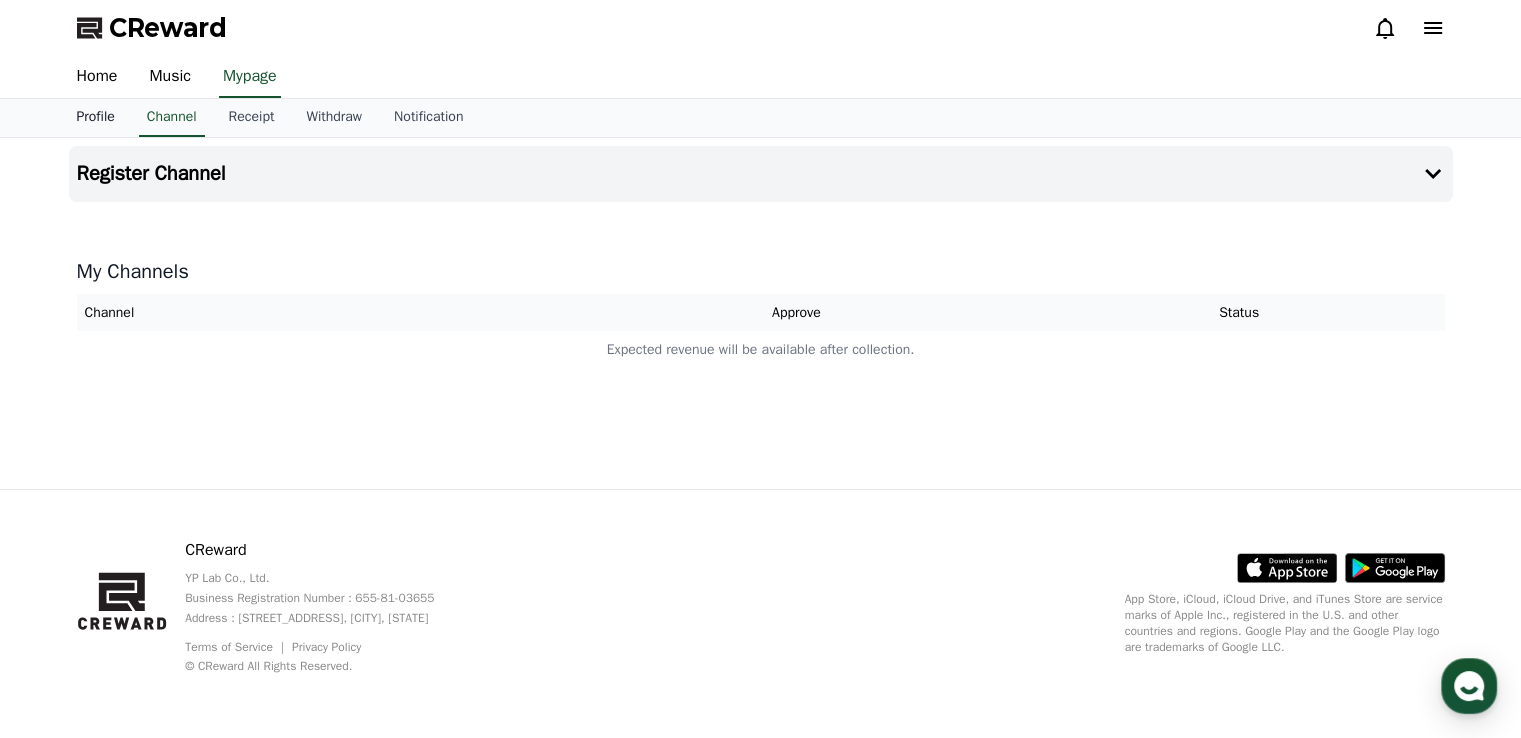 click on "Profile" at bounding box center (96, 118) 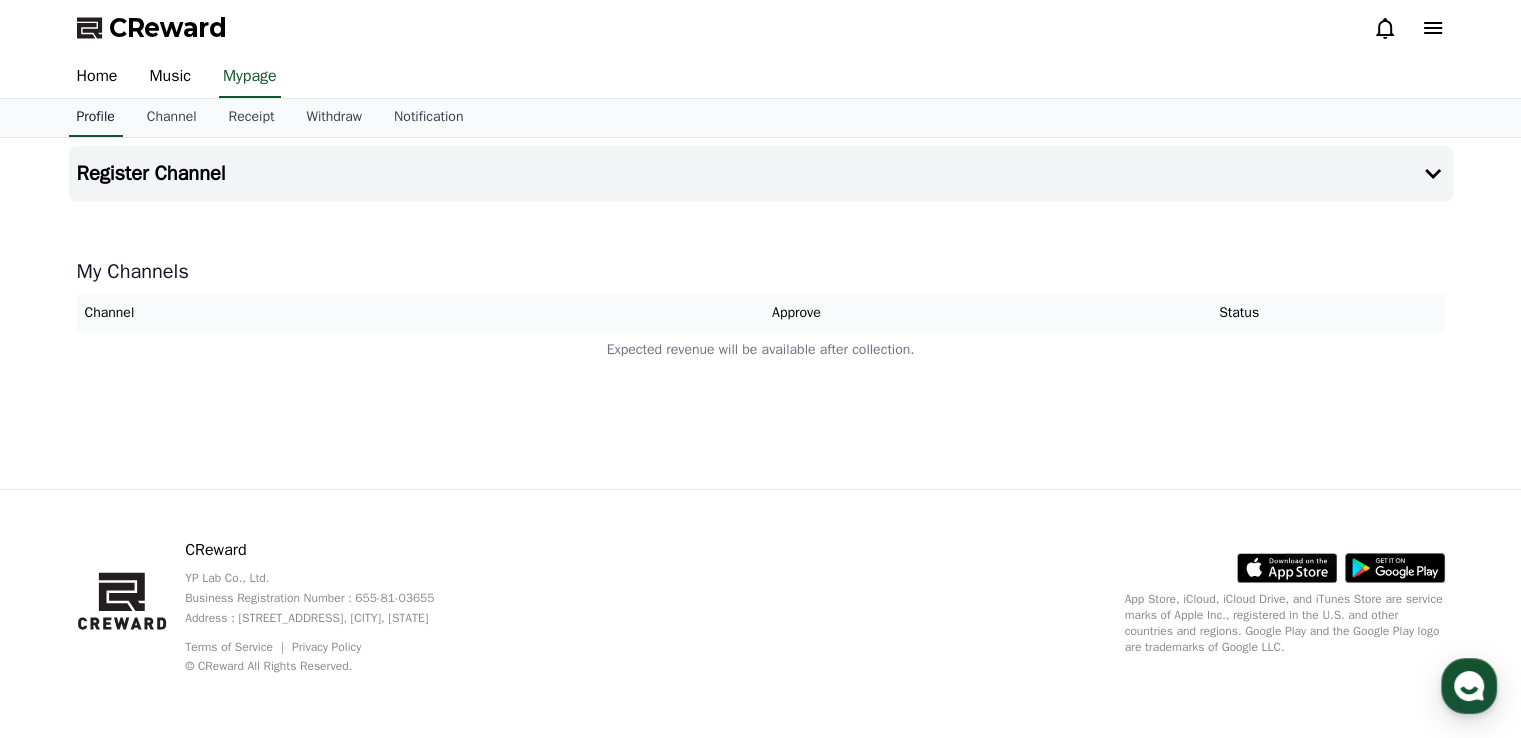 select on "**********" 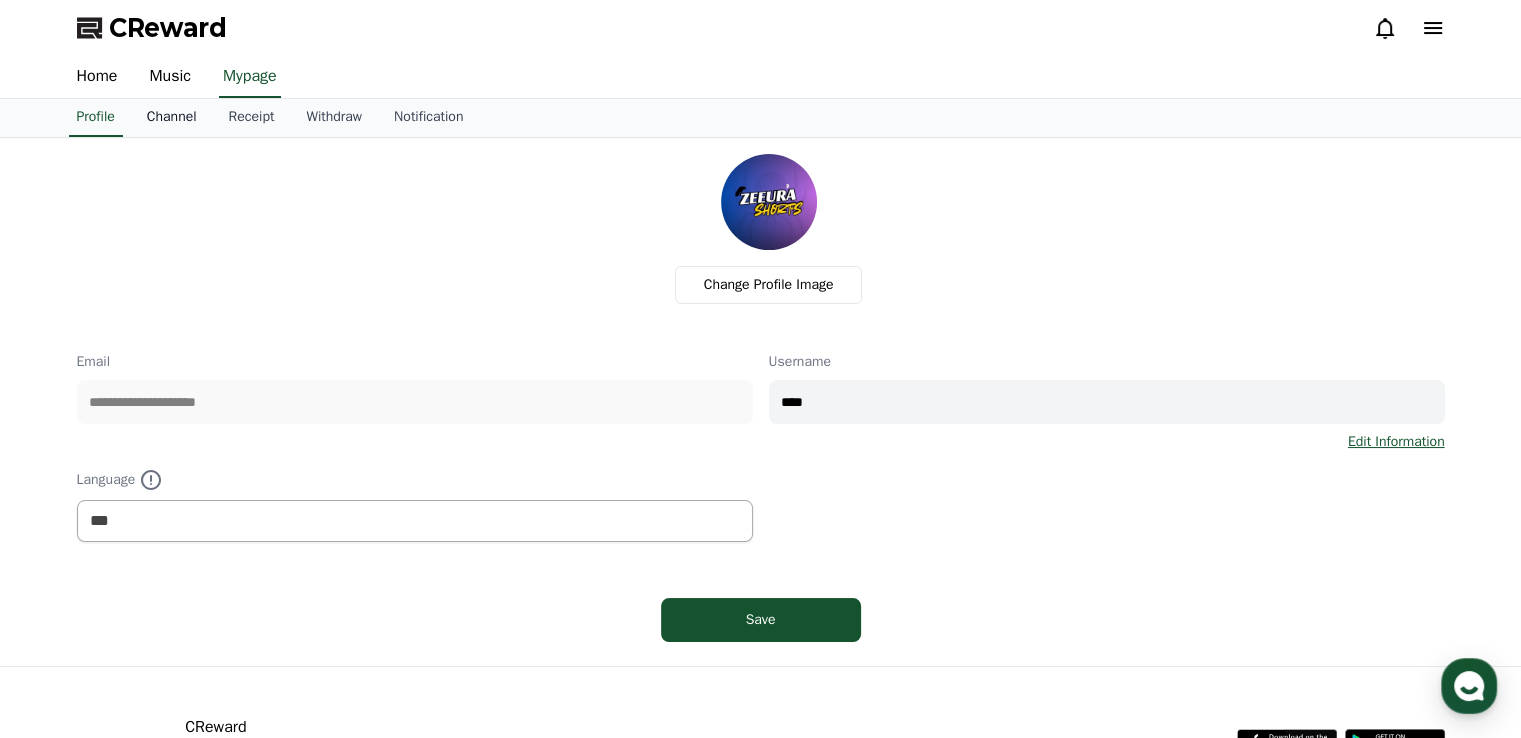 click on "Channel" at bounding box center [172, 118] 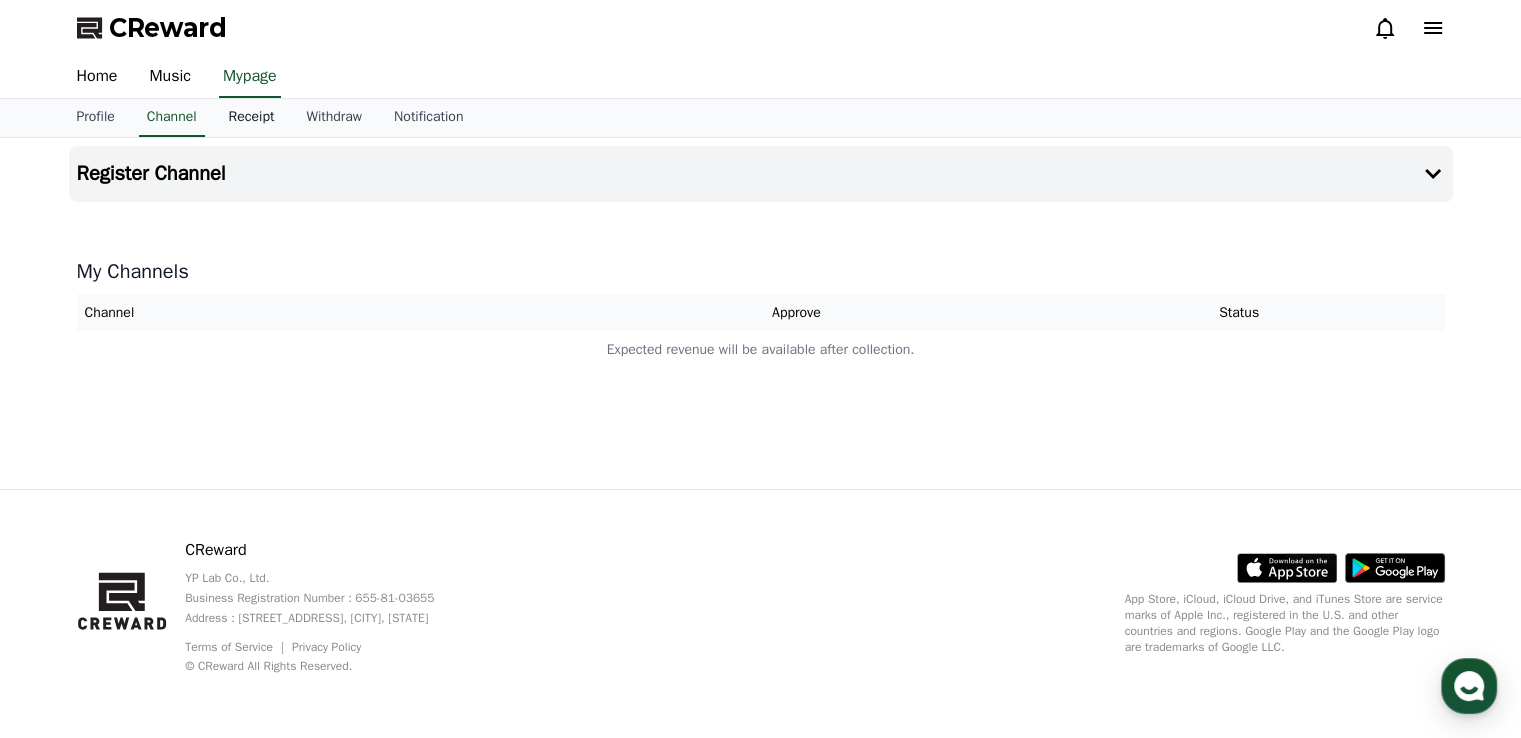 click on "Receipt" at bounding box center (252, 118) 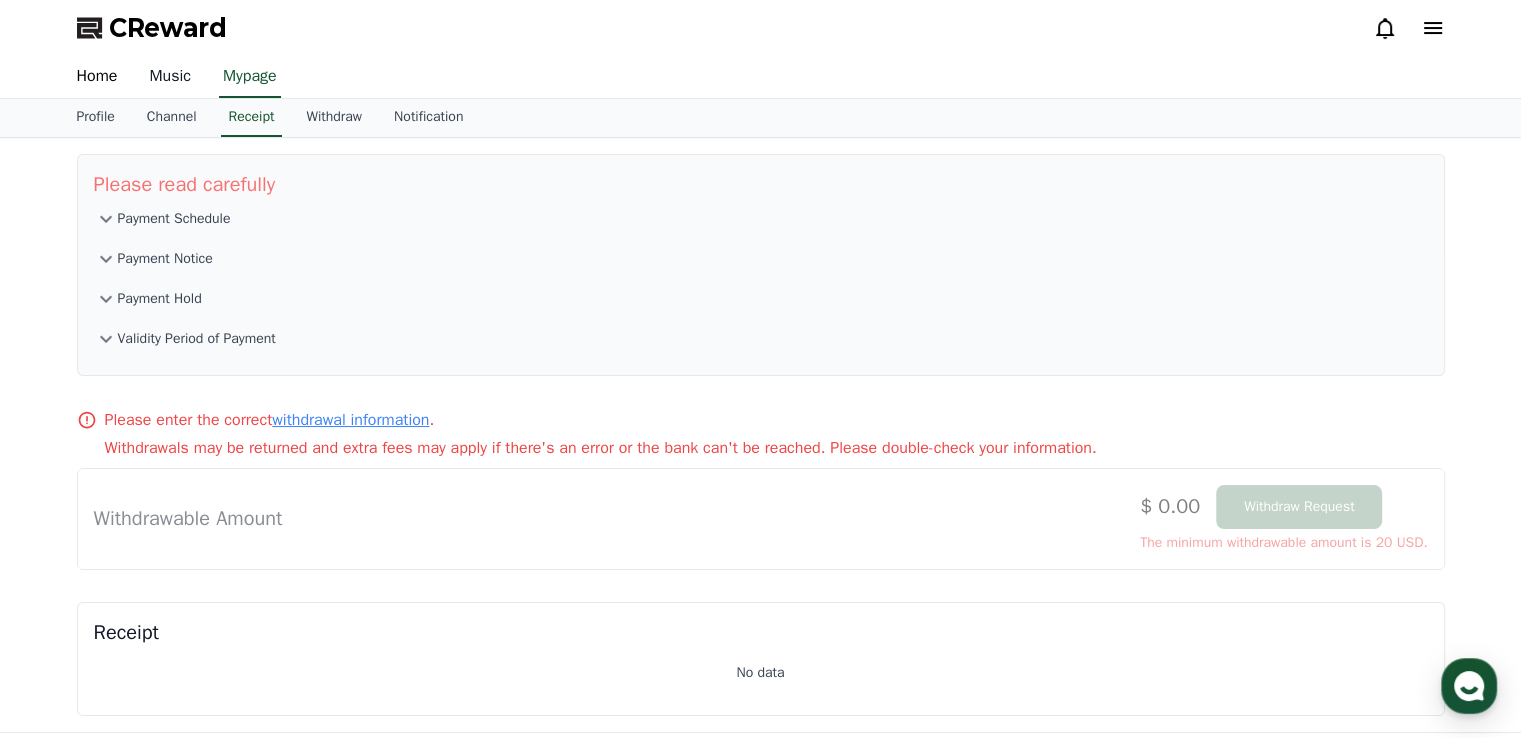 click on "Music" at bounding box center (170, 77) 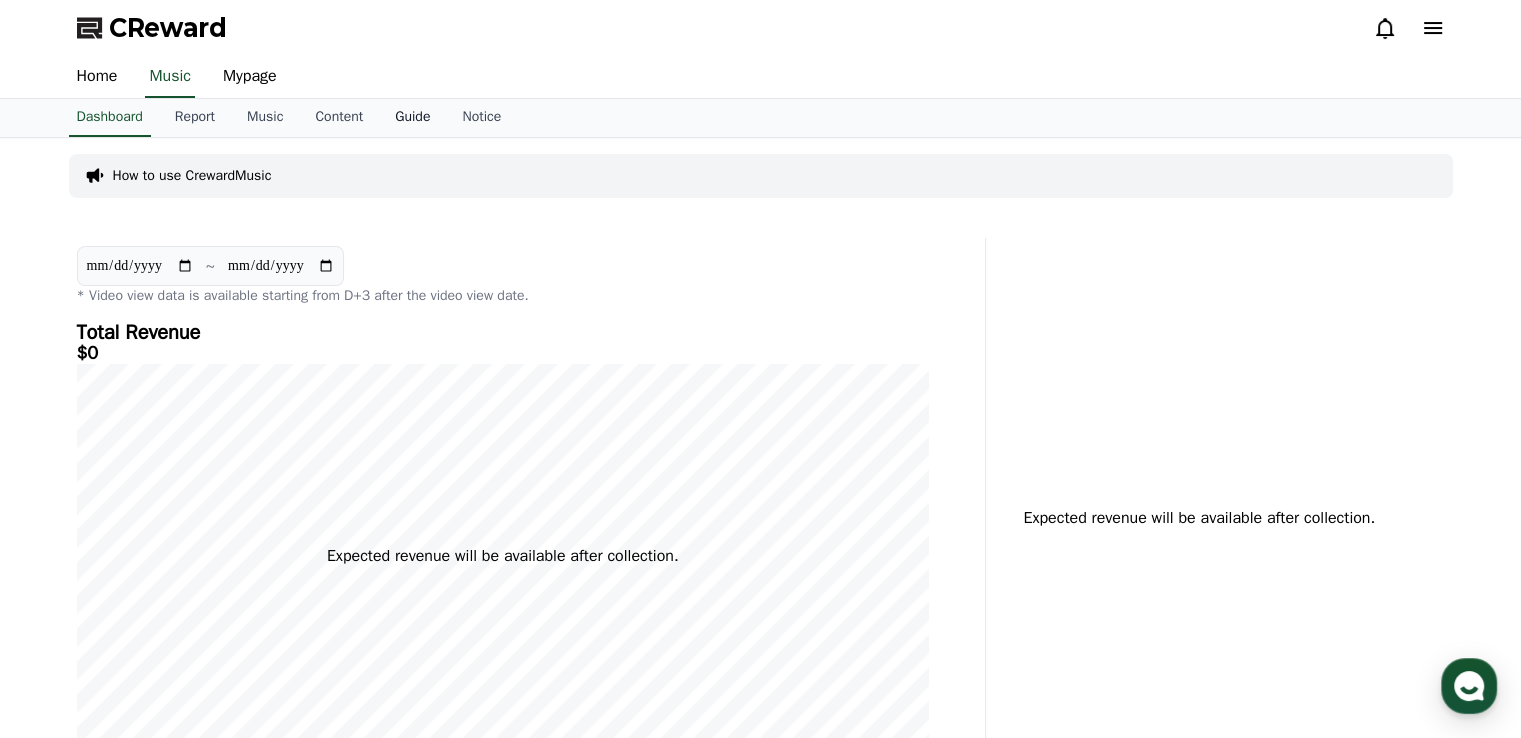 click on "Guide" at bounding box center [412, 118] 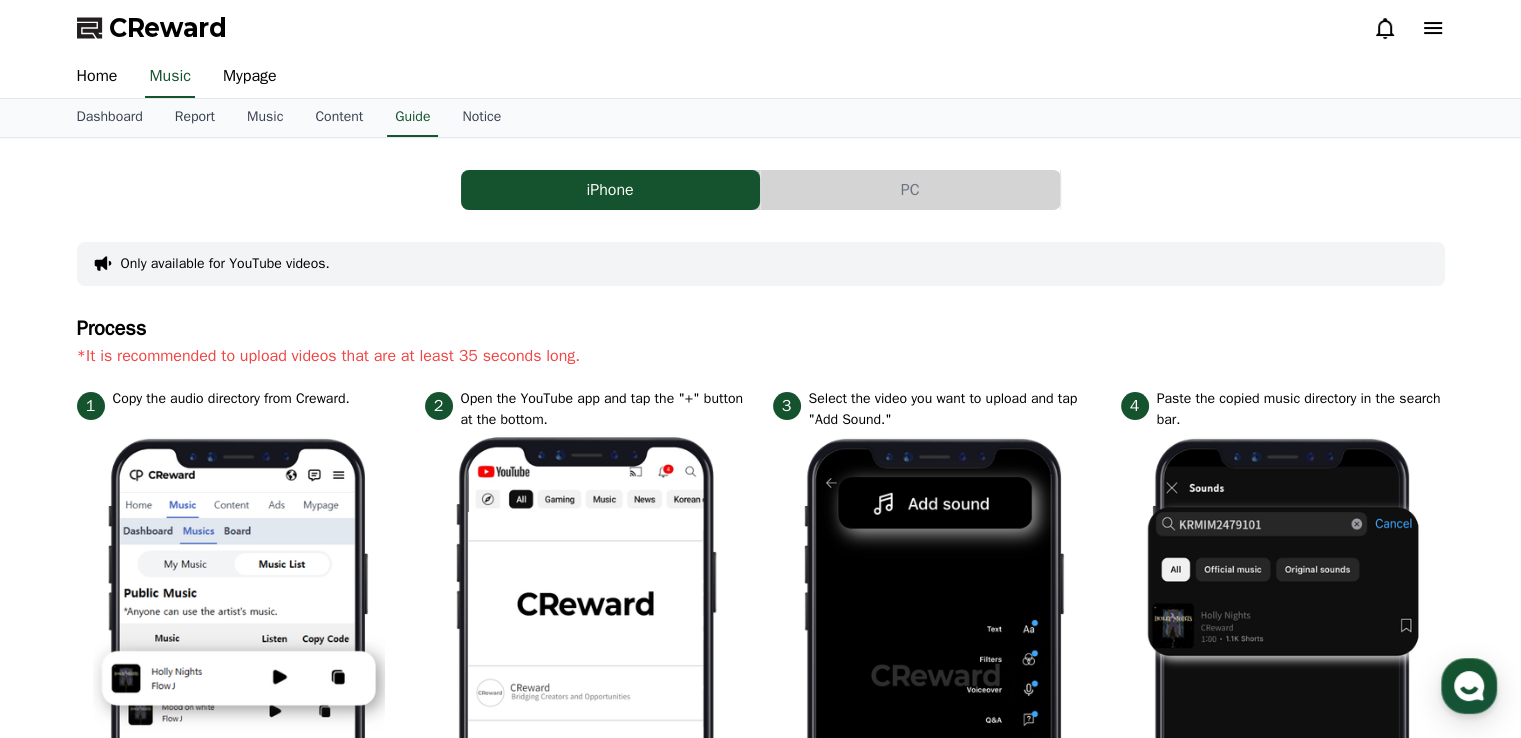 click on "PC" at bounding box center [910, 190] 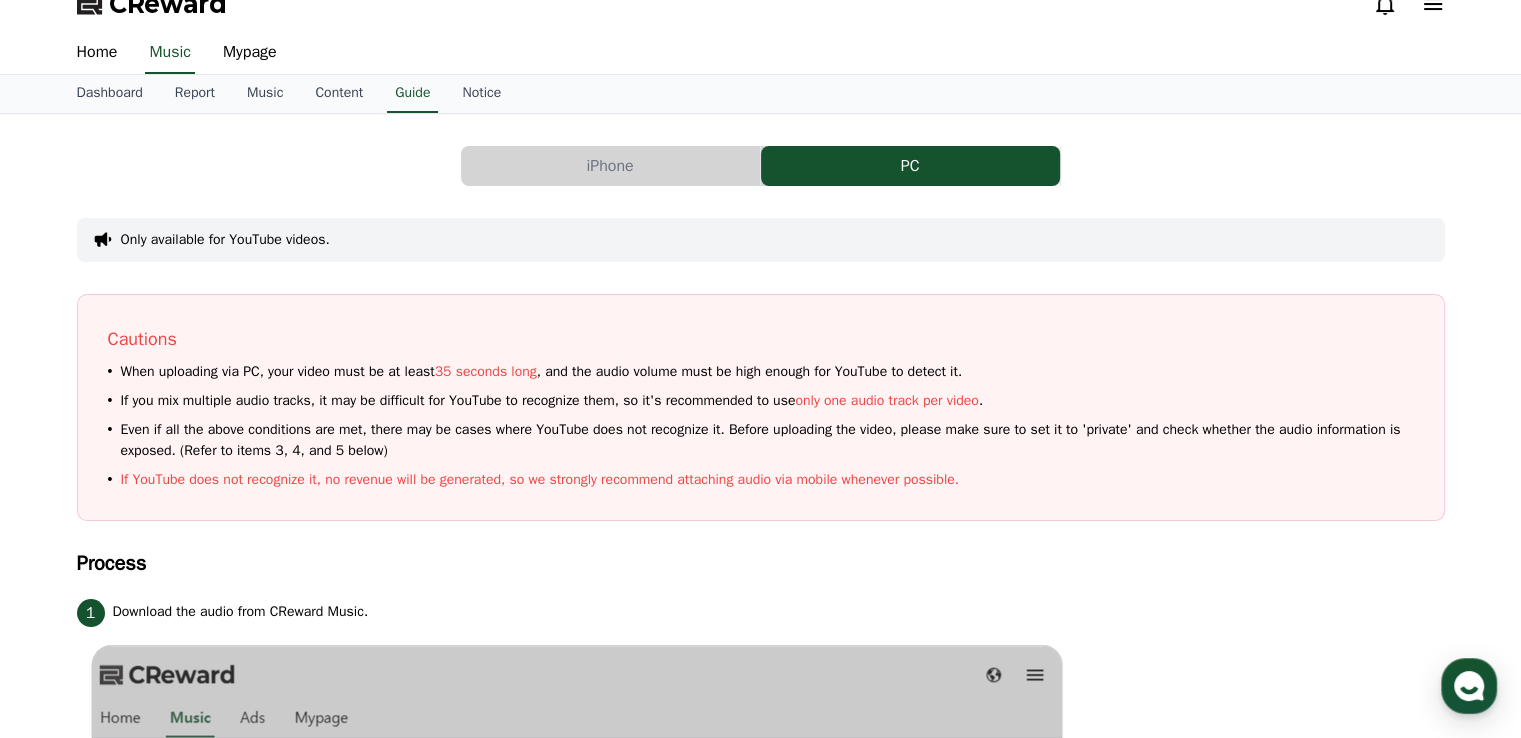 scroll, scrollTop: 0, scrollLeft: 0, axis: both 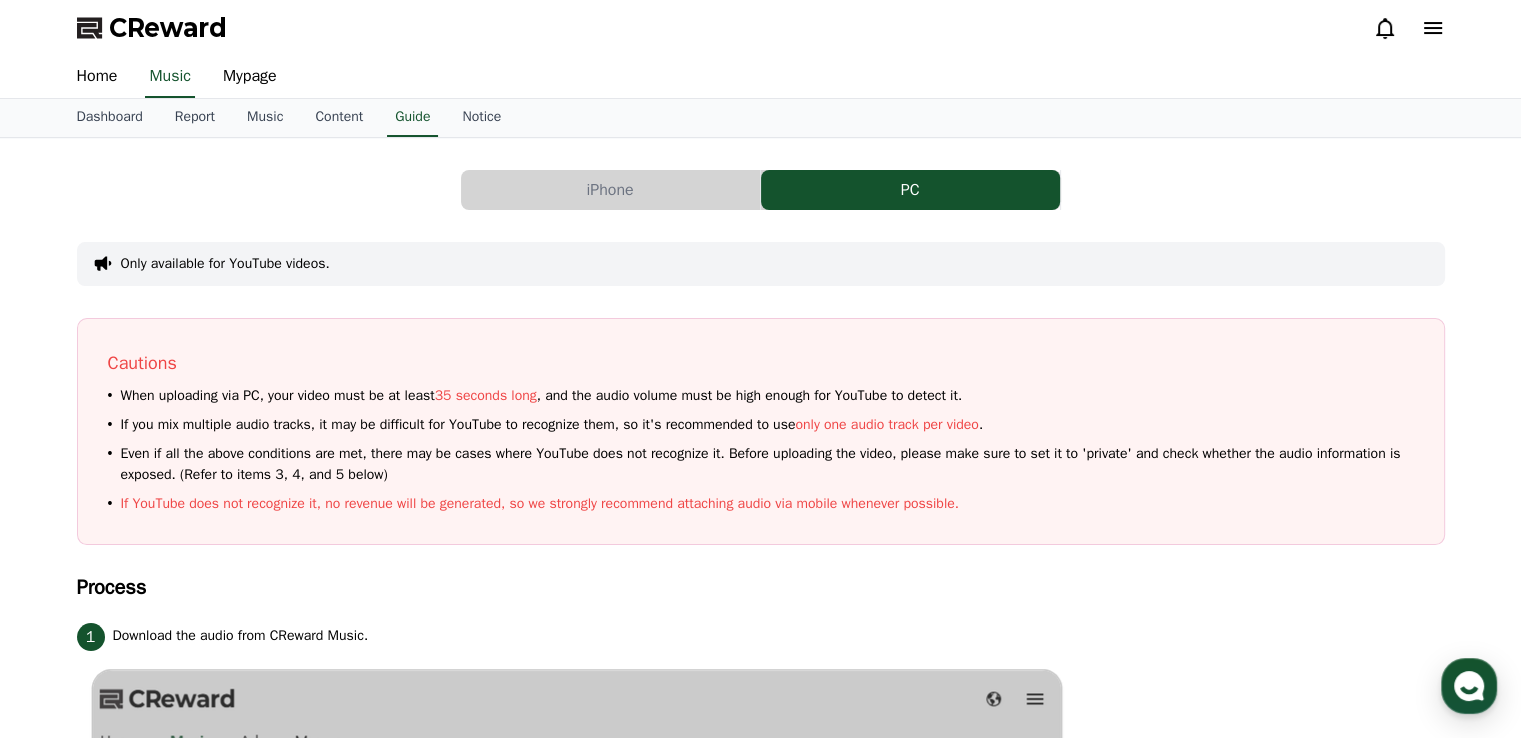 click on "iPhone PC     Only available for YouTube videos.   Cautions     When uploading via PC, your video must be at least  35 seconds long , and the audio volume must be high enough for YouTube to detect it.     If you mix multiple audio tracks, it may be difficult for YouTube to recognize them, so it's recommended to use  only one audio track per video .     Even if all the above conditions are met, there may be cases where YouTube does not recognize it. Before uploading the video, please make sure to set it to 'private' and check whether the audio information is exposed. (Refer to items 3, 4, and 5 below)     If YouTube does not recognize it, no revenue will be generated, so we strongly recommend attaching audio via mobile whenever possible.   Process   1   Download the audio from CReward Music.     2   Insert the audio into your video during production, ensuring the volume is loud enough for YouTube to recognize.     3       4   Click "See details" under the Restrictions section on the right.     5" at bounding box center (761, 1344) 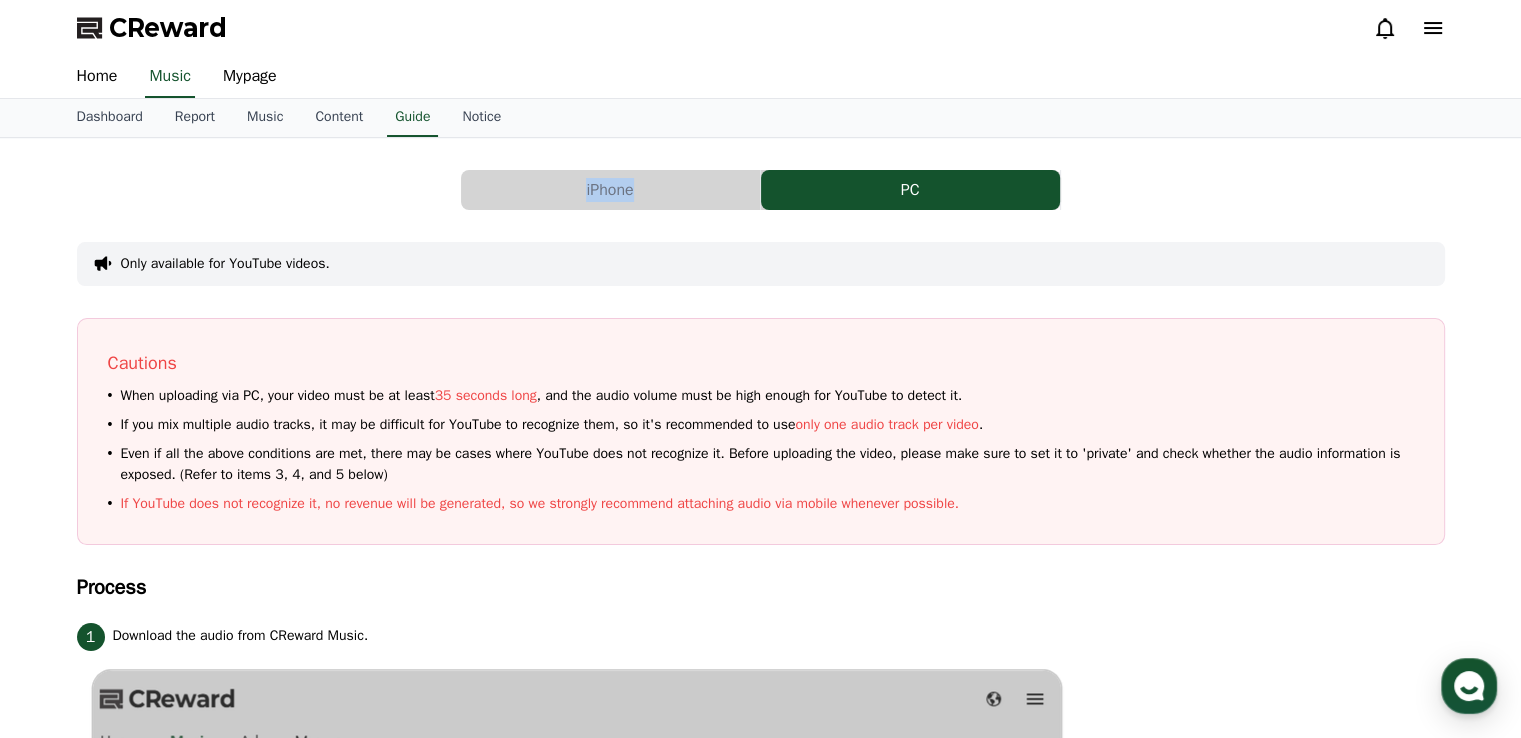 click on "iPhone" at bounding box center (610, 190) 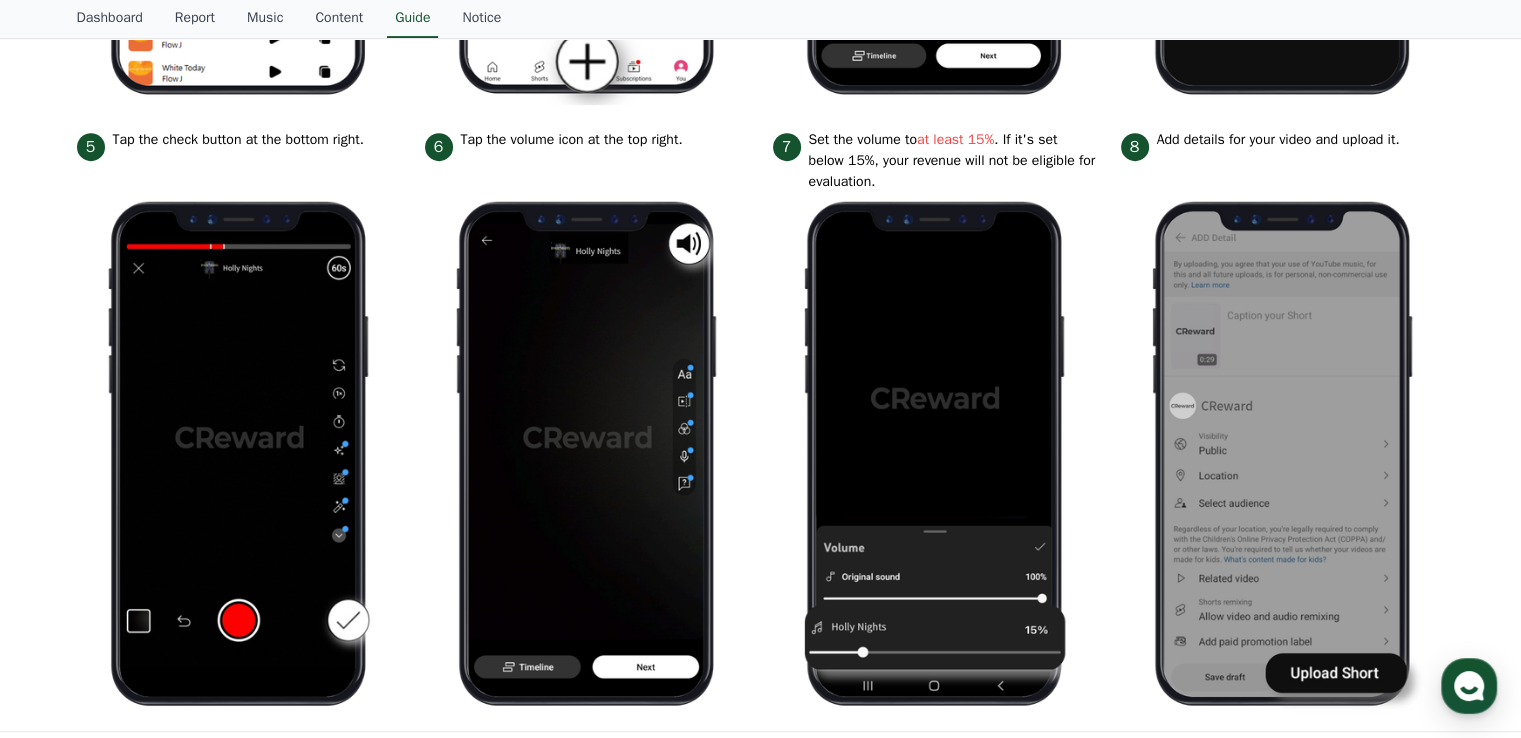 scroll, scrollTop: 850, scrollLeft: 0, axis: vertical 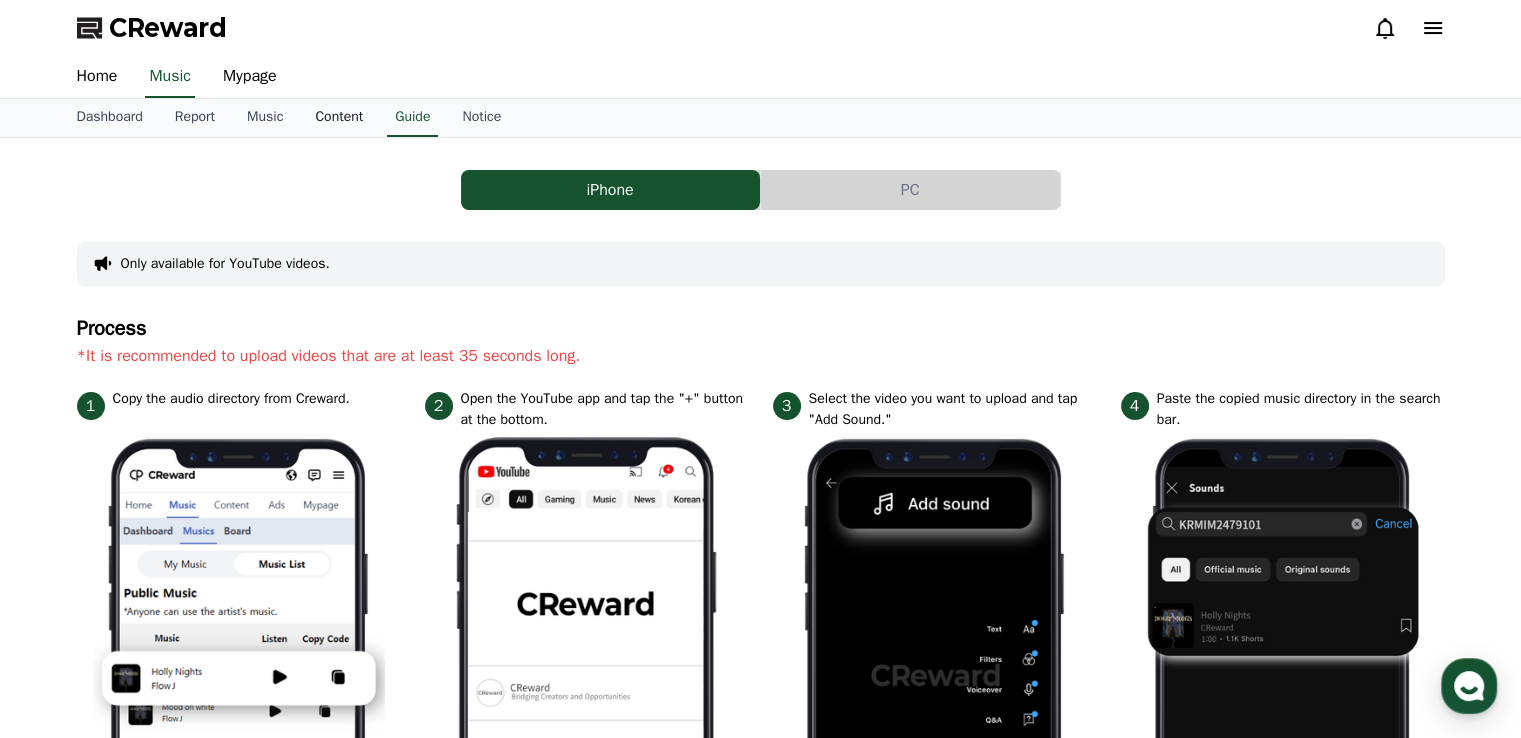click on "Content" at bounding box center [339, 118] 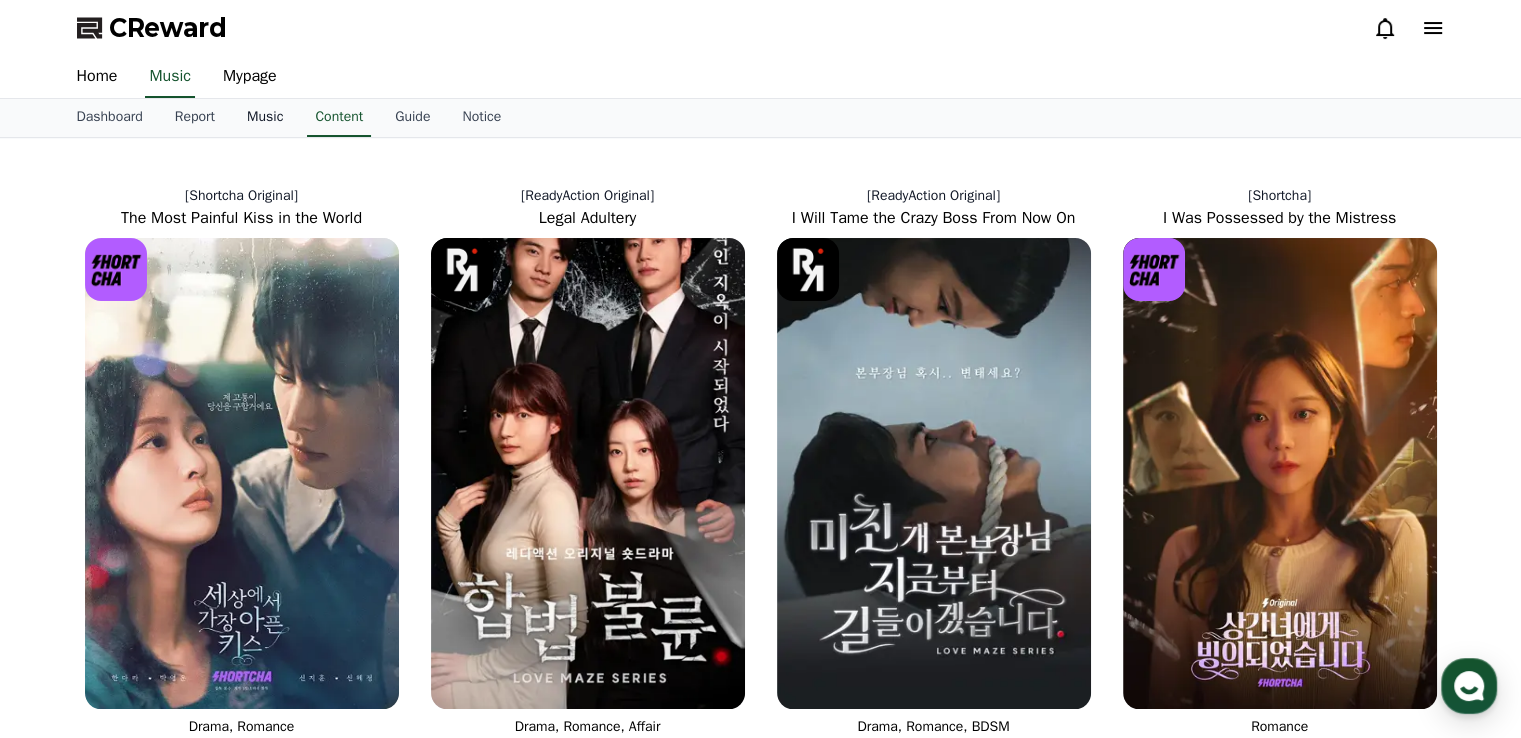 click on "Music" at bounding box center [265, 118] 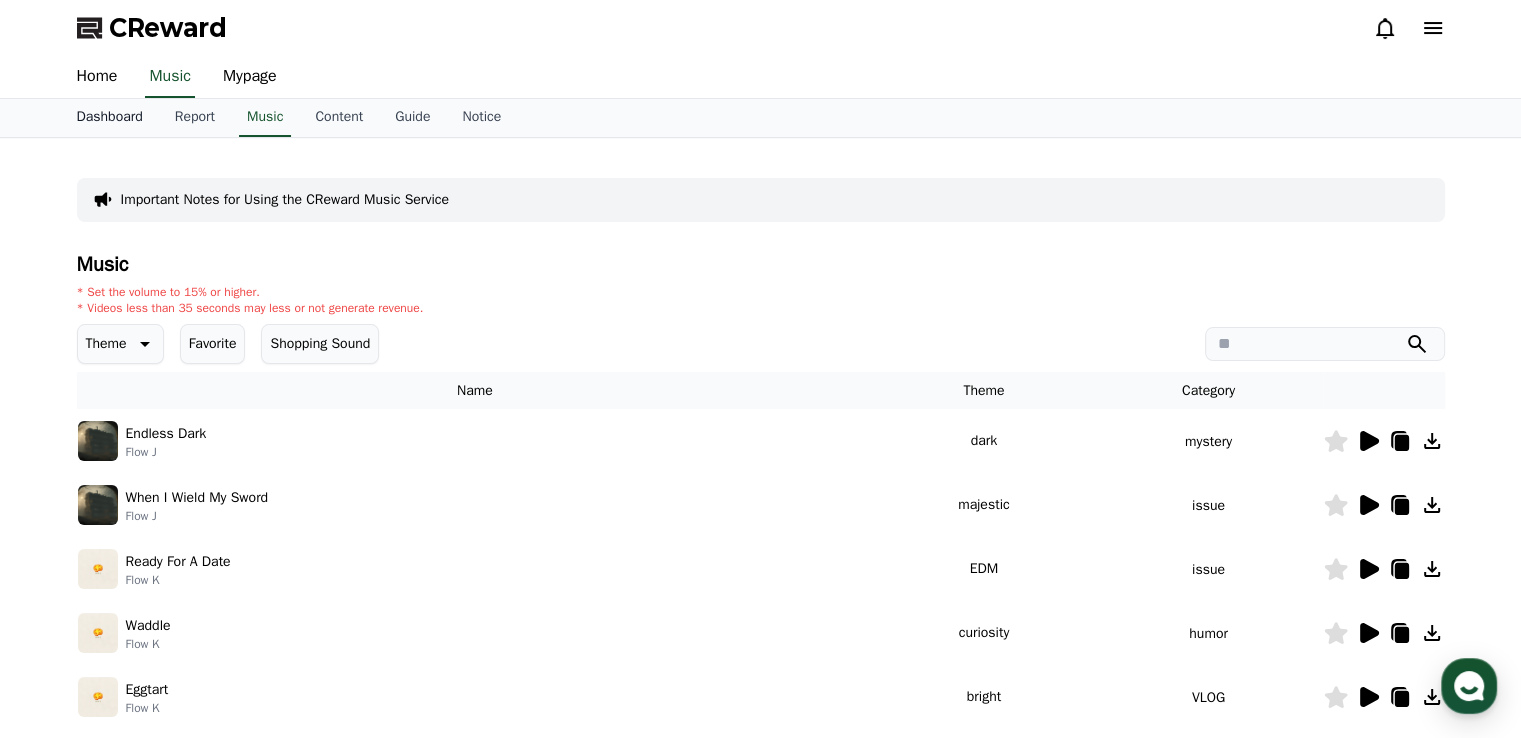 click on "Dashboard" at bounding box center (110, 118) 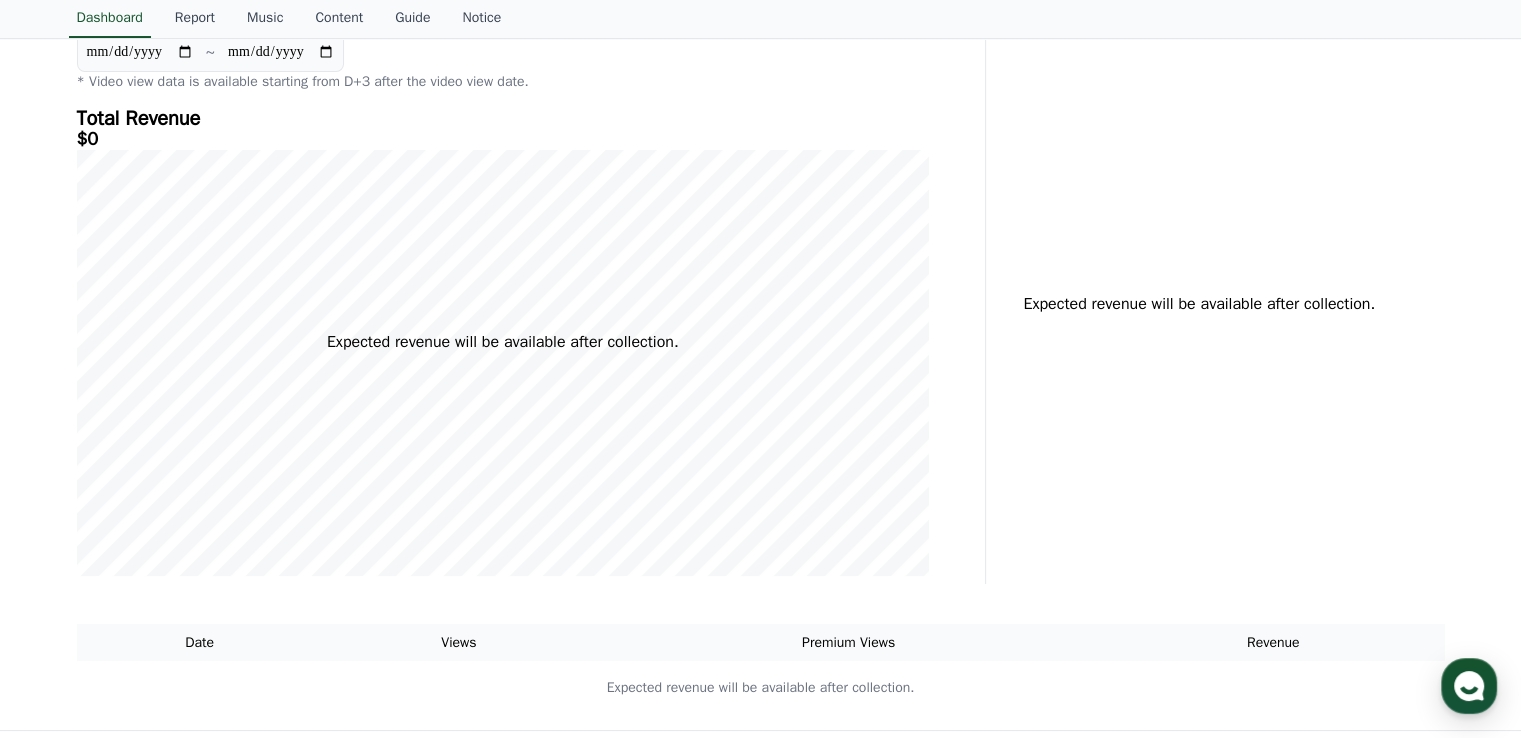 scroll, scrollTop: 0, scrollLeft: 0, axis: both 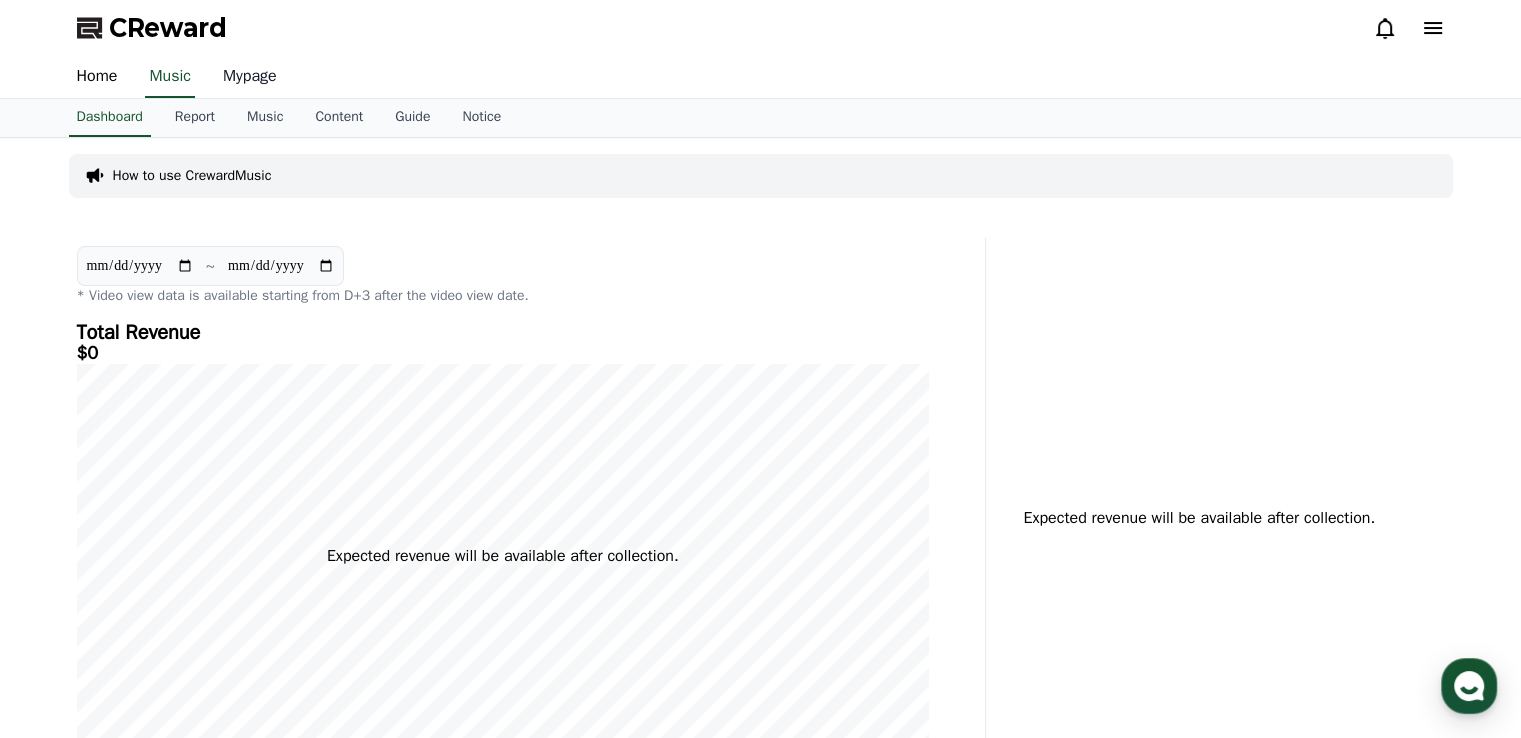 click on "Mypage" at bounding box center (250, 77) 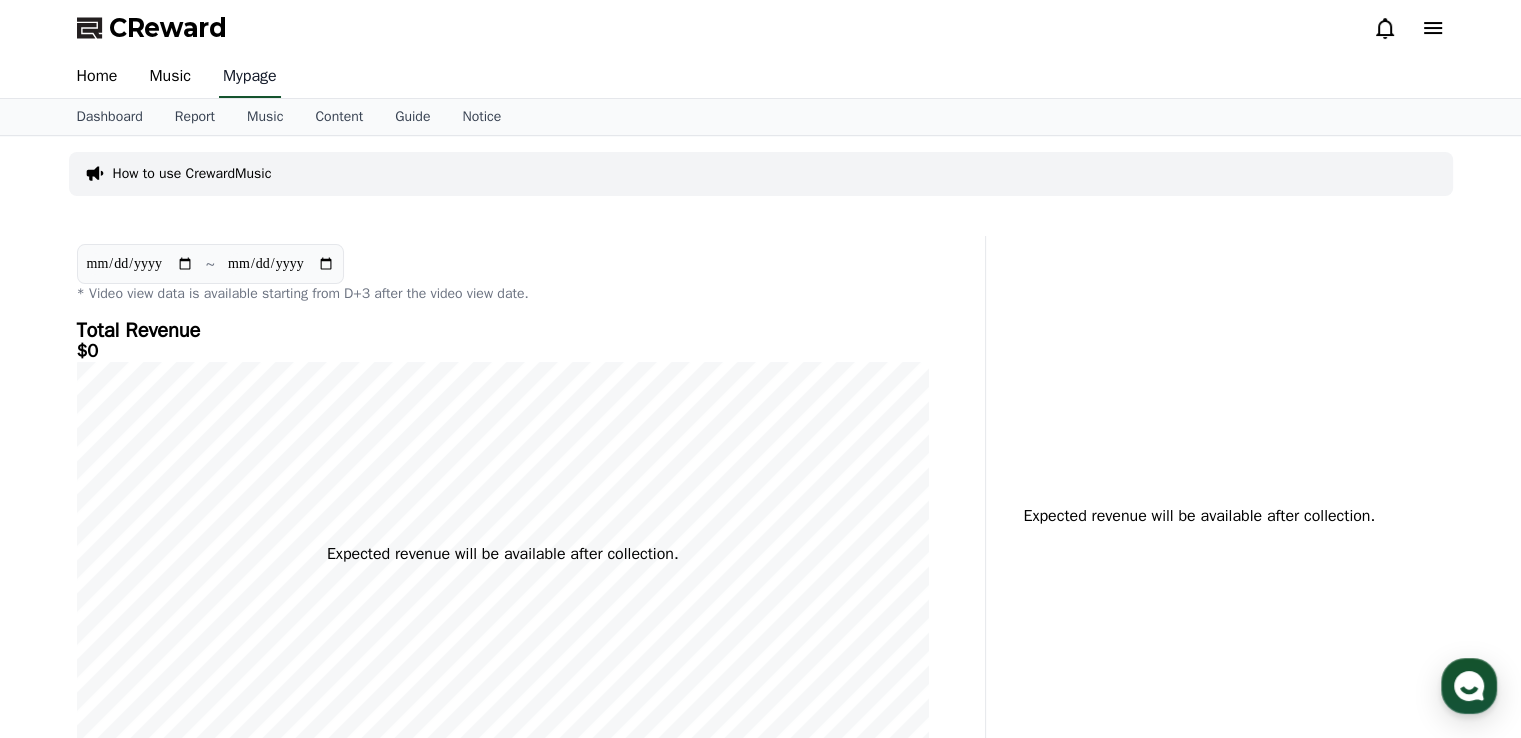 select on "**********" 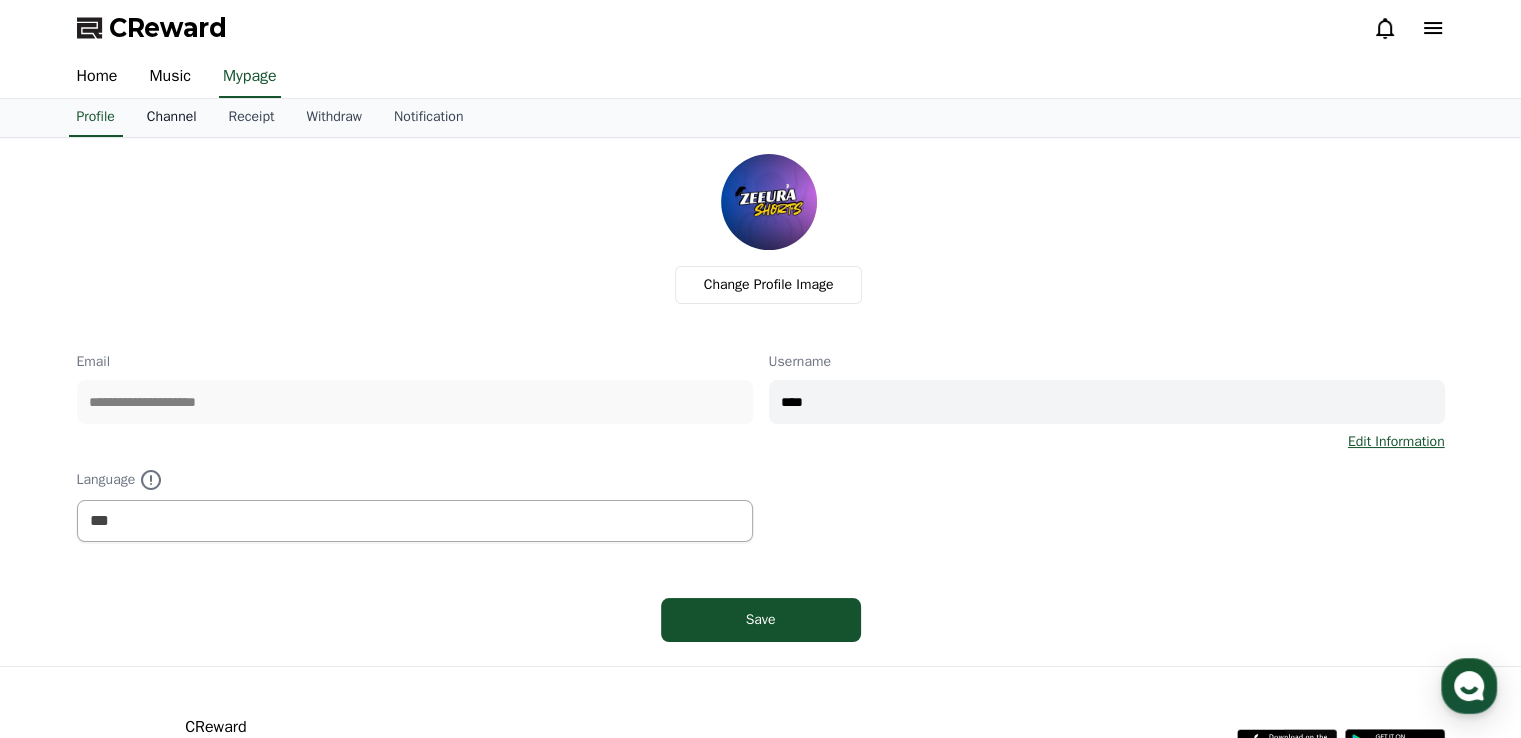 click on "Channel" at bounding box center [172, 118] 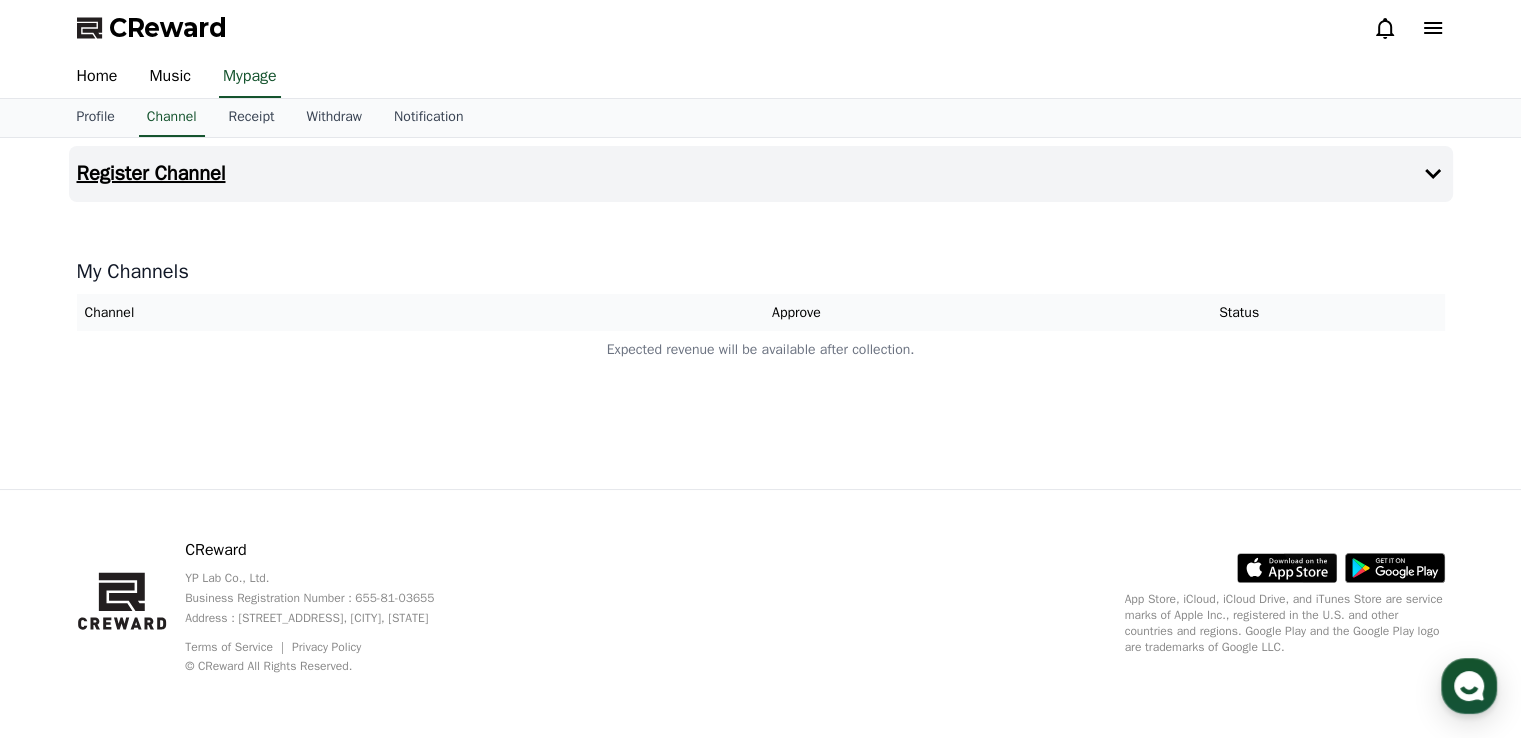click 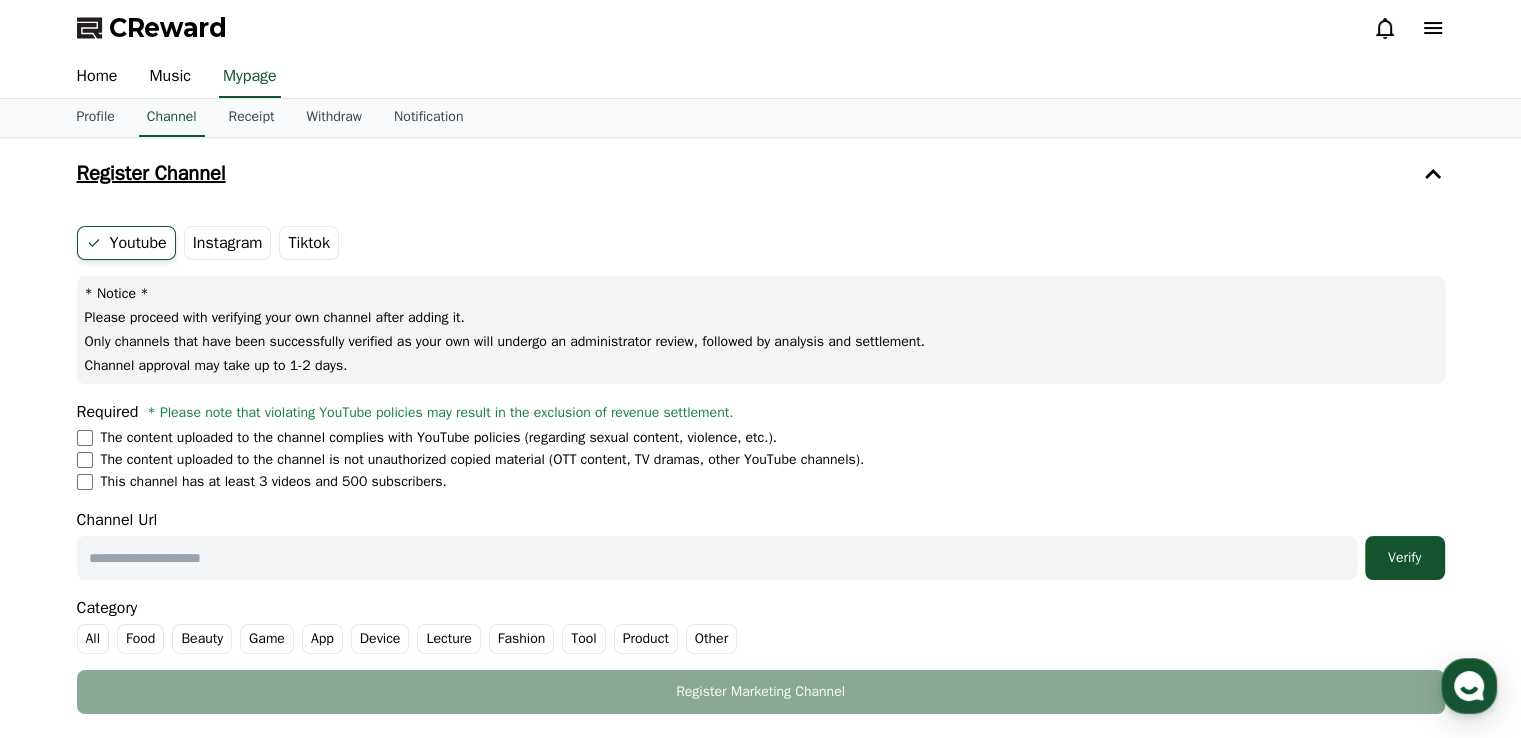 click at bounding box center (717, 558) 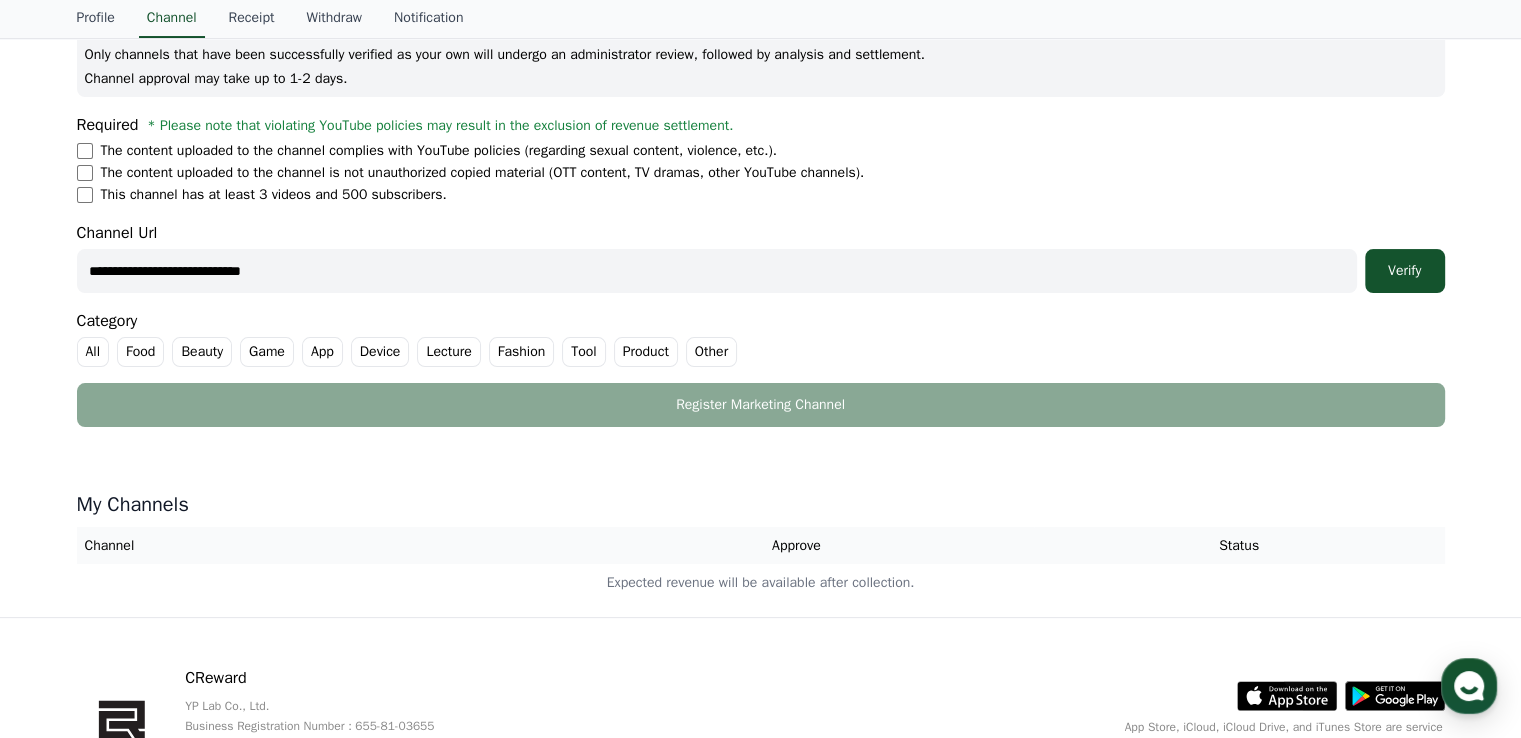 scroll, scrollTop: 289, scrollLeft: 0, axis: vertical 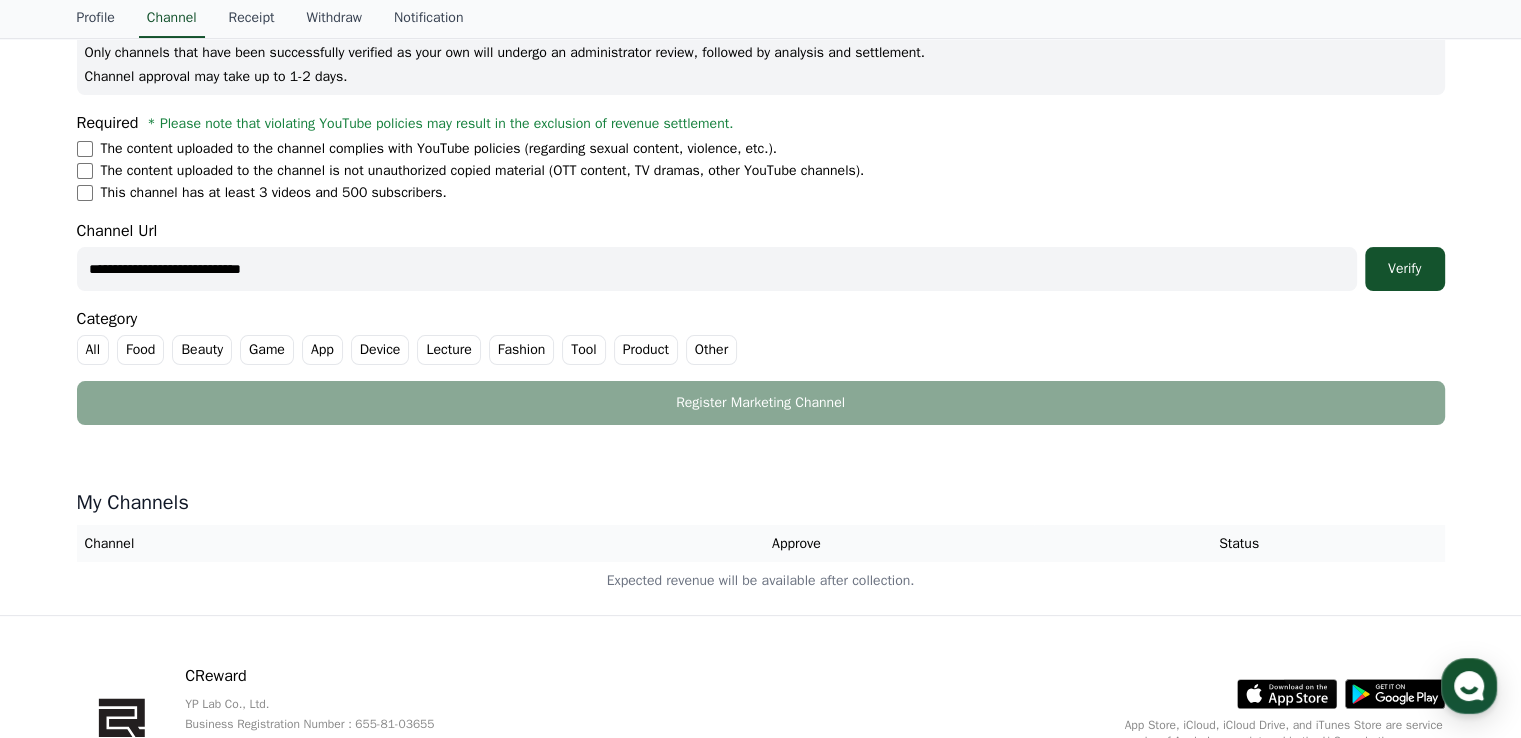 type on "**********" 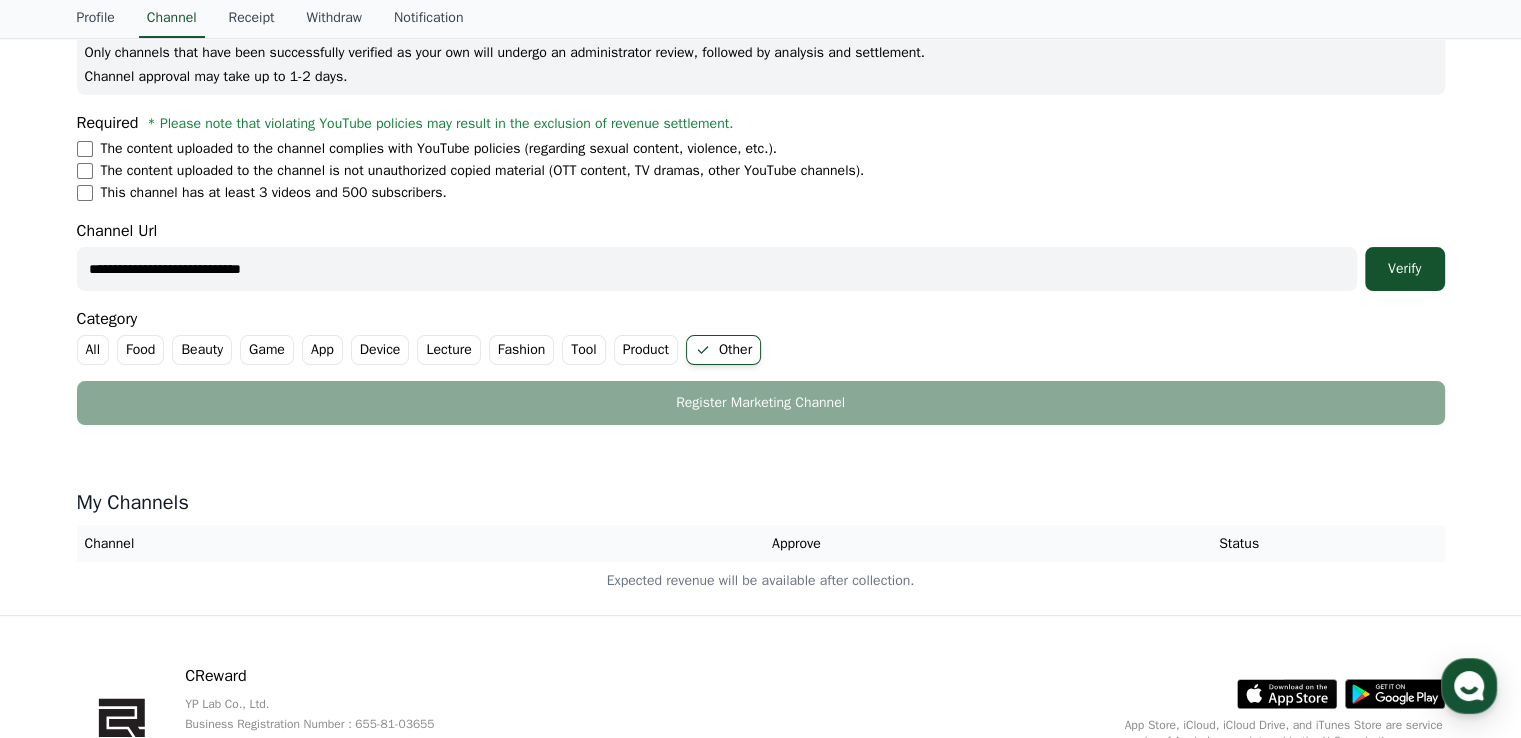 click on "Other" at bounding box center (723, 350) 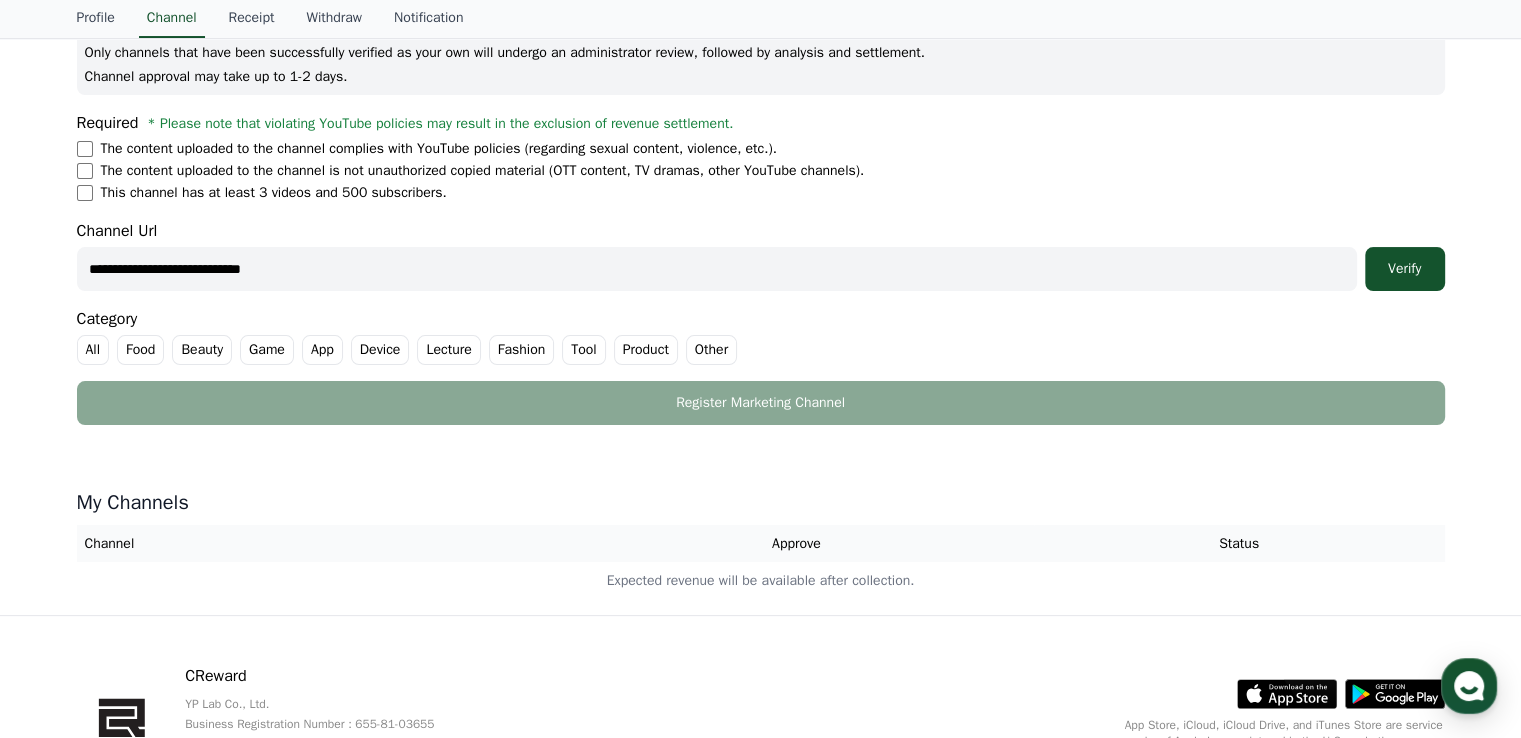 click on "Other" at bounding box center [711, 350] 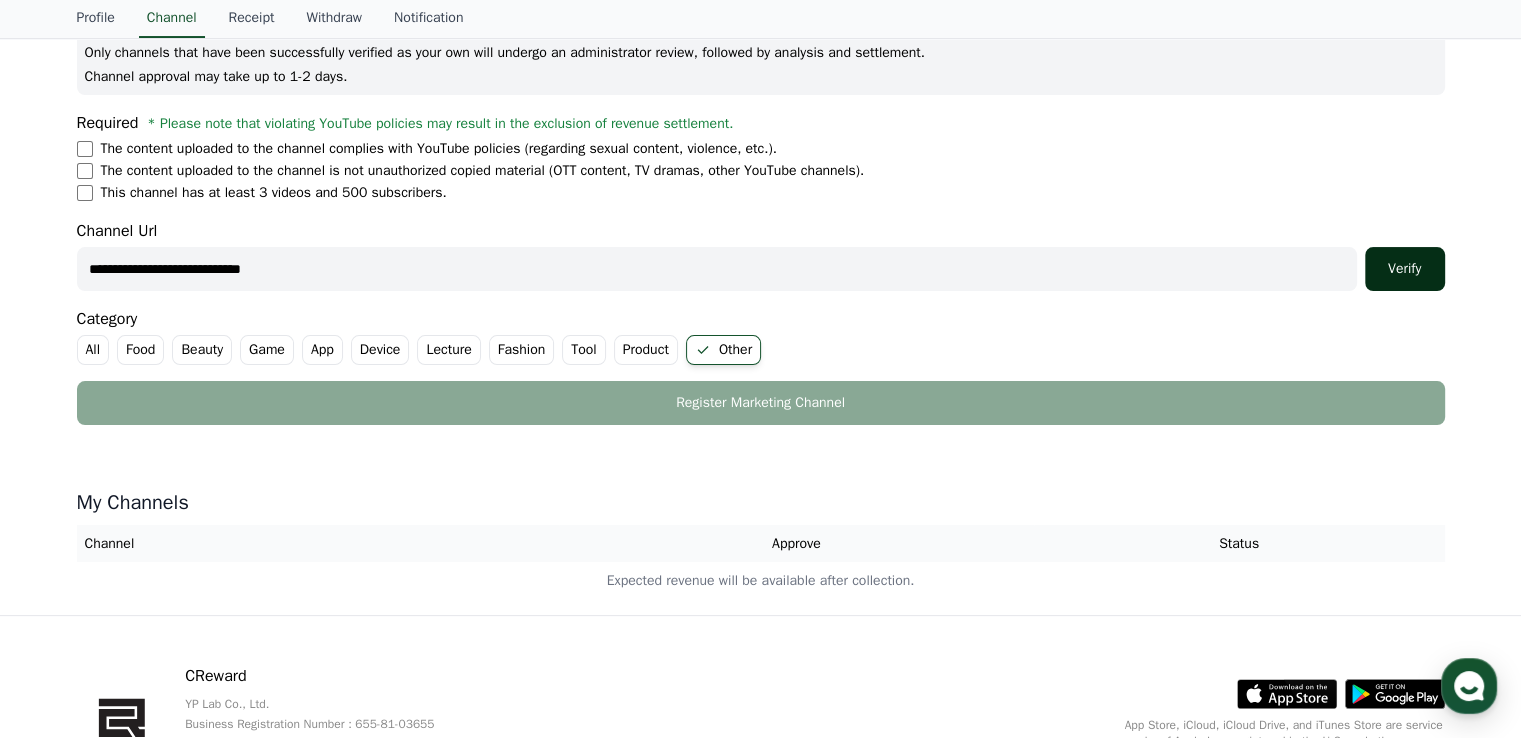click on "Verify" at bounding box center (1405, 269) 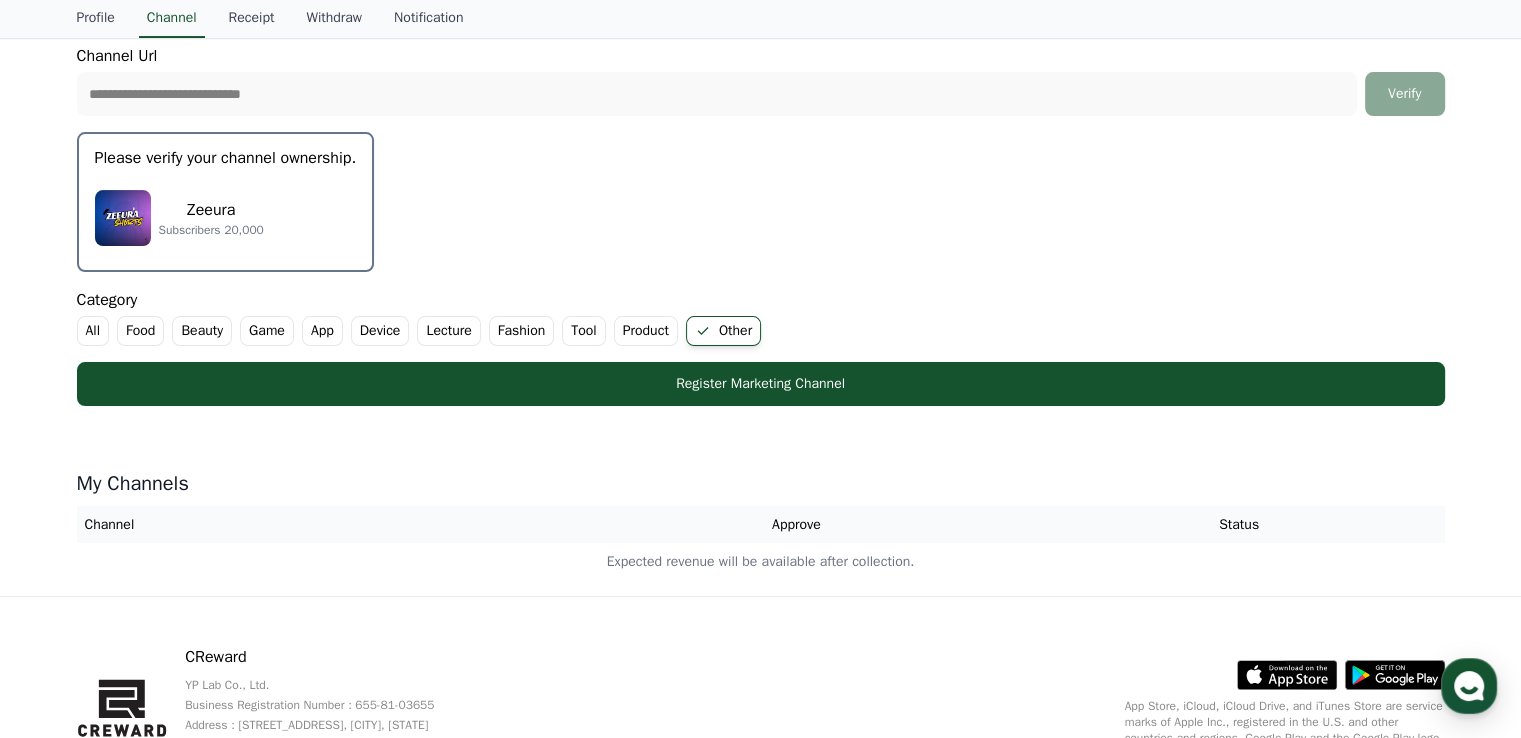 scroll, scrollTop: 452, scrollLeft: 0, axis: vertical 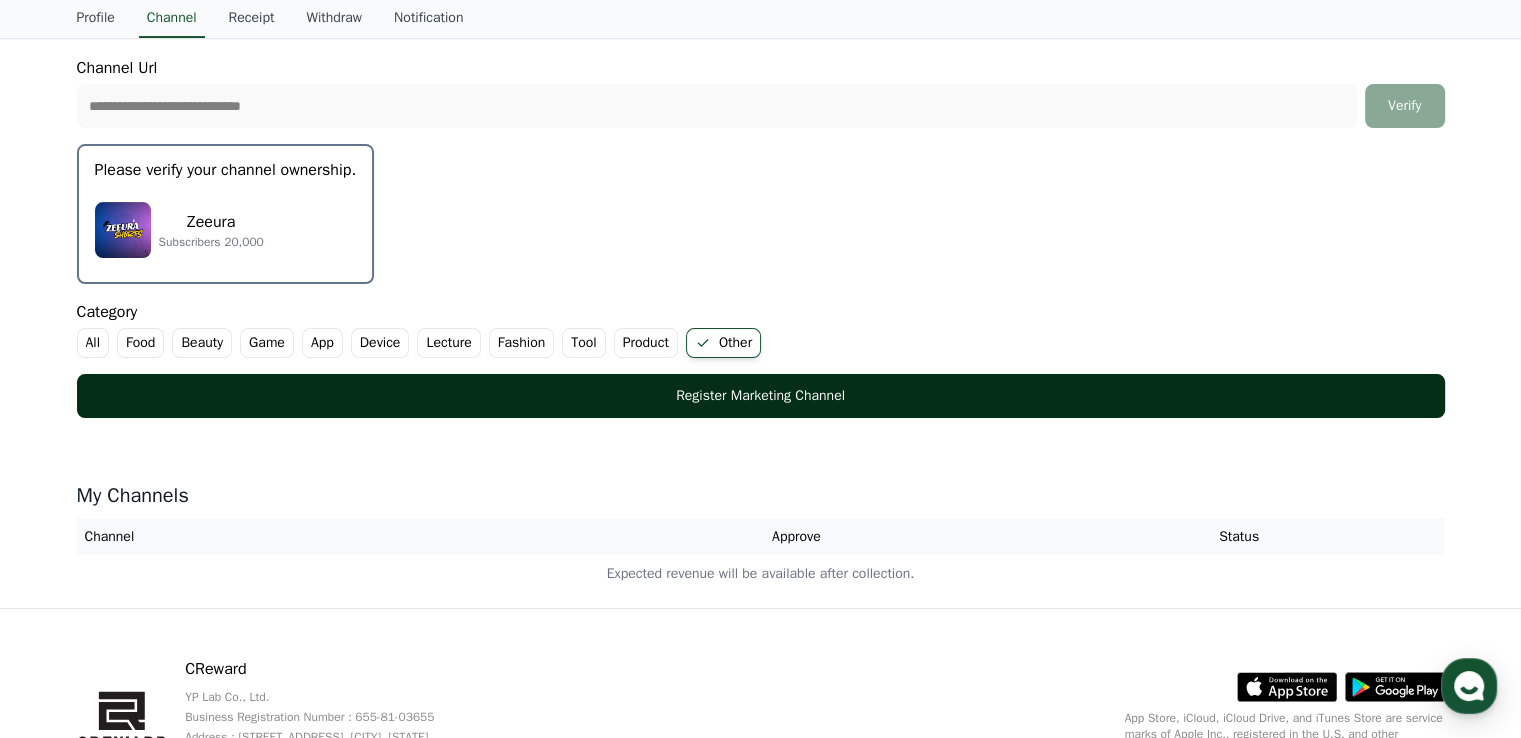 click on "Register Marketing Channel" at bounding box center [761, 396] 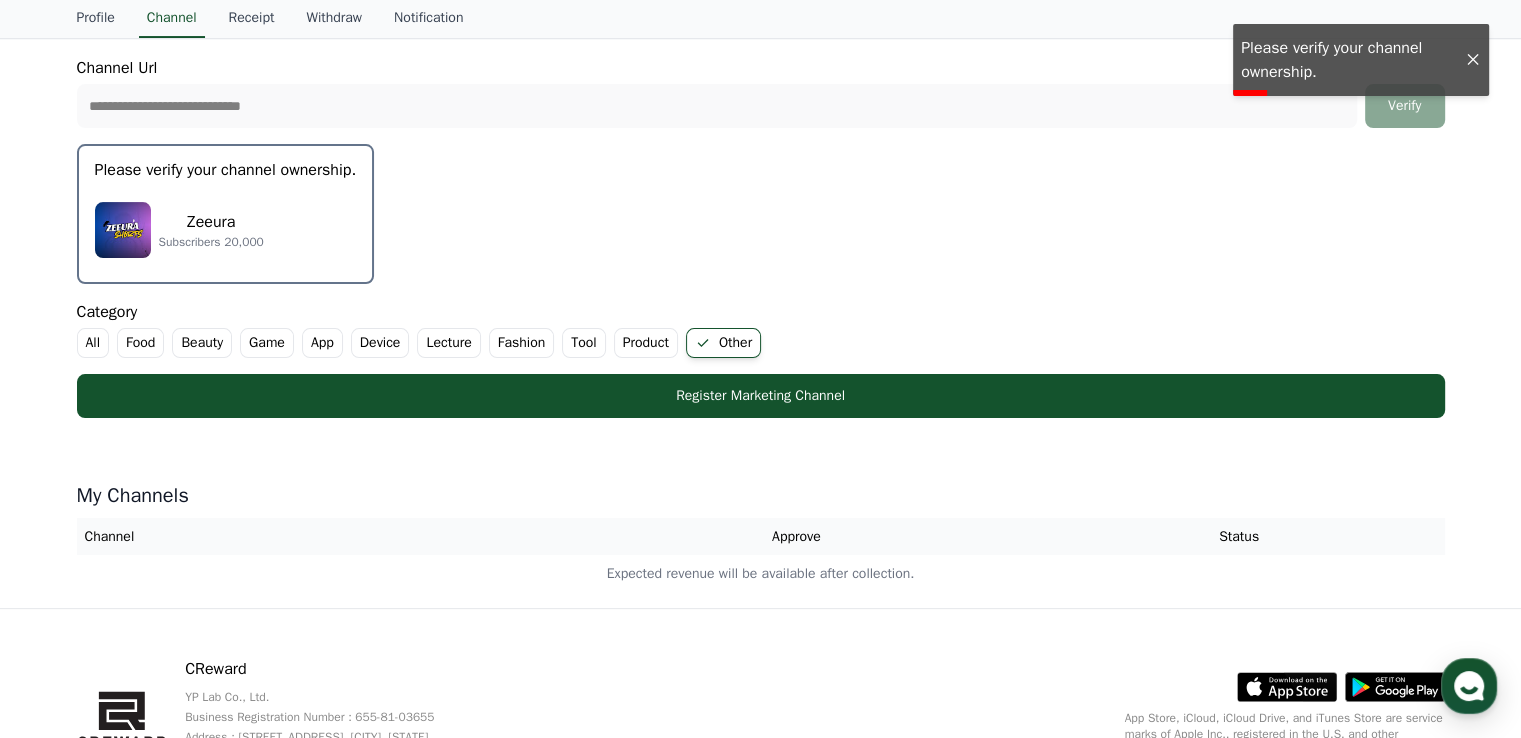 type 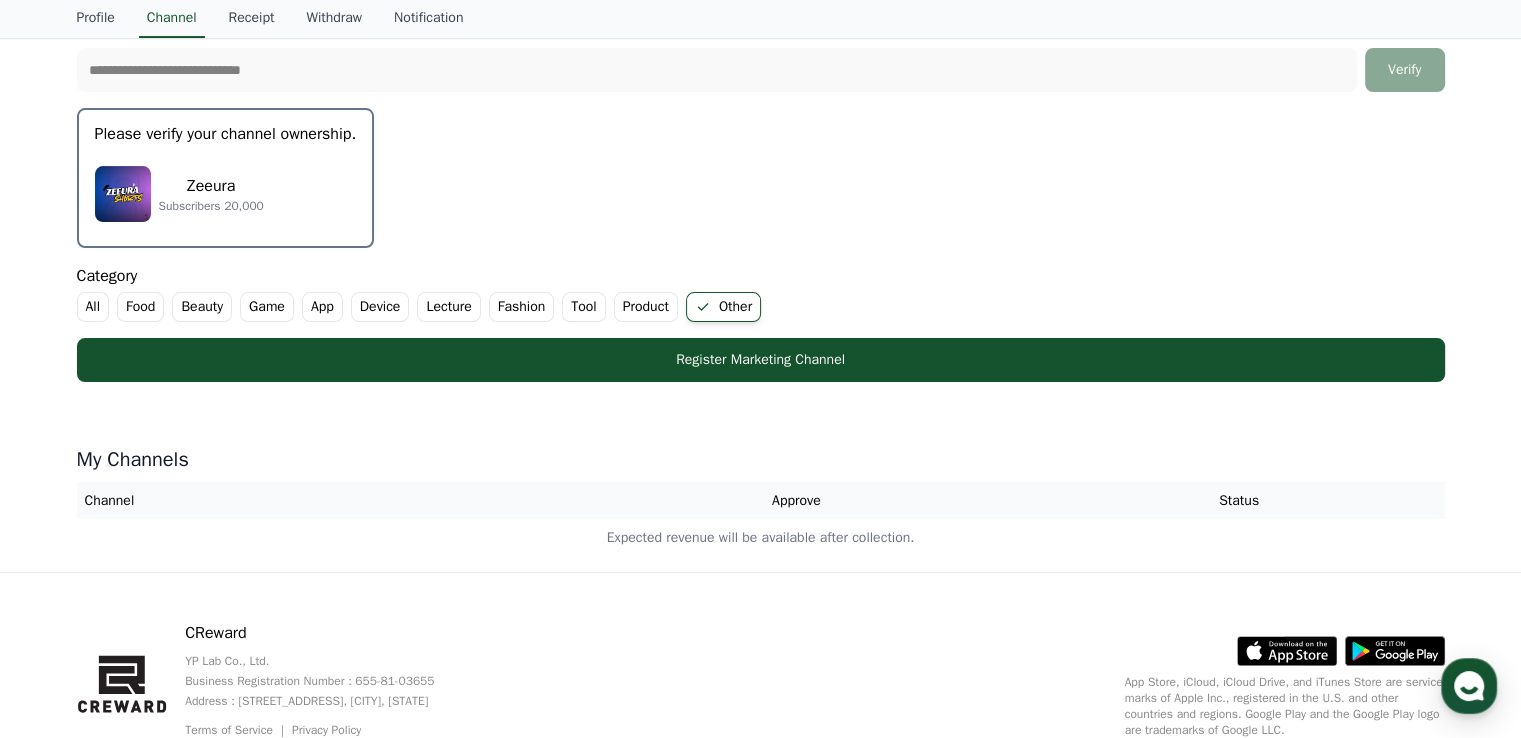 scroll, scrollTop: 368, scrollLeft: 0, axis: vertical 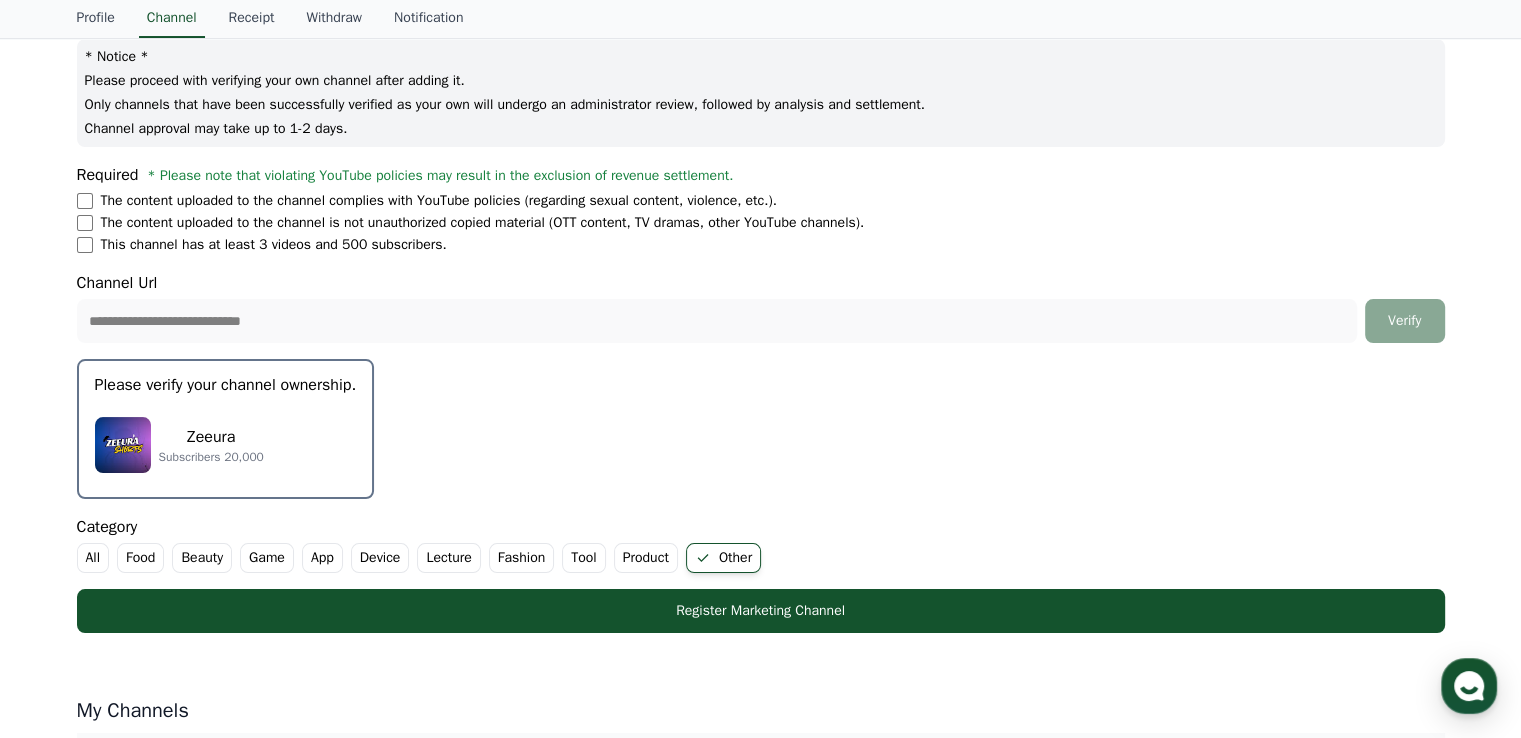 click on "Zeeura   Subscribers
20,000" at bounding box center [226, 445] 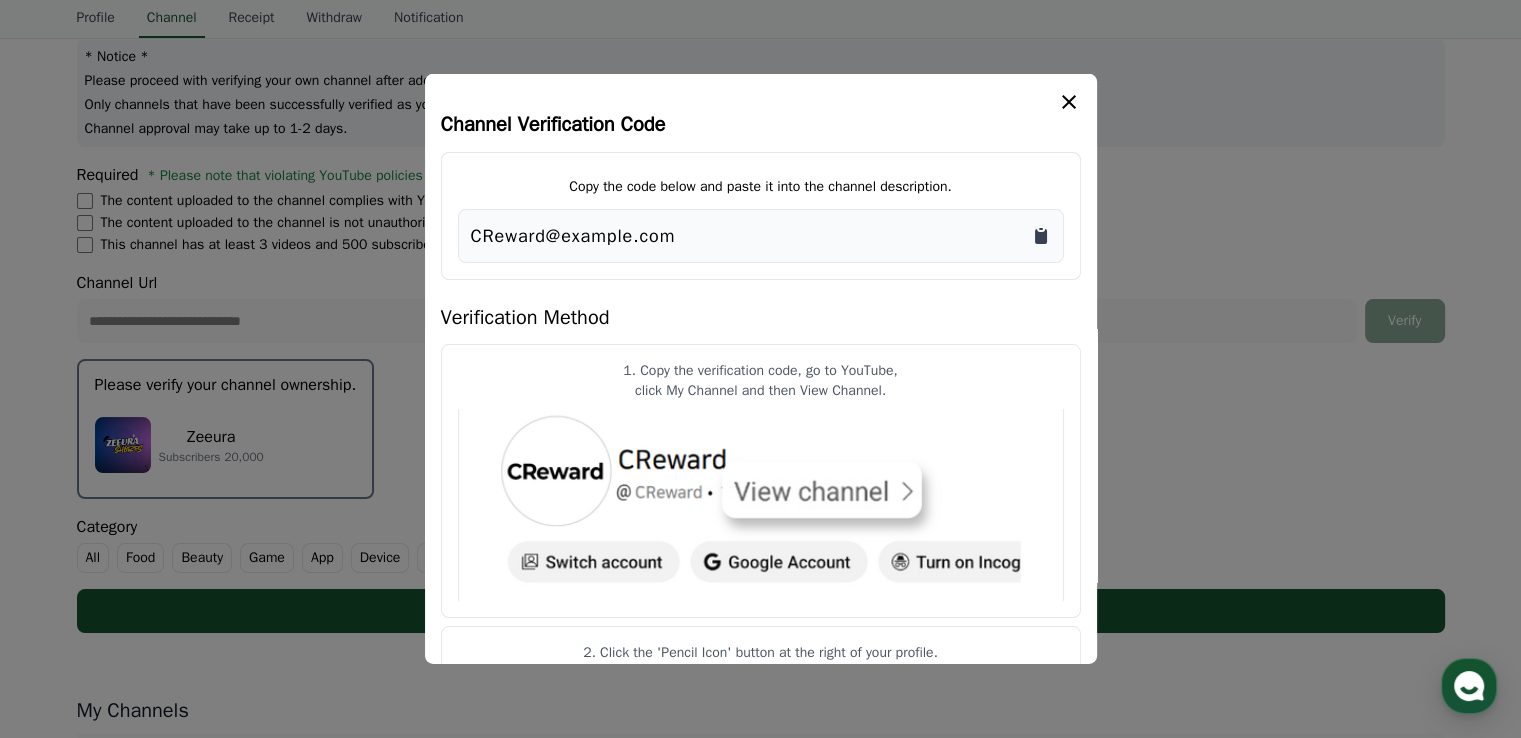click 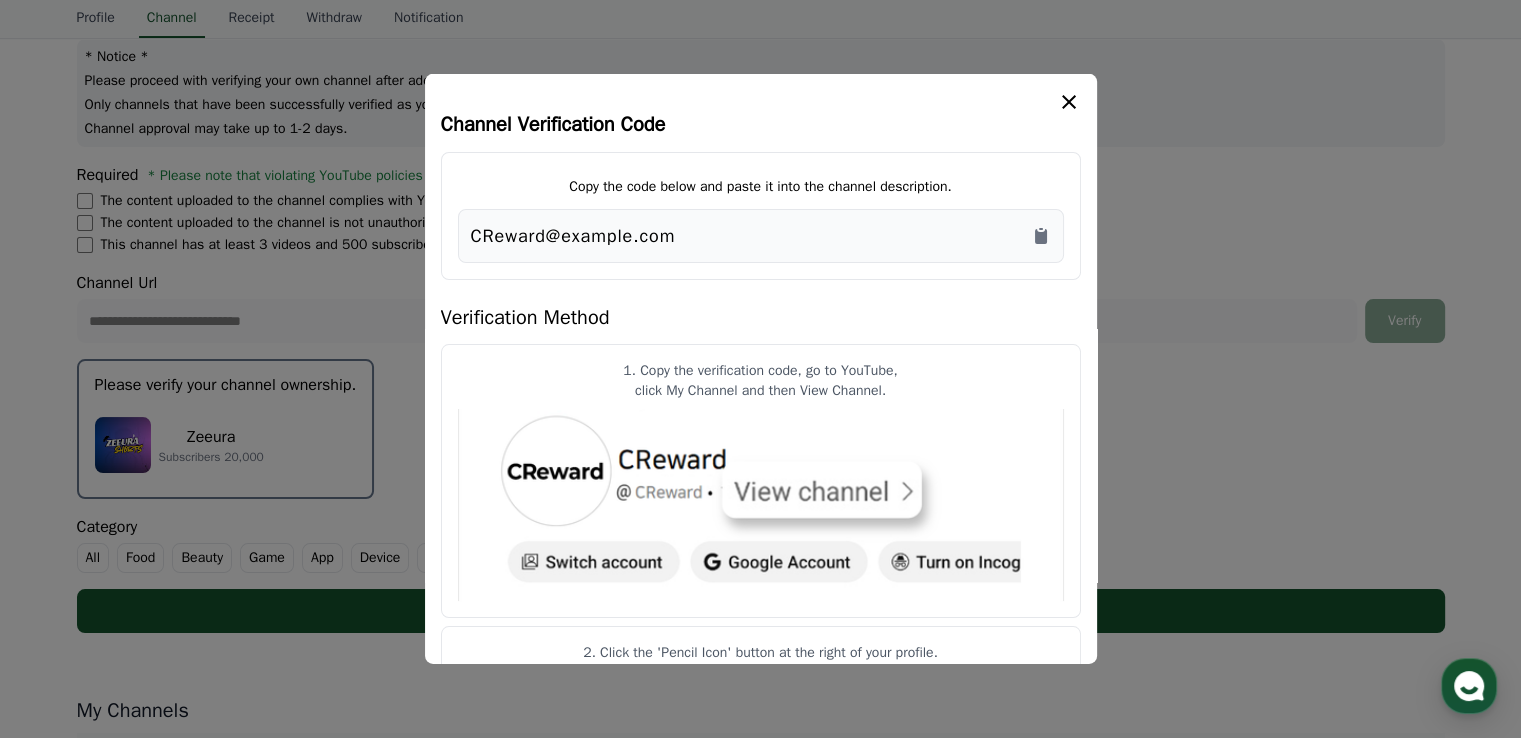 click 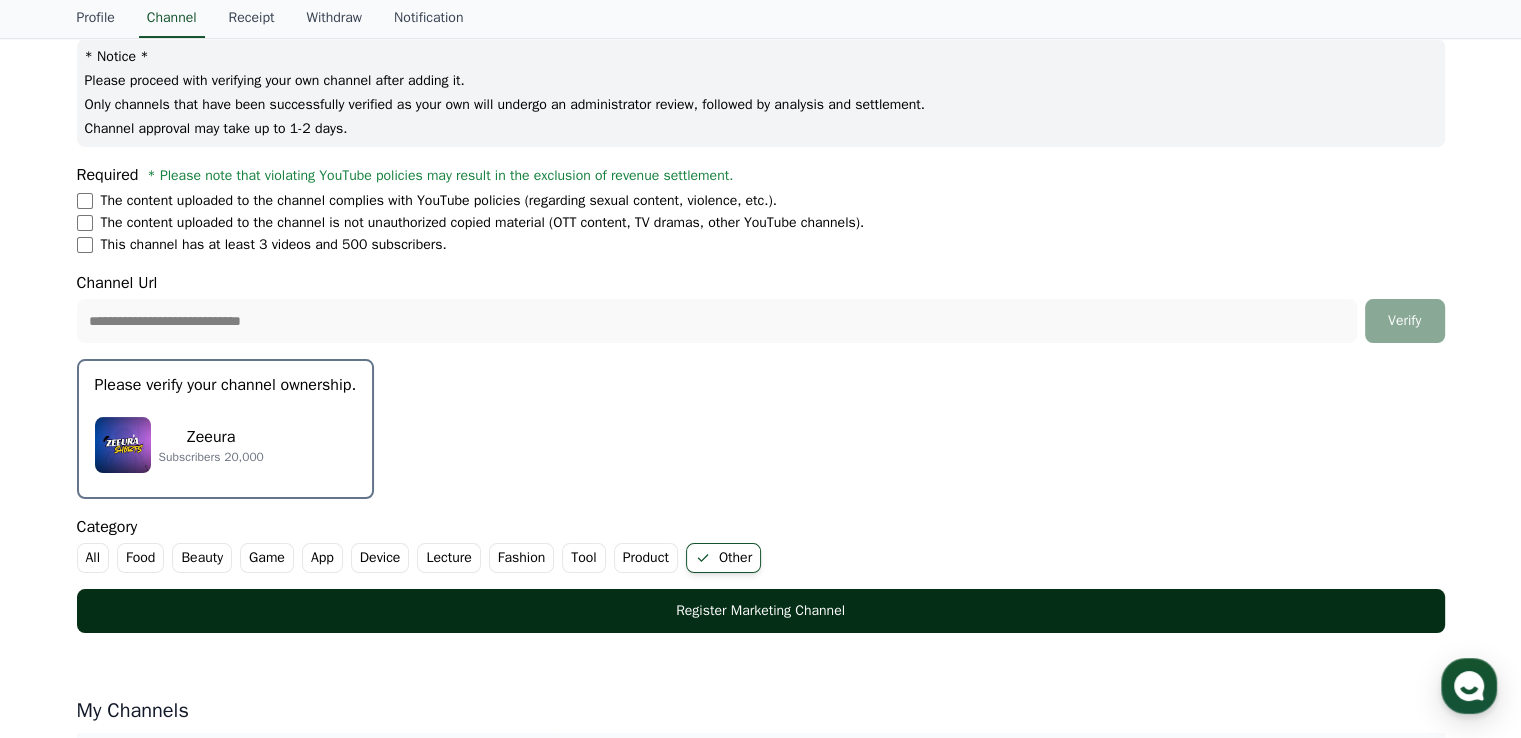 click on "Register Marketing Channel" at bounding box center [761, 611] 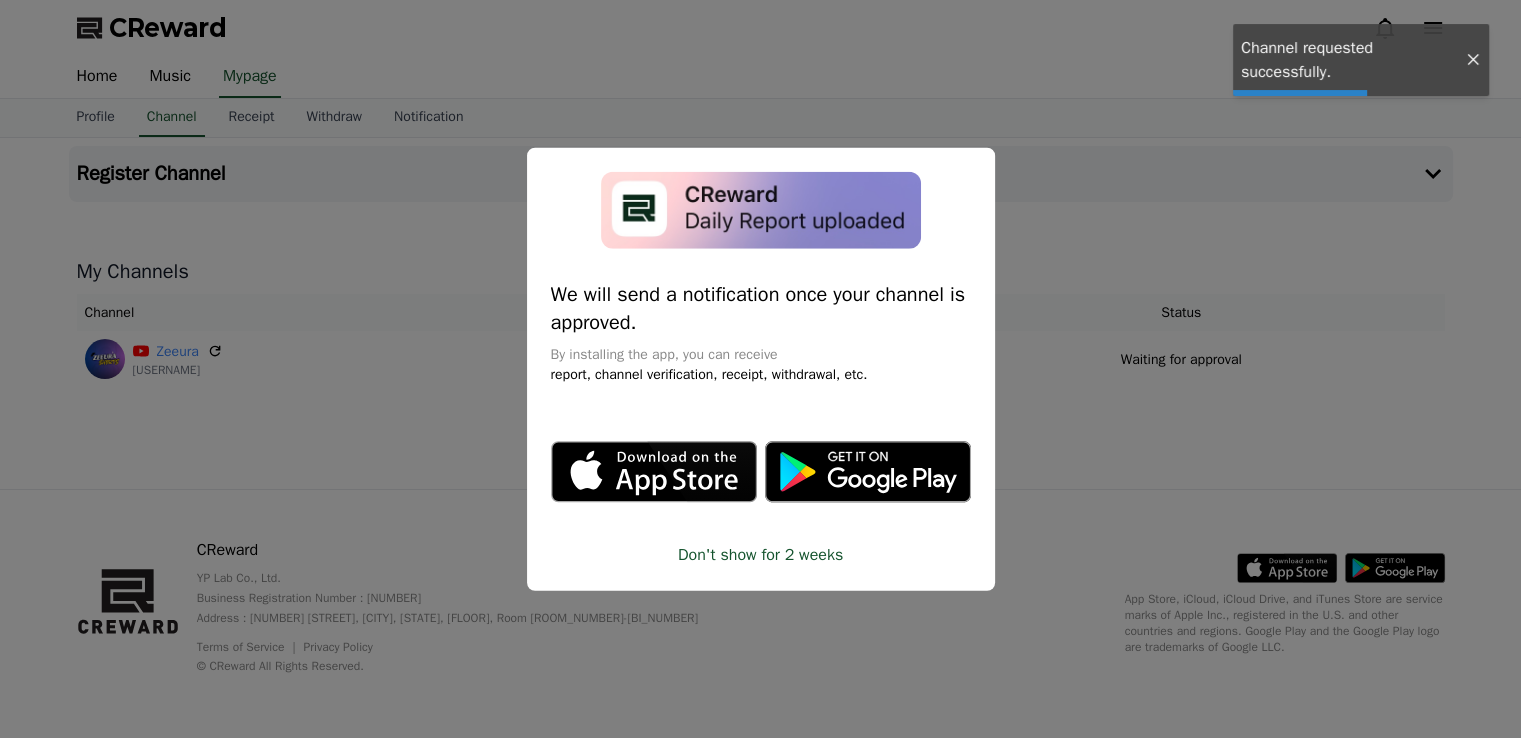 scroll, scrollTop: 0, scrollLeft: 0, axis: both 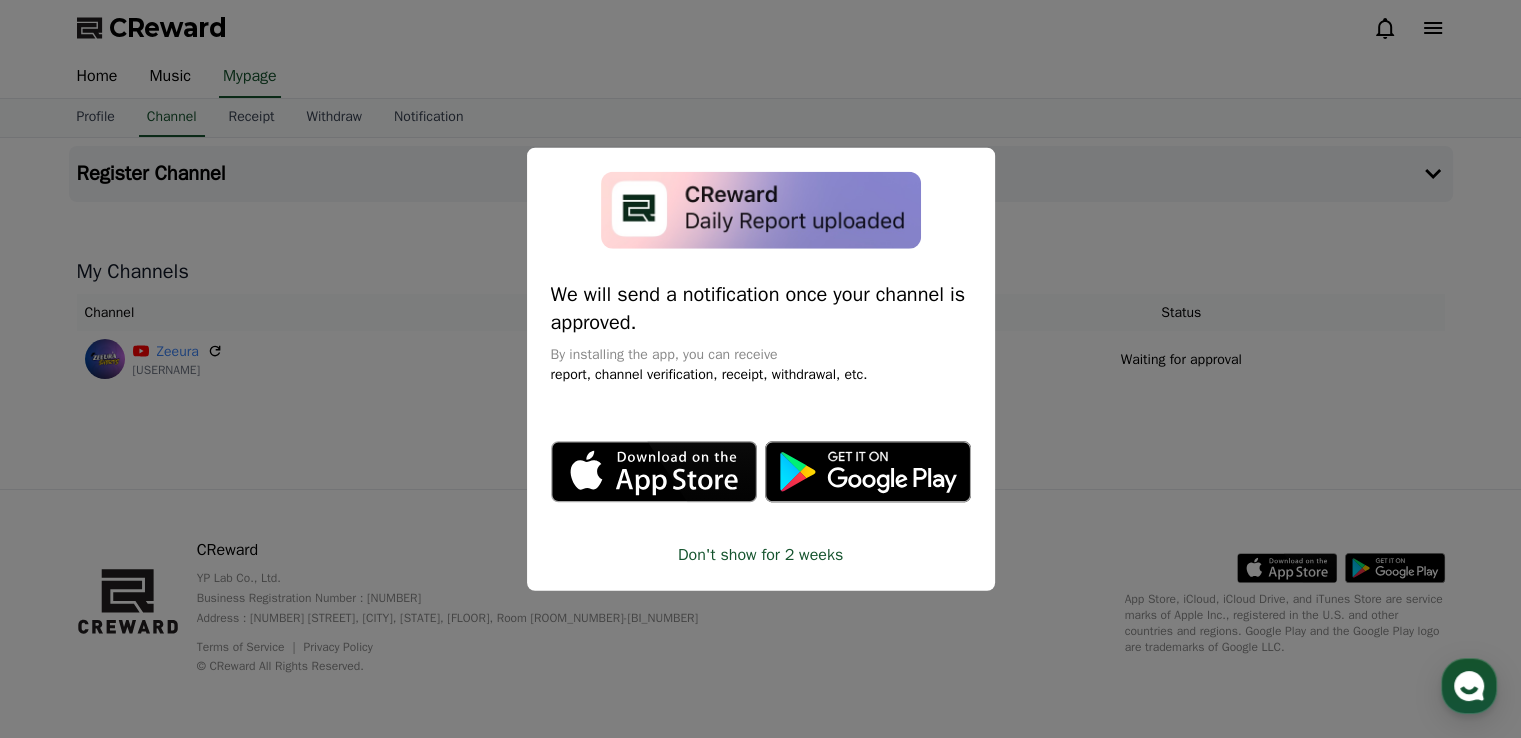 click at bounding box center [760, 369] 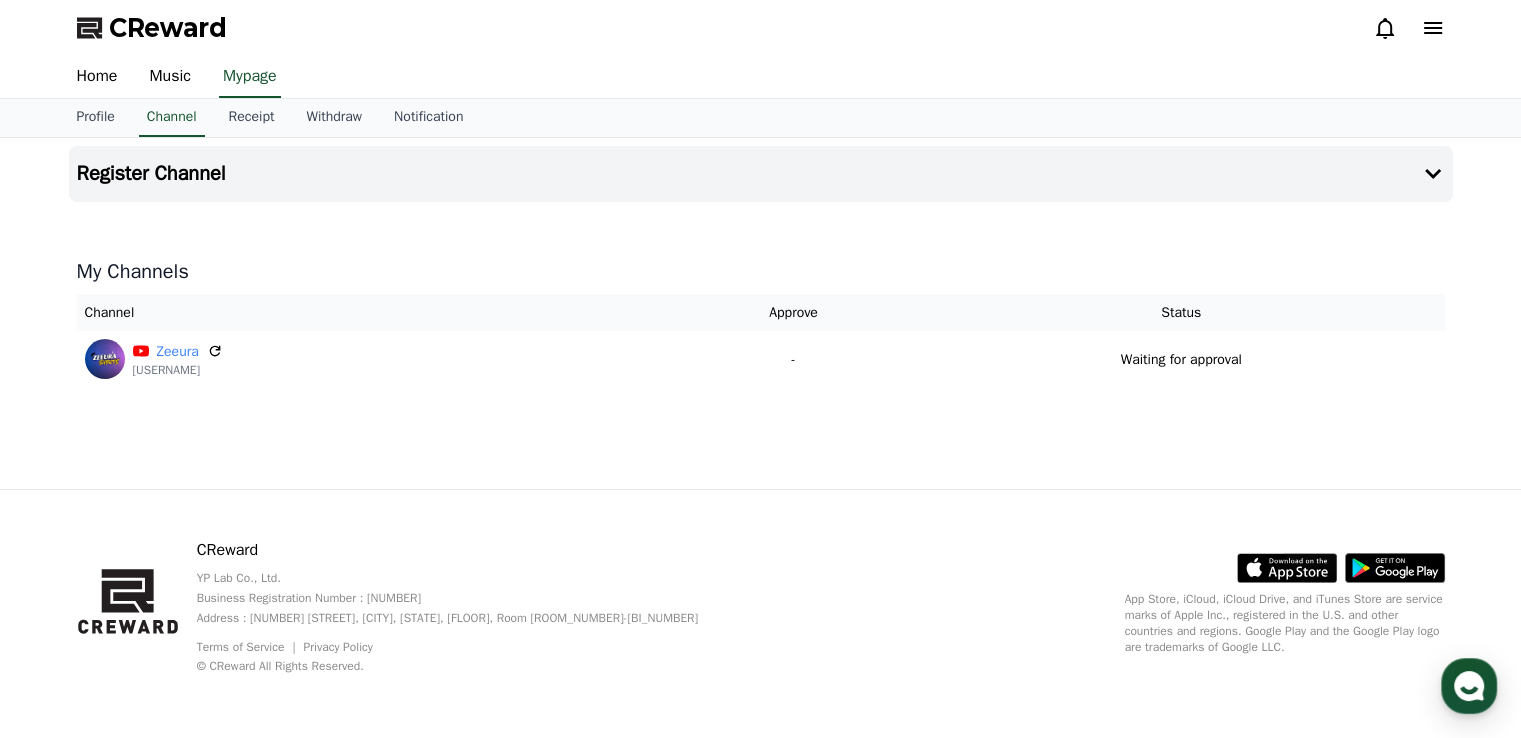 click on "Register Channel             My Channels   Channel   Approve   Status         Zeeura     @zeeura       -   Waiting for approval" at bounding box center [761, 313] 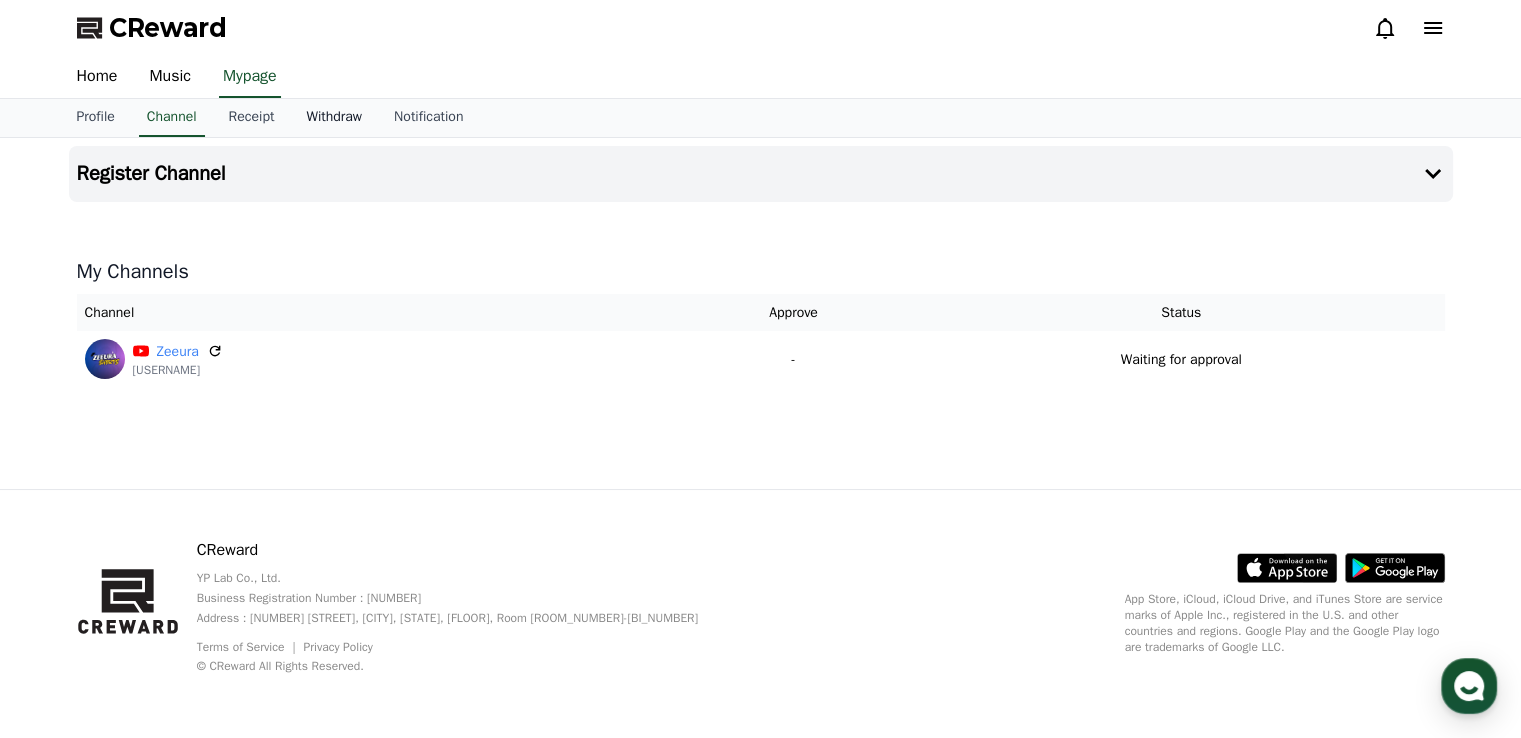 click on "Withdraw" at bounding box center (334, 118) 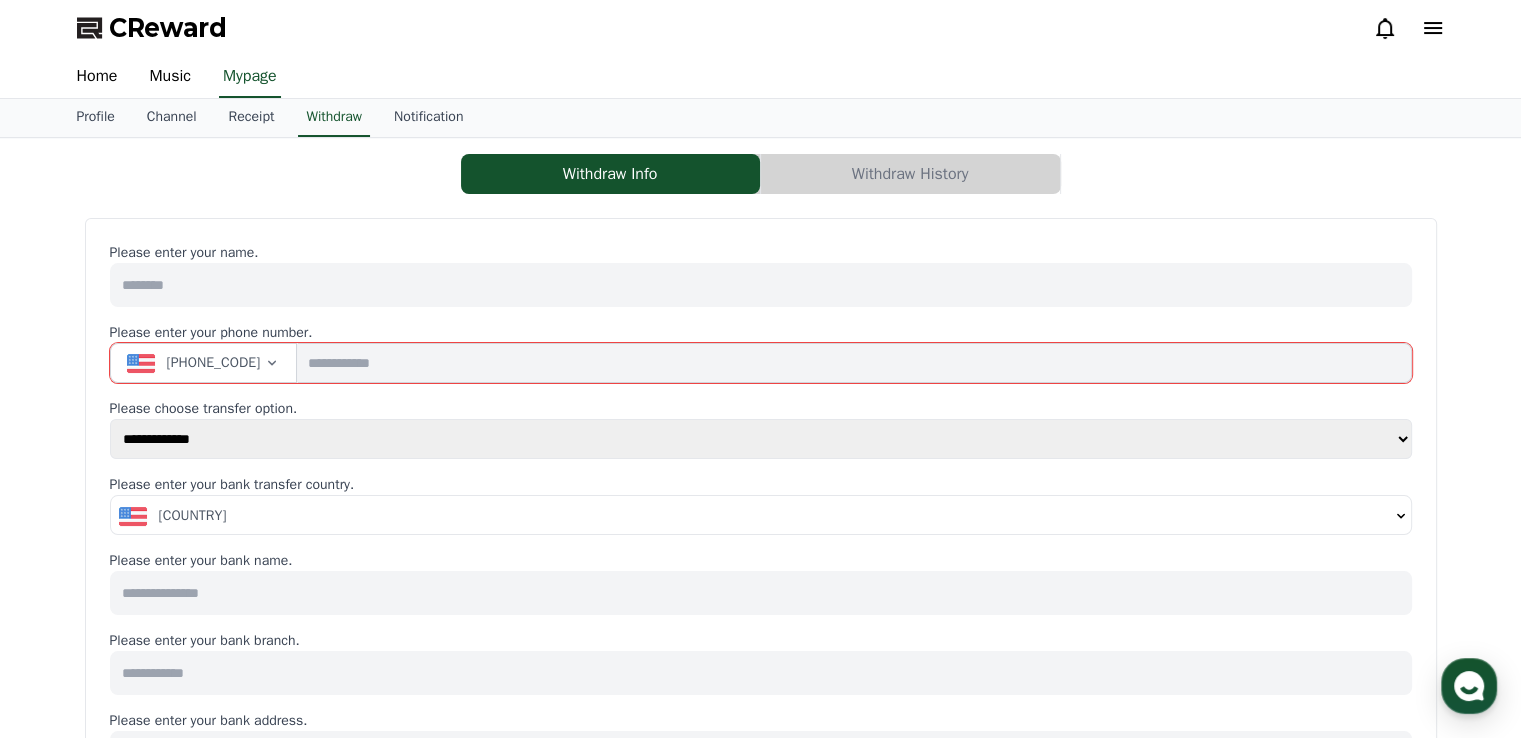 click at bounding box center (761, 285) 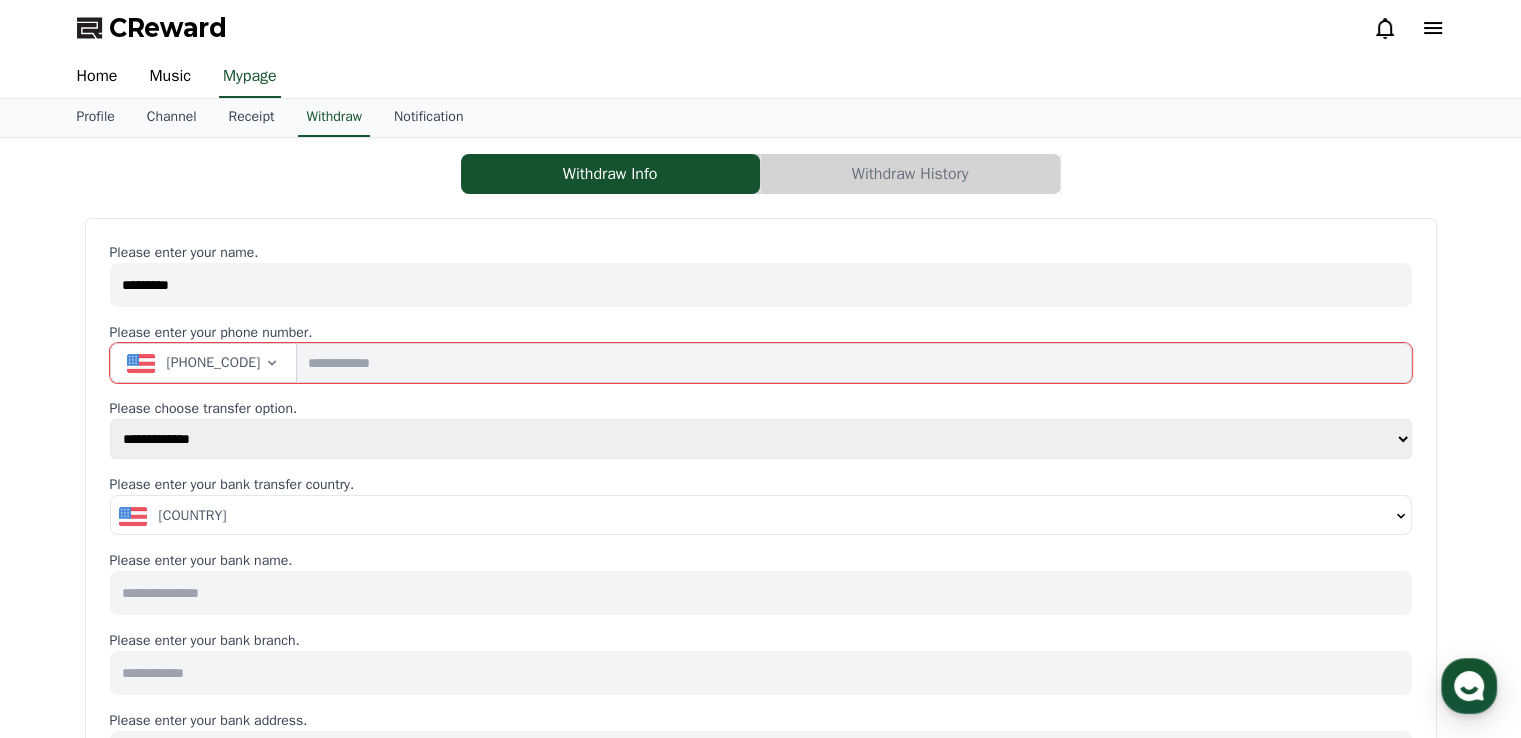 type on "*********" 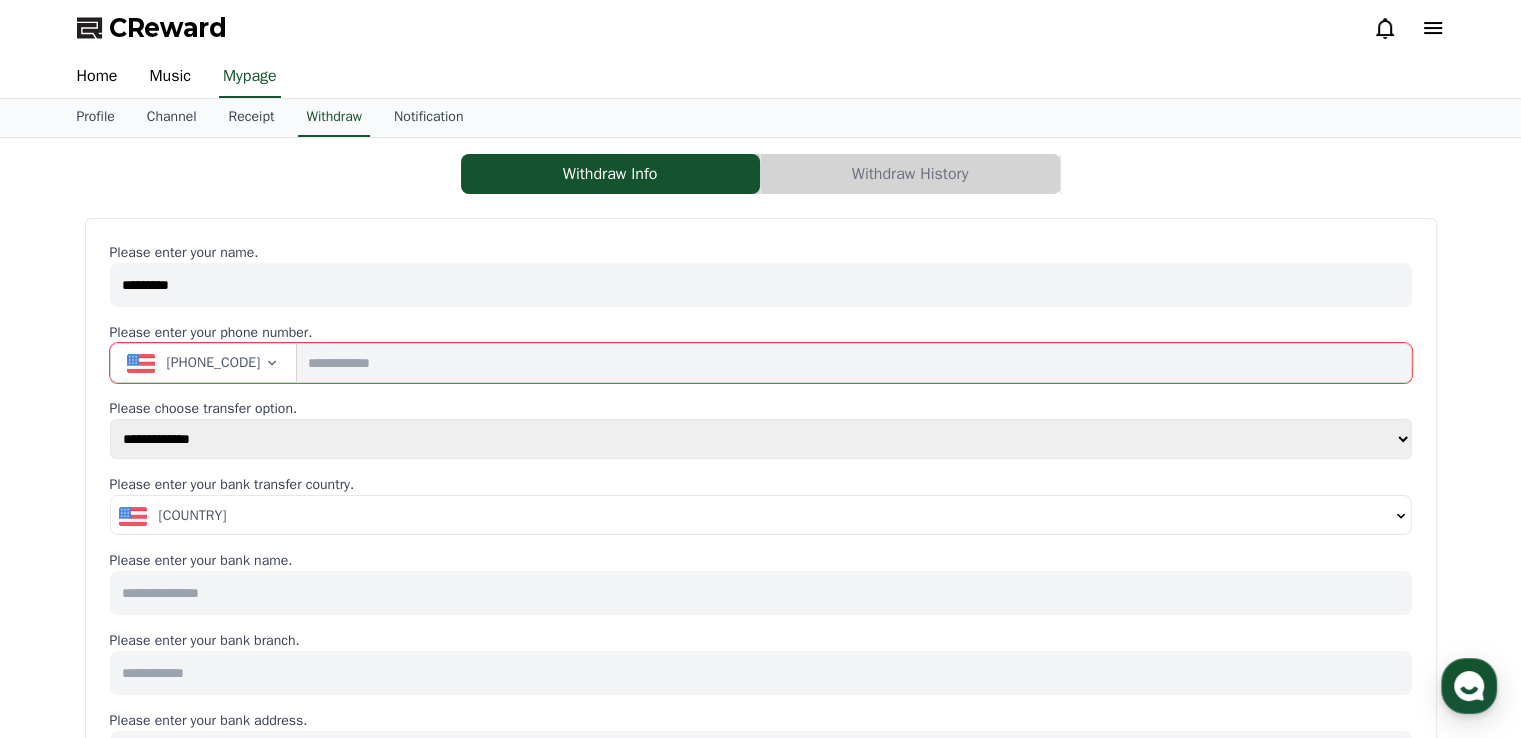 click 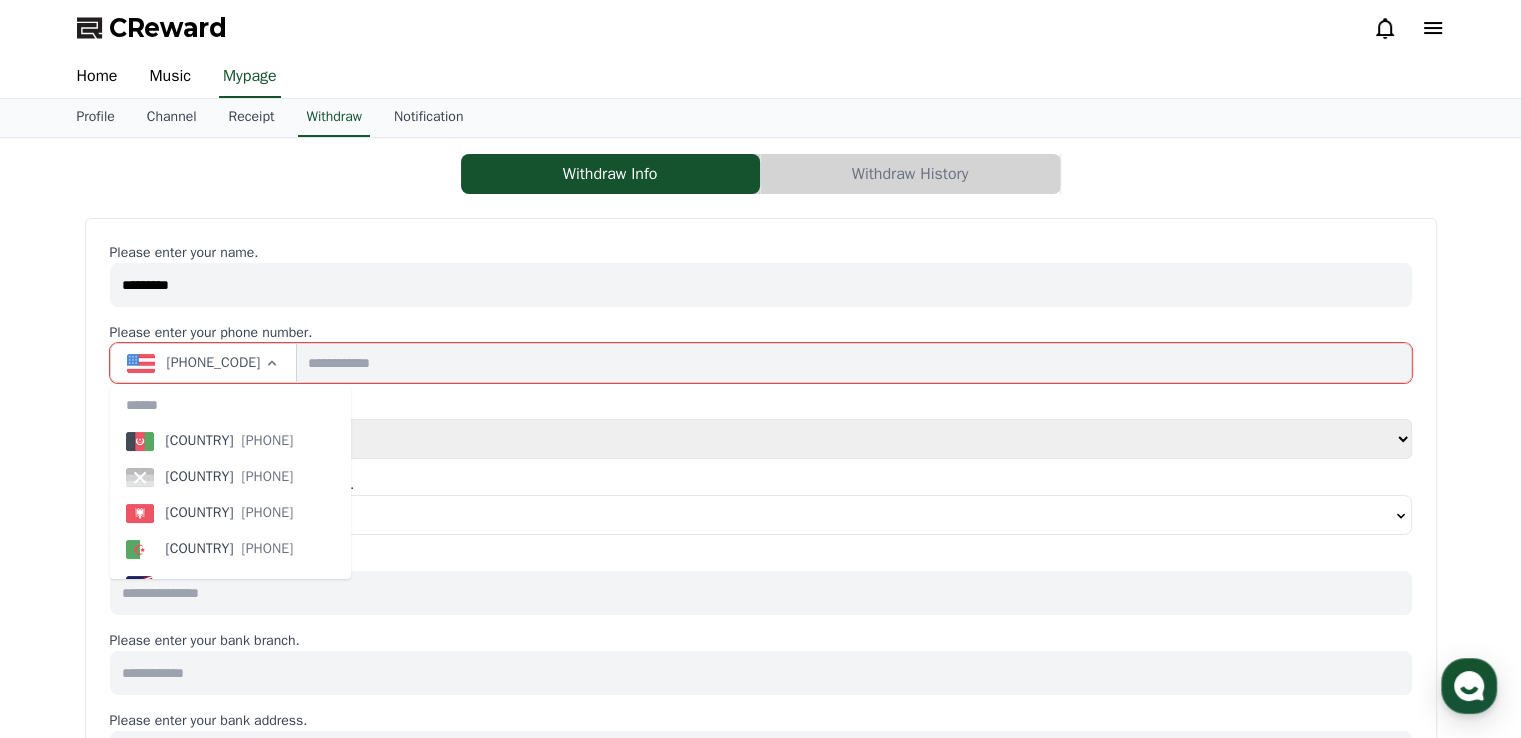 click at bounding box center (231, 405) 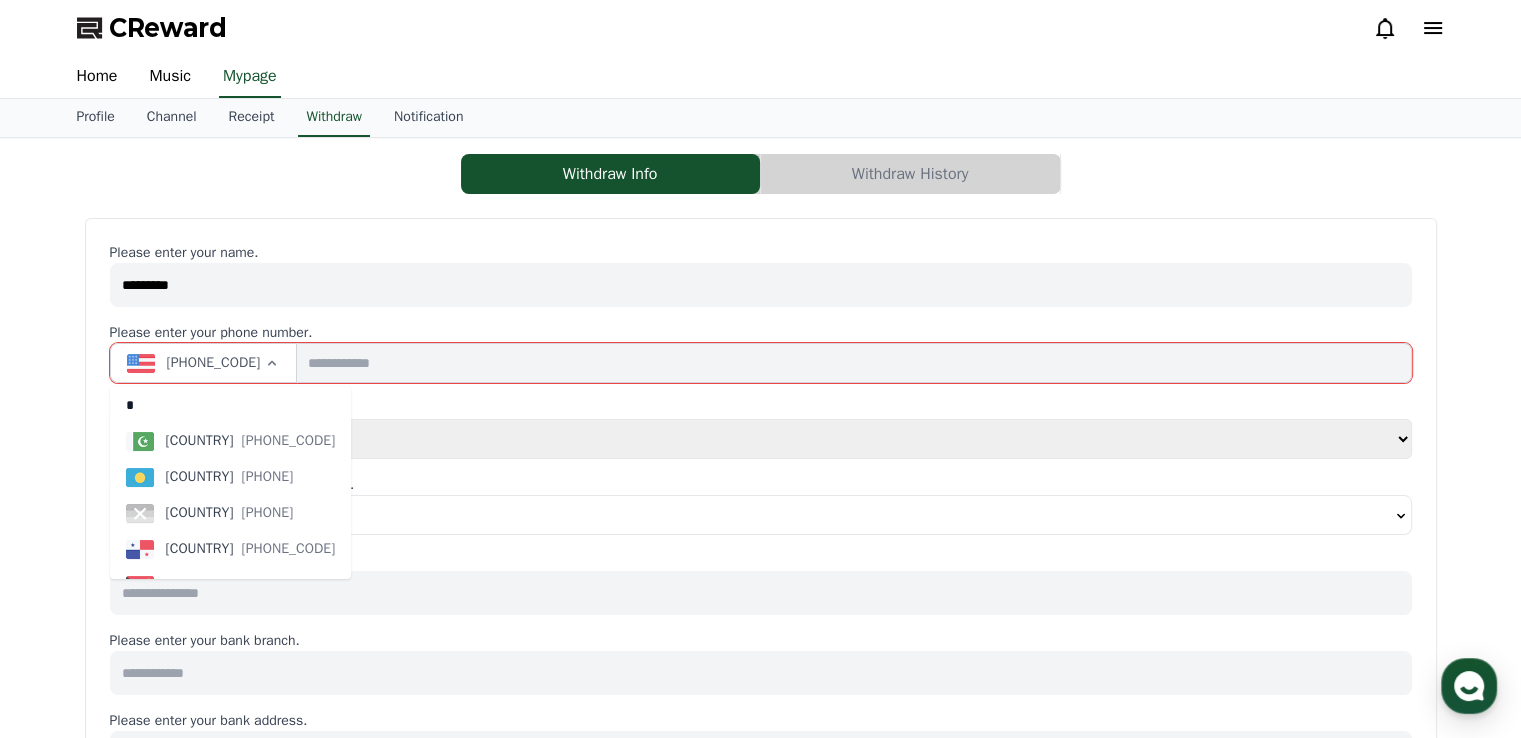 click on "[COUNTRY]" at bounding box center (200, 441) 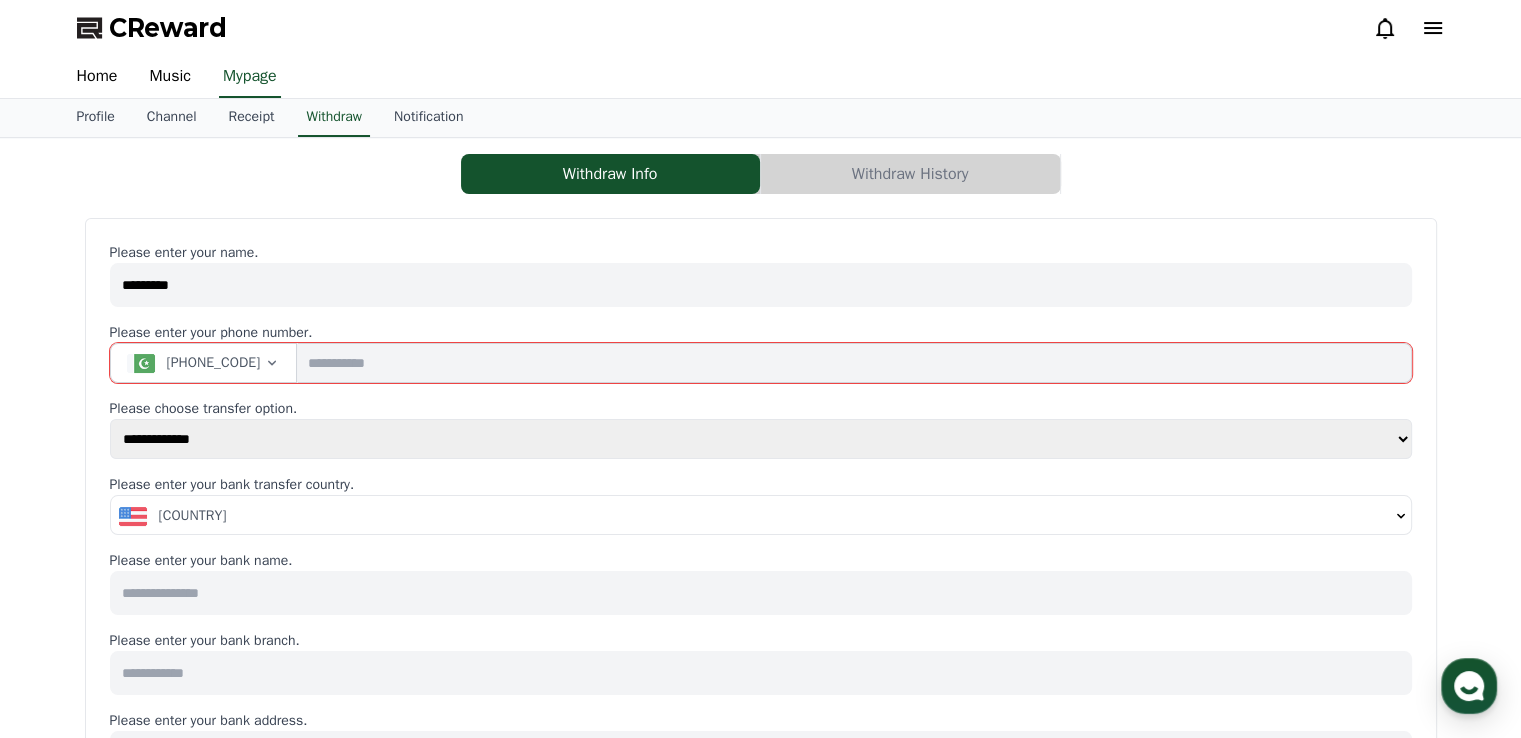 click on "**********" at bounding box center (761, 439) 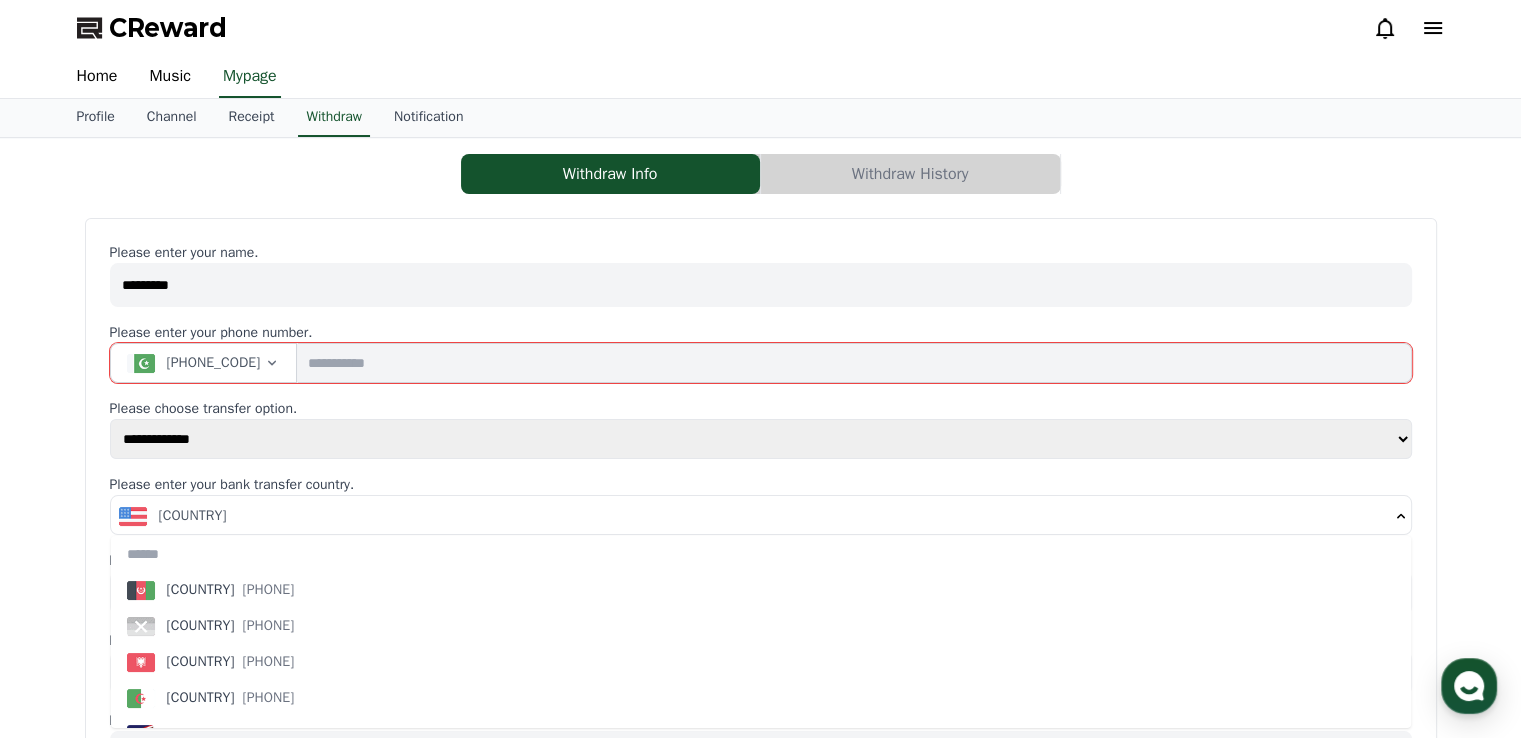 click at bounding box center (761, 554) 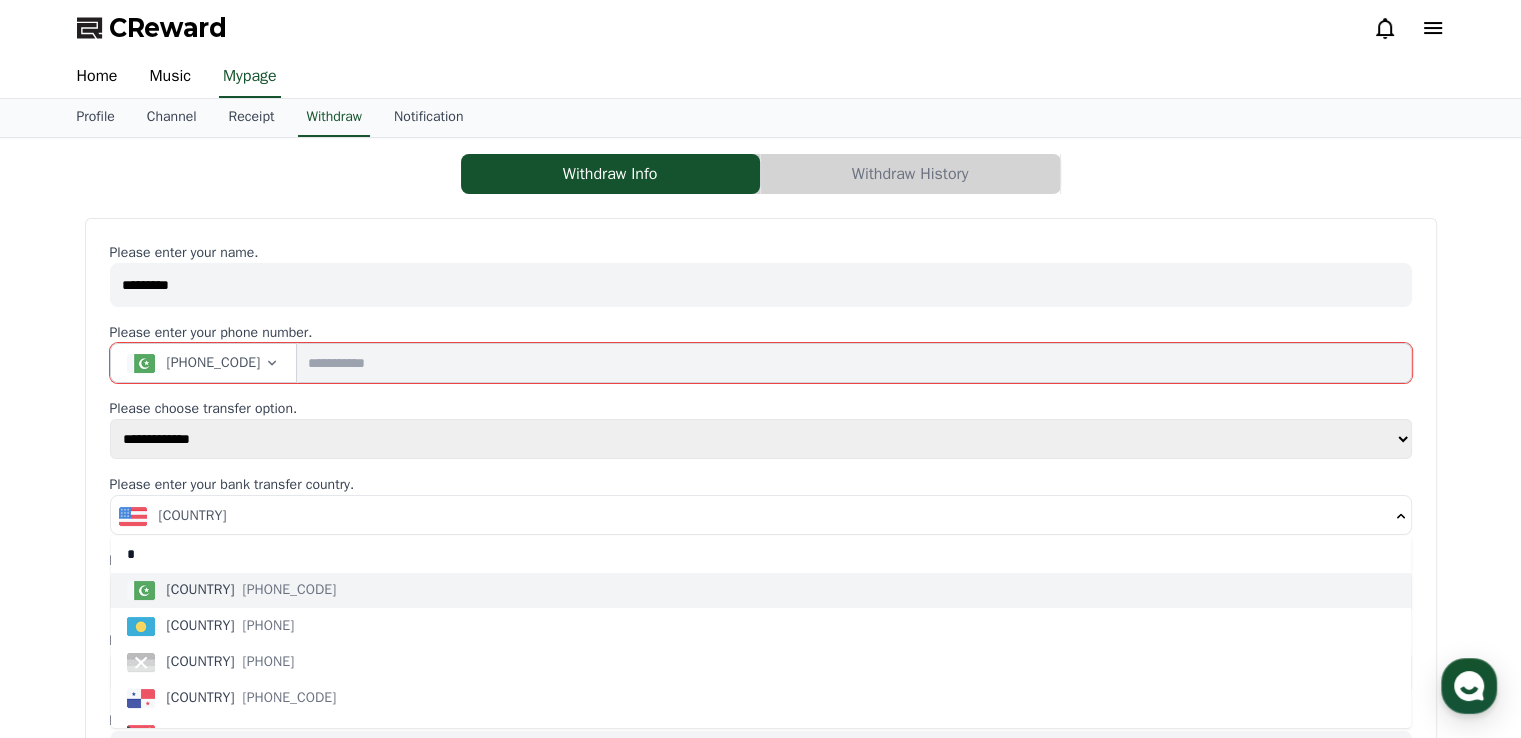 click on "+[PHONE]" at bounding box center (289, 590) 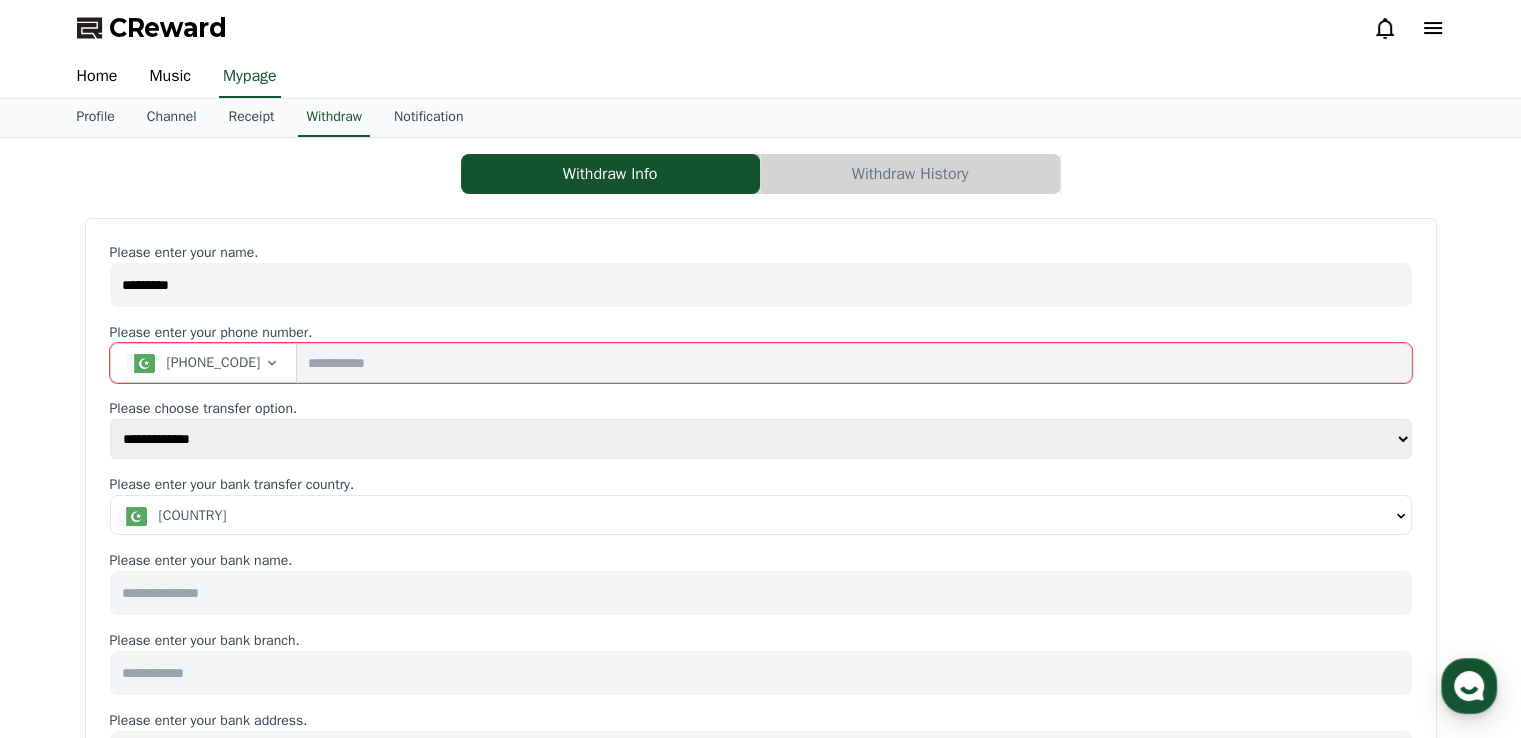 click at bounding box center (761, 593) 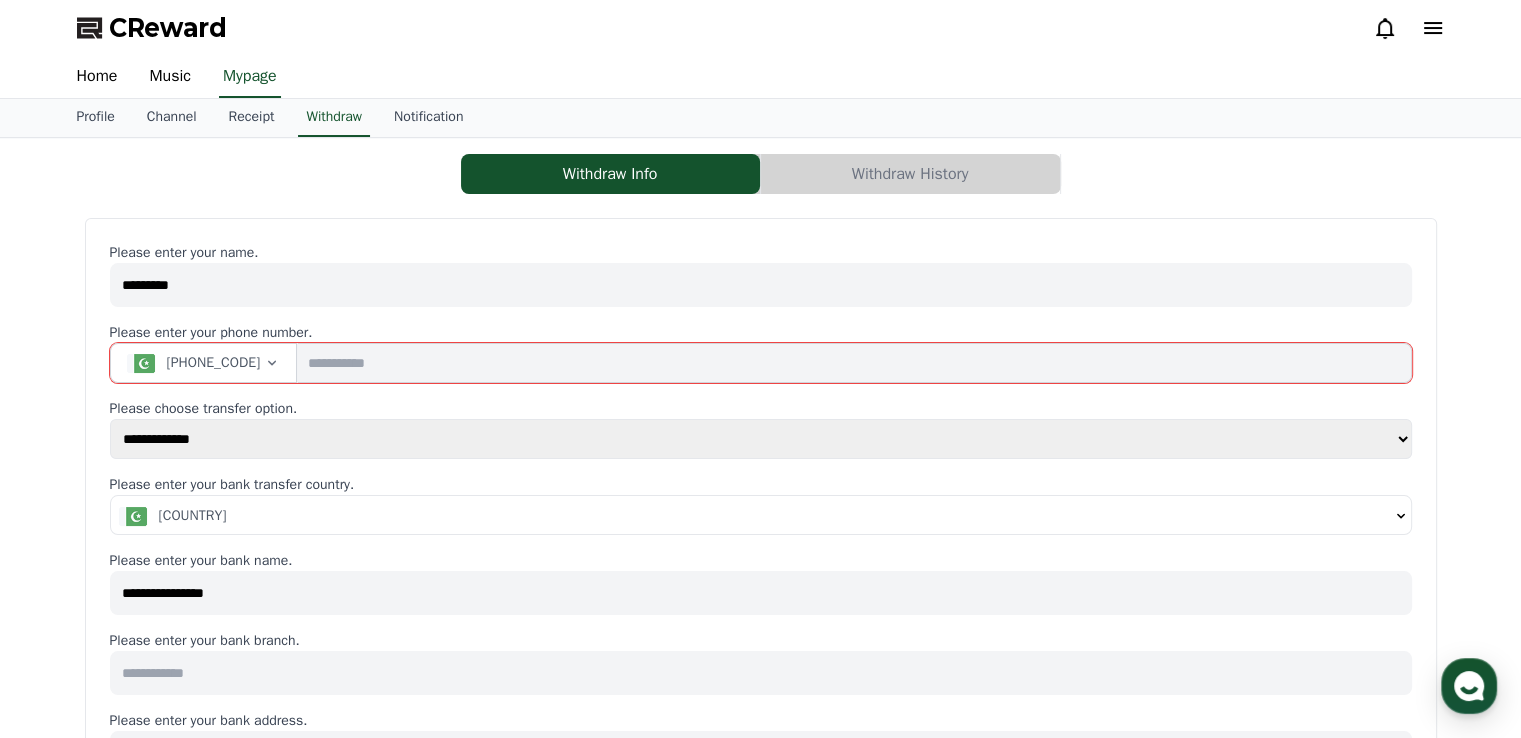 type on "**********" 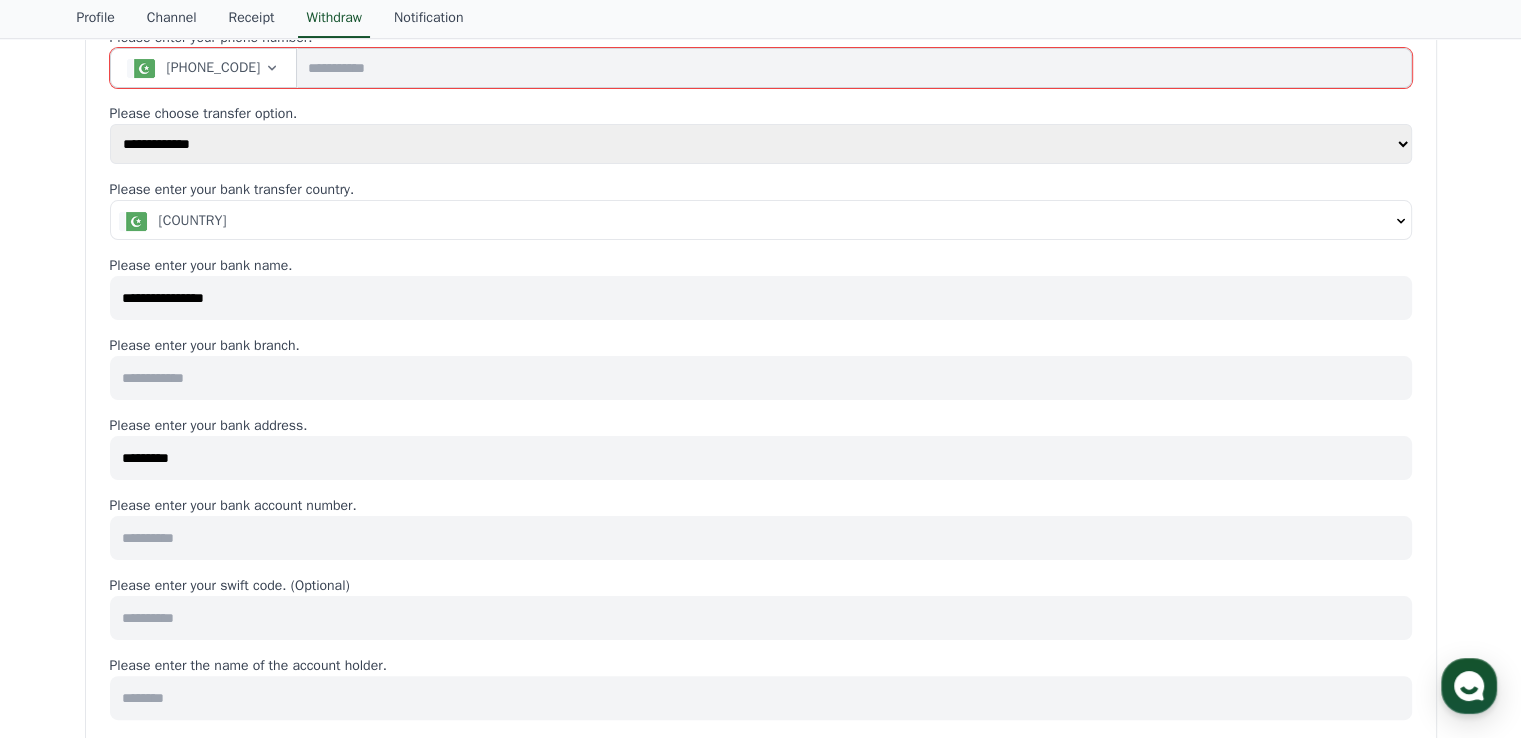 scroll, scrollTop: 299, scrollLeft: 0, axis: vertical 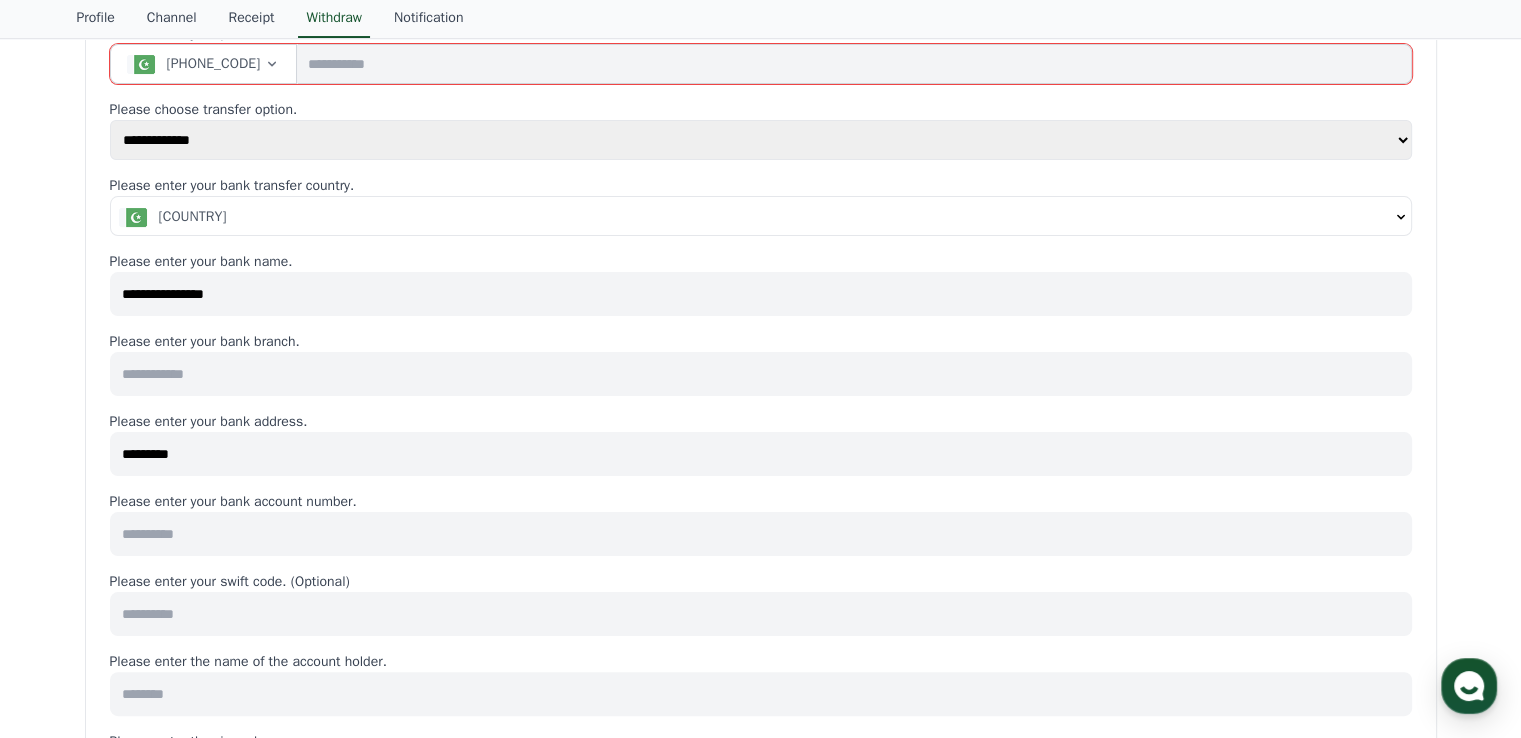 click at bounding box center (761, 694) 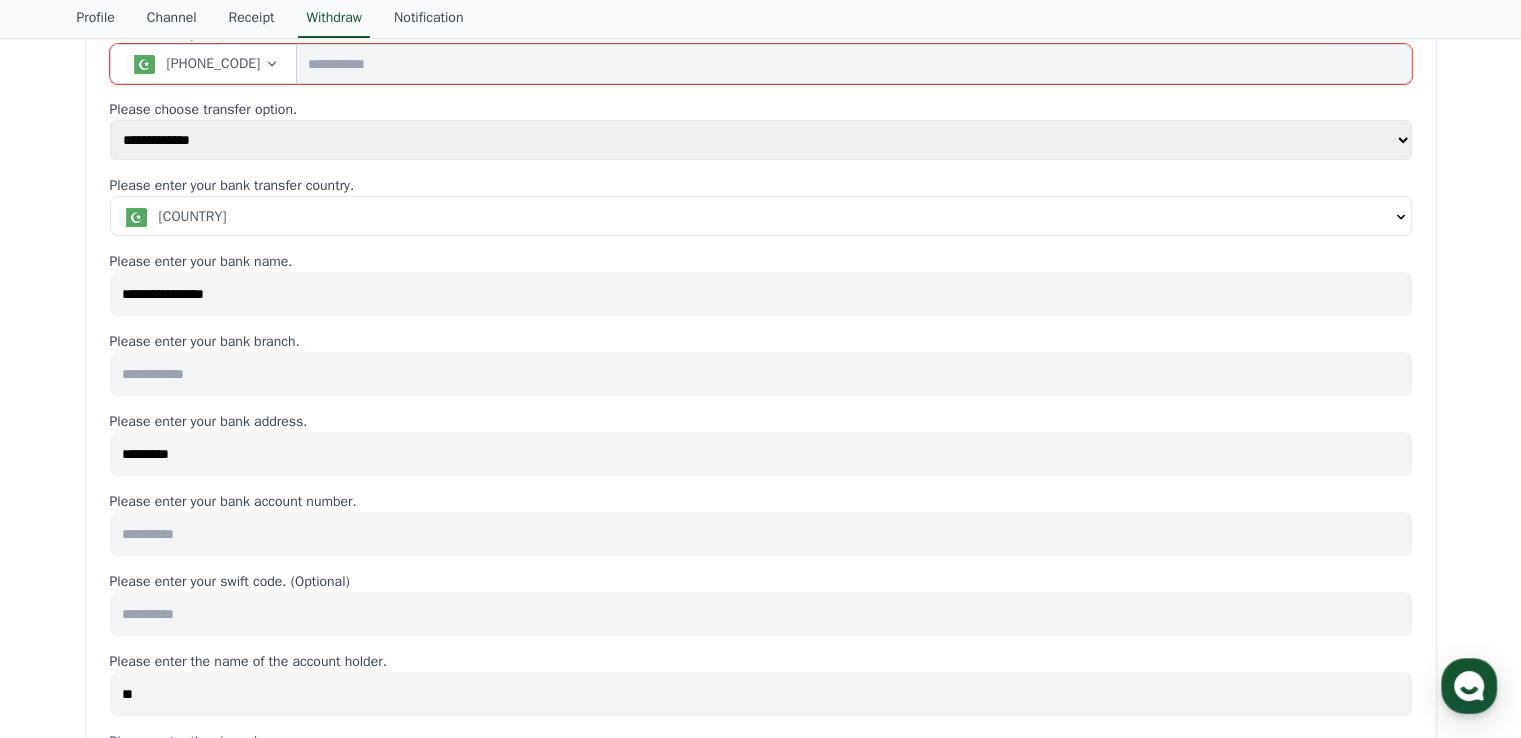 type on "*" 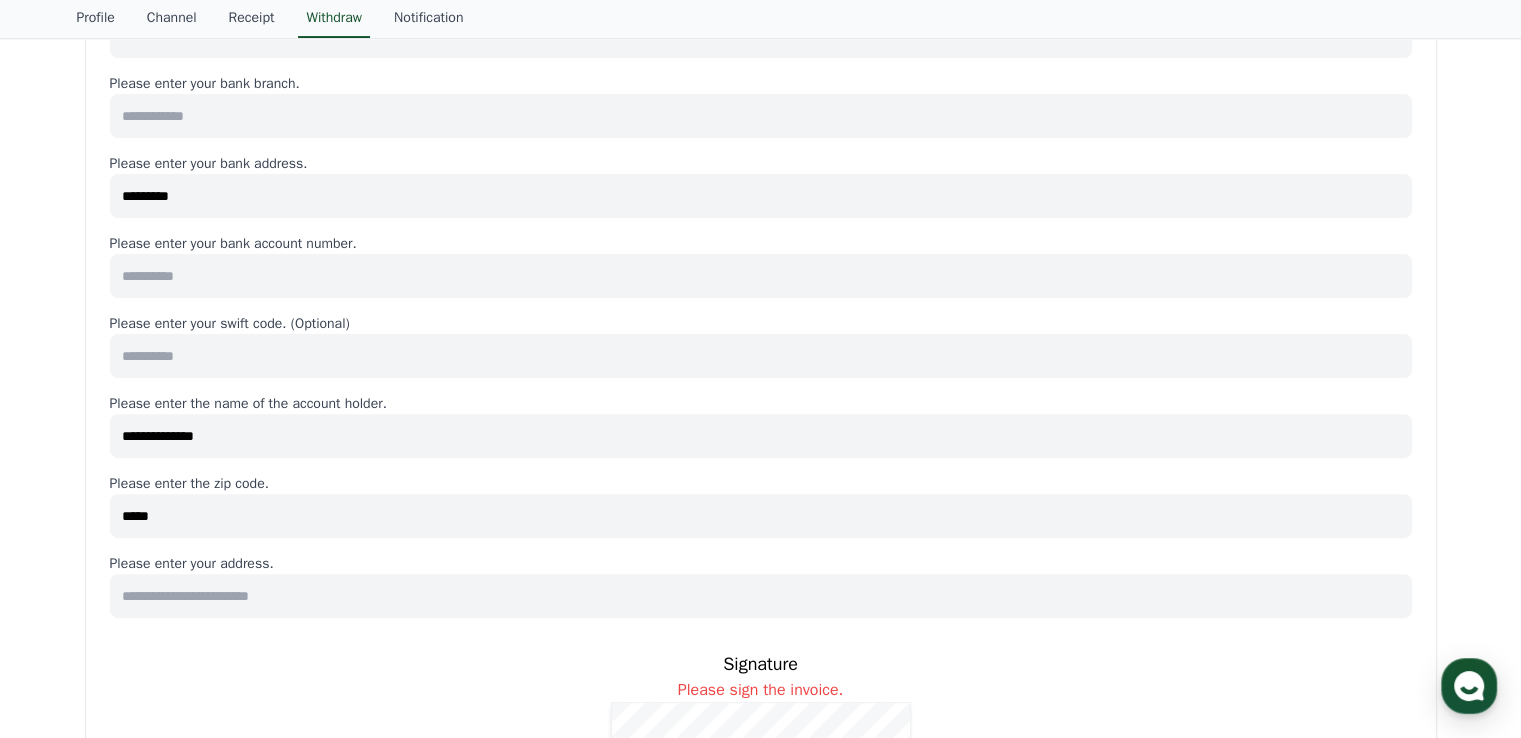 scroll, scrollTop: 600, scrollLeft: 0, axis: vertical 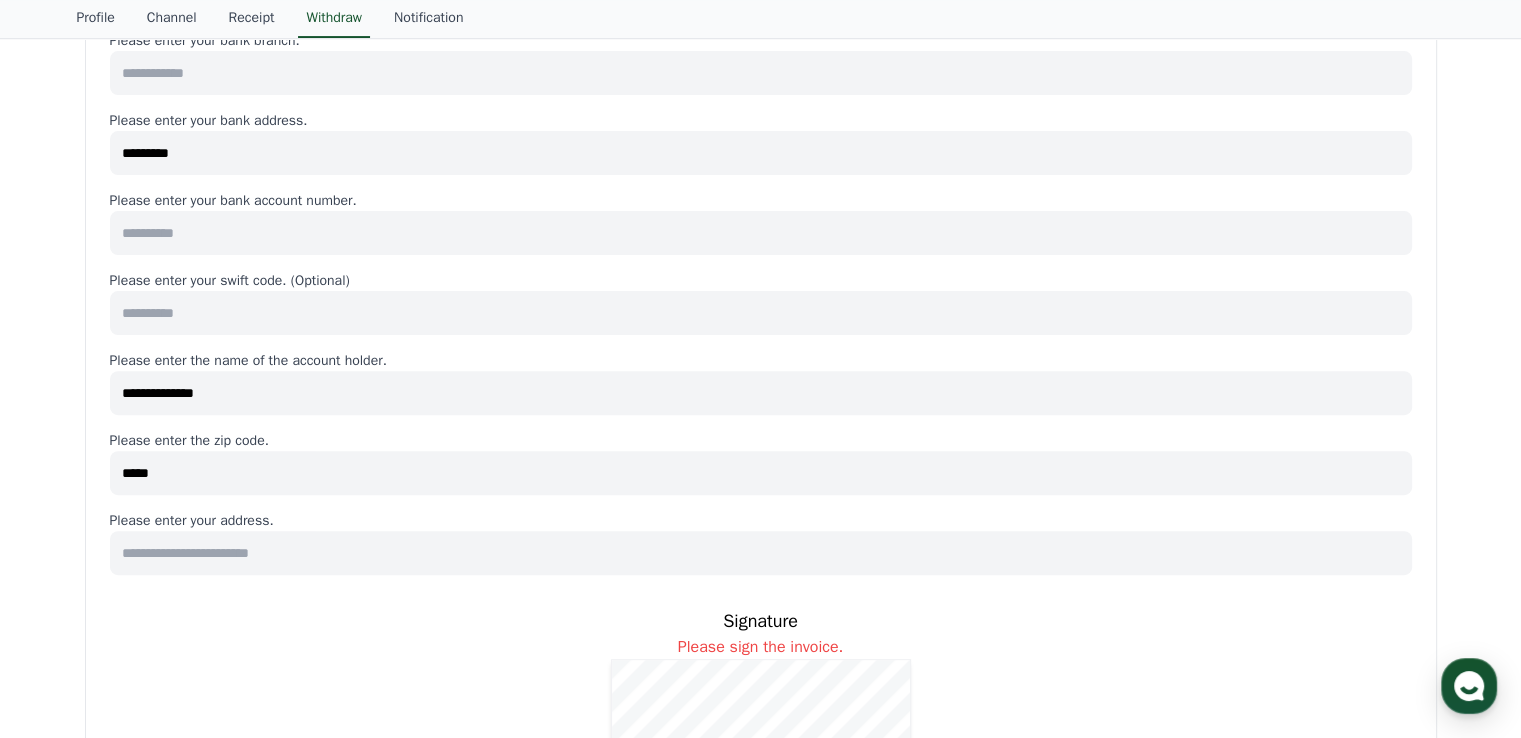 type on "**********" 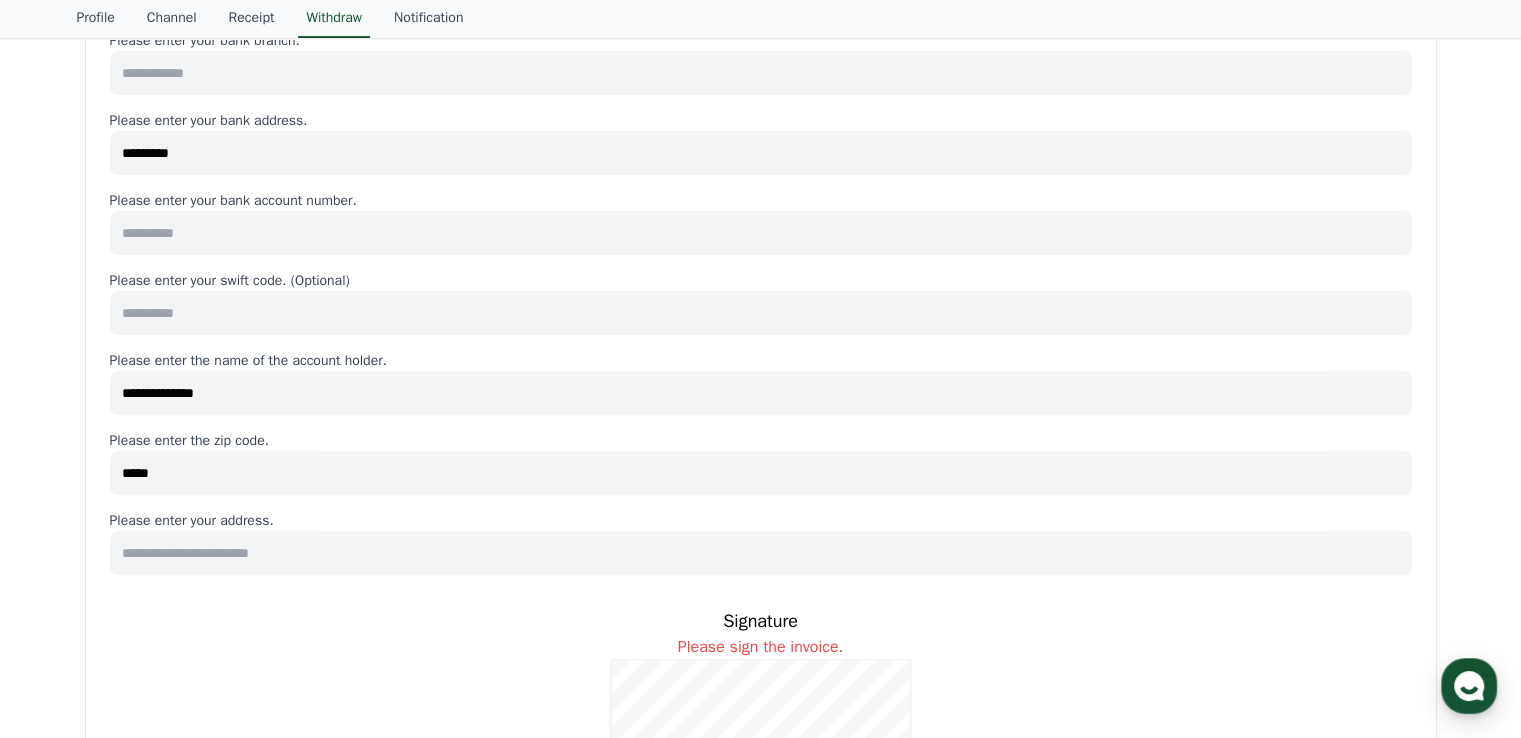 type on "**********" 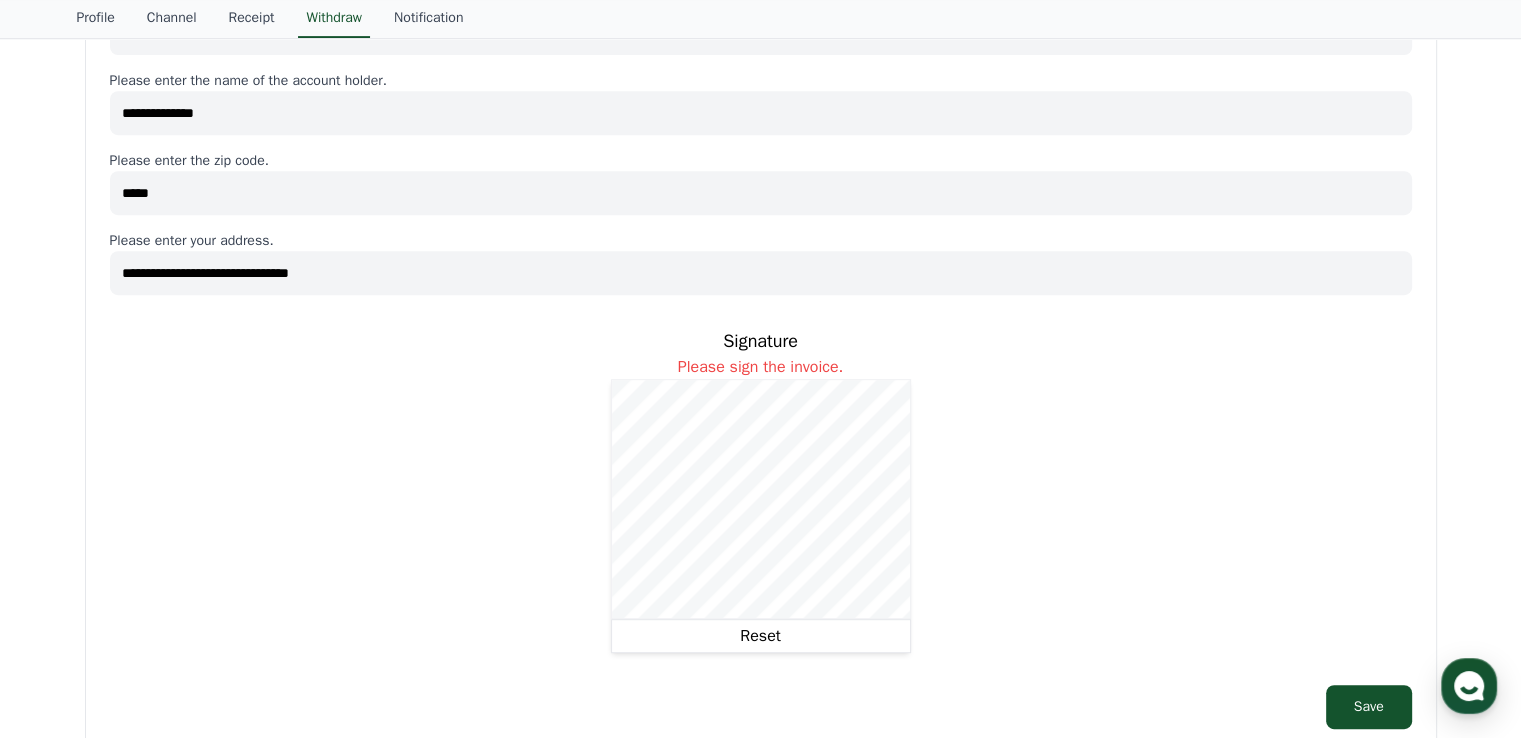 scroll, scrollTop: 887, scrollLeft: 0, axis: vertical 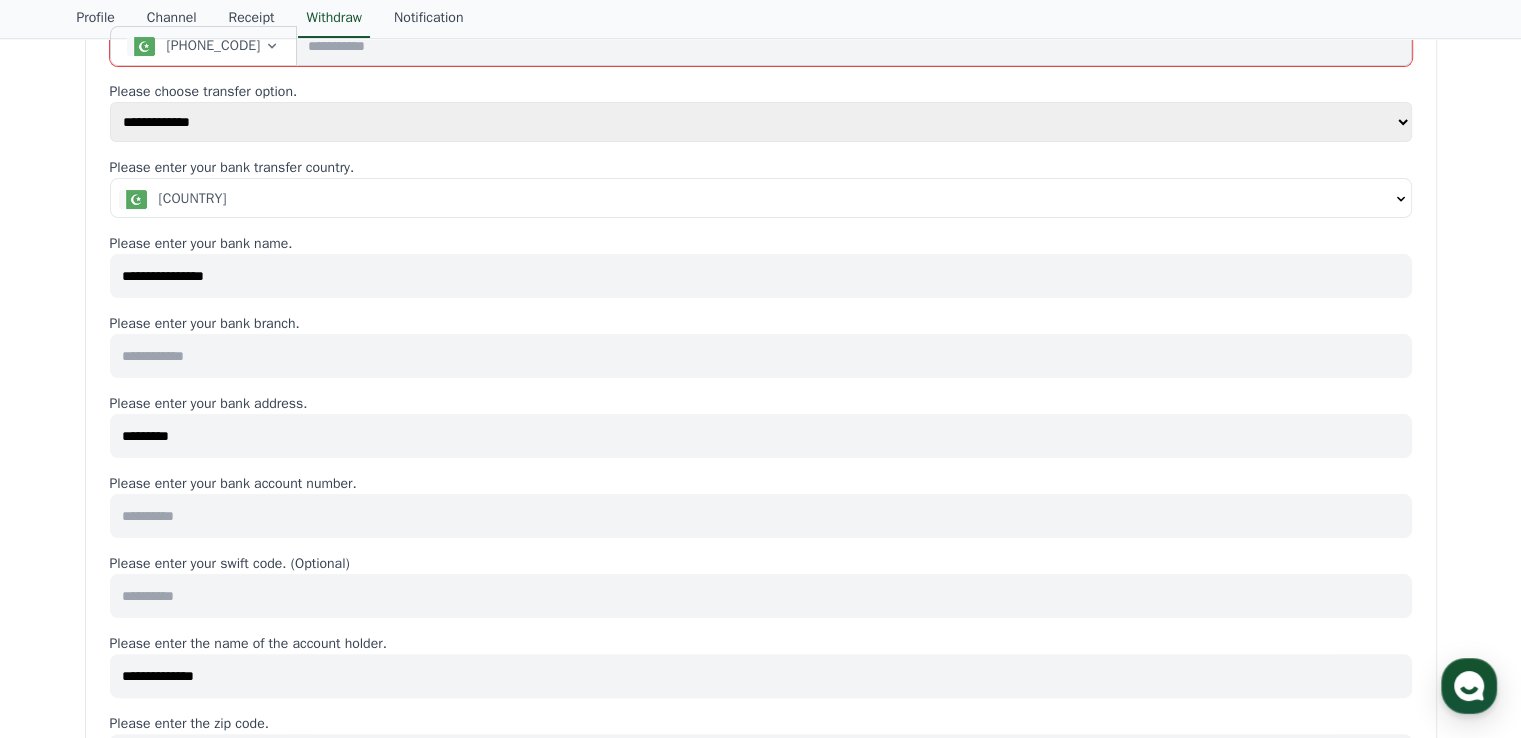 click at bounding box center [761, 516] 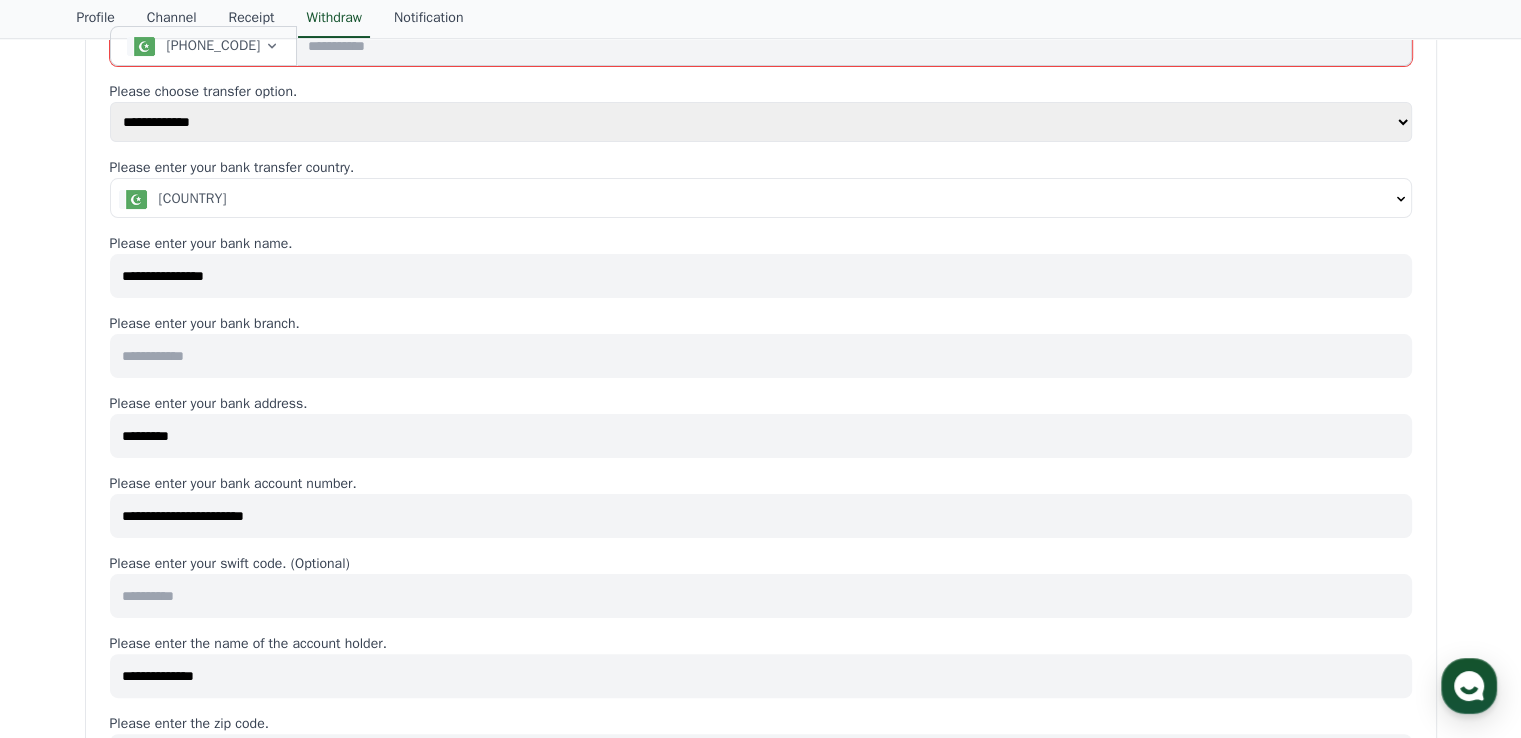drag, startPoint x: 504, startPoint y: 528, endPoint x: 97, endPoint y: 514, distance: 407.24072 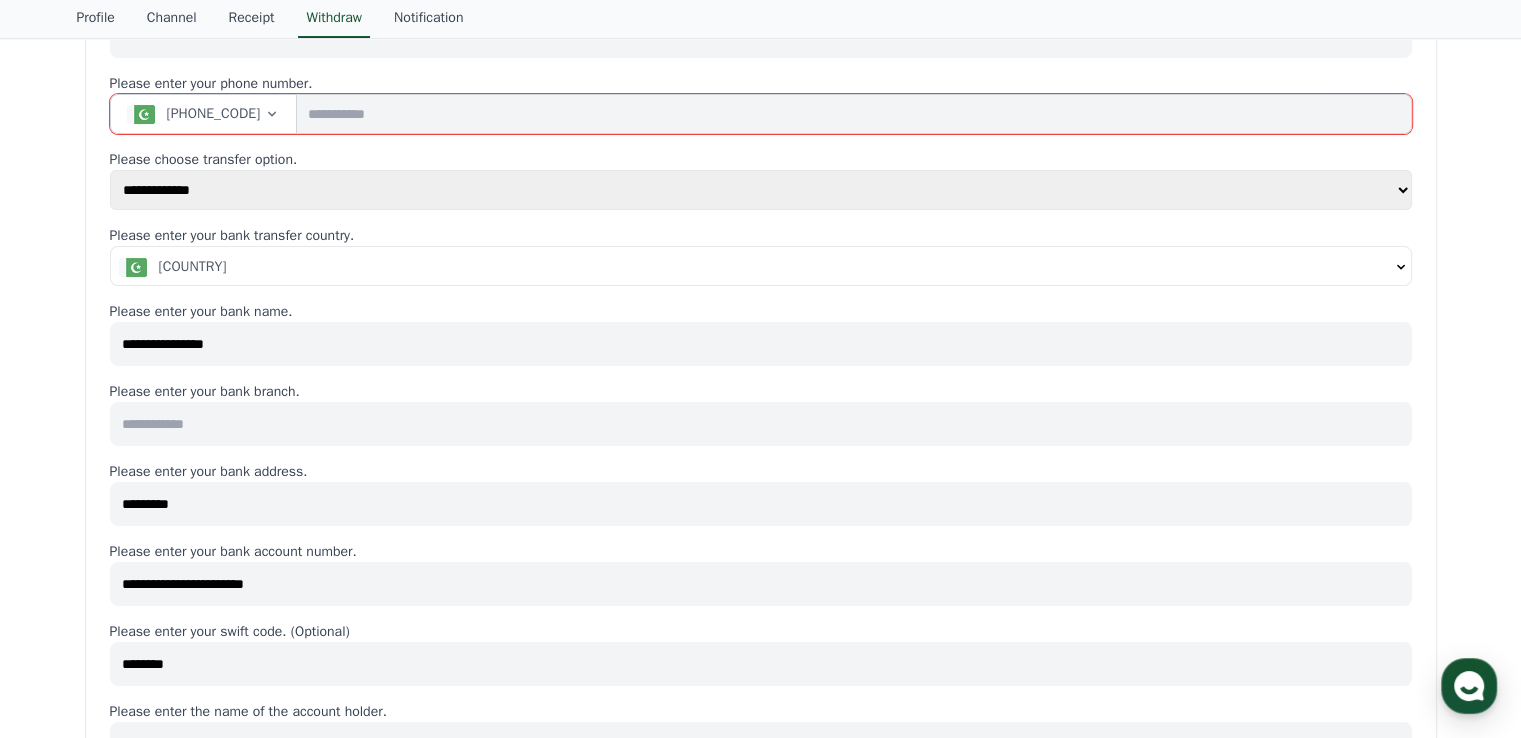 scroll, scrollTop: 247, scrollLeft: 0, axis: vertical 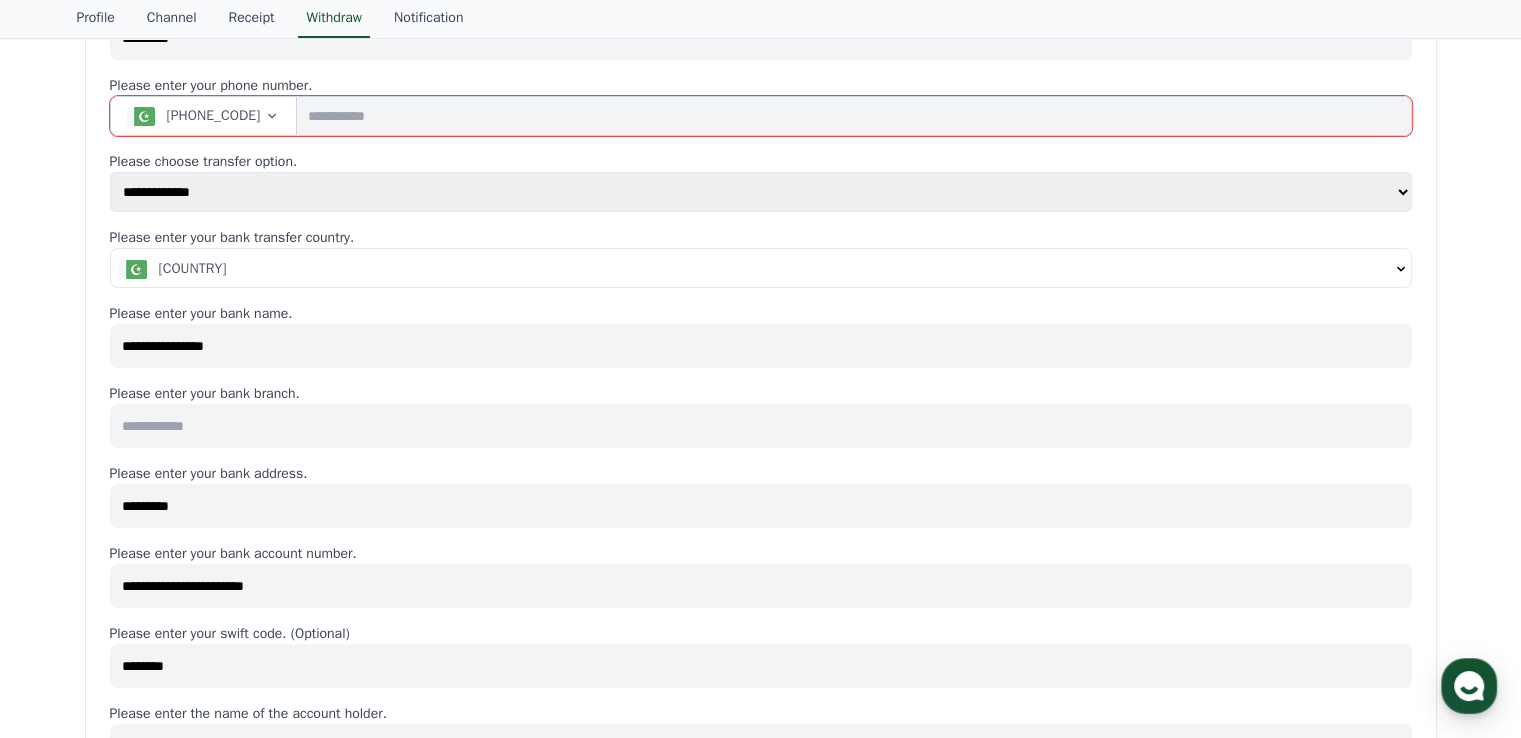 type on "********" 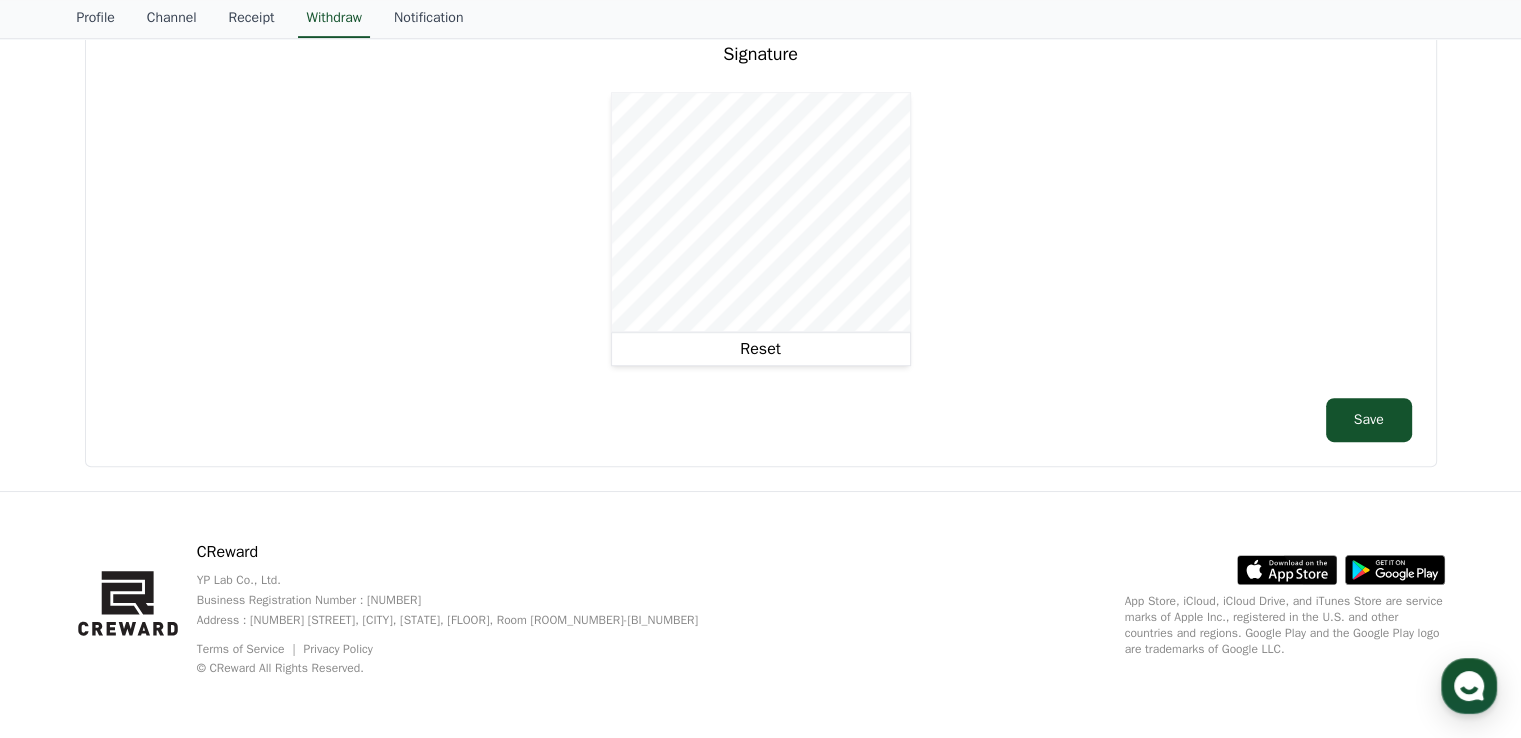 scroll, scrollTop: 1112, scrollLeft: 0, axis: vertical 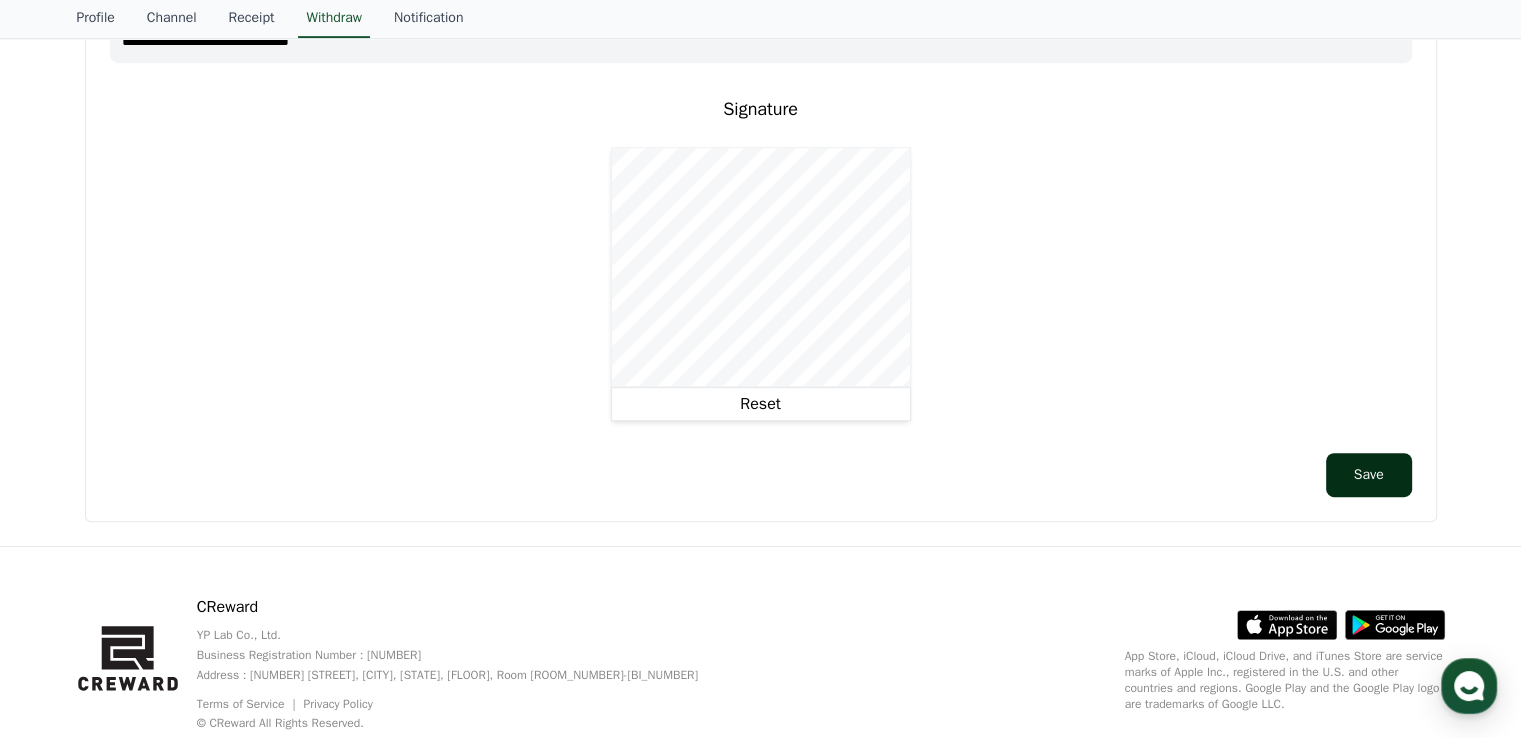 click on "Save" at bounding box center (1369, 475) 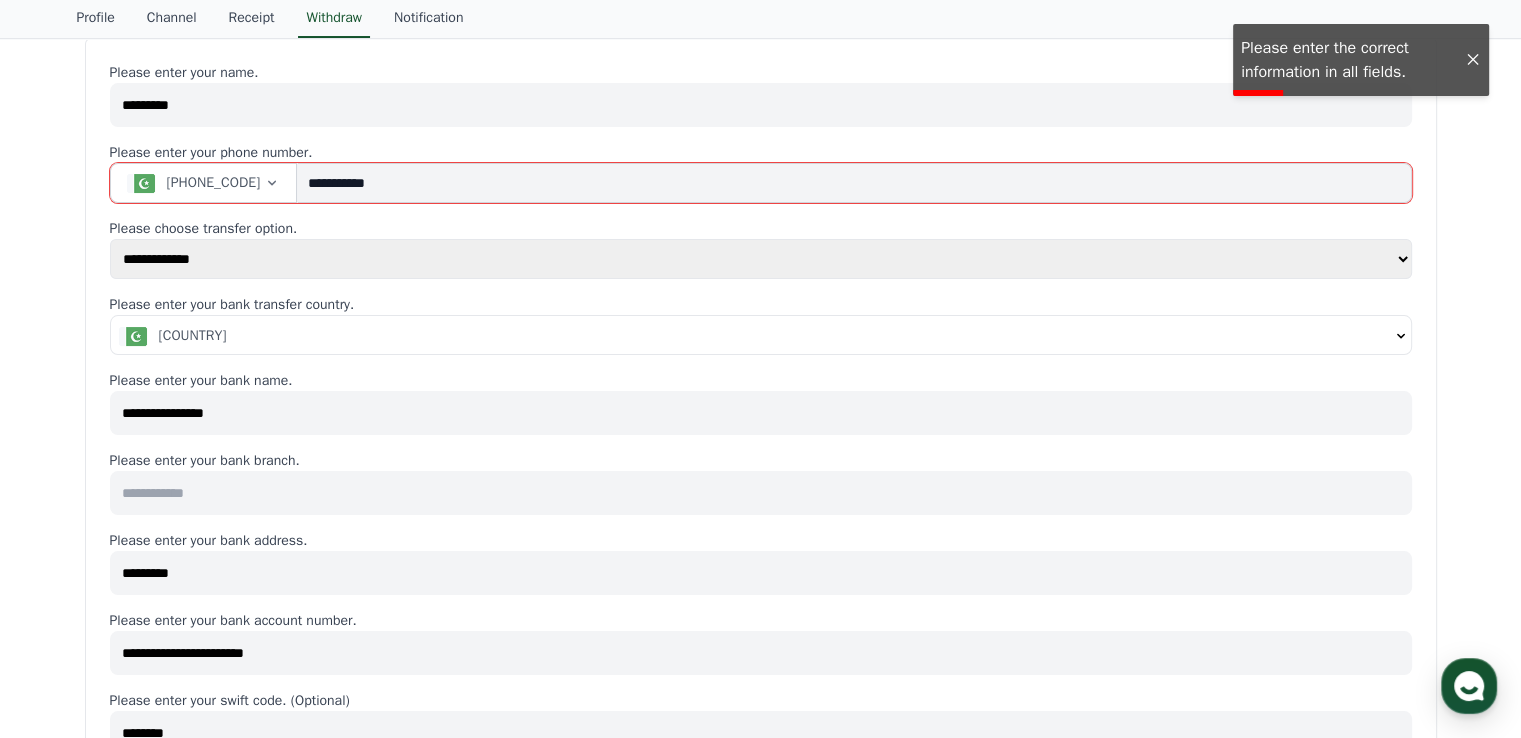 scroll, scrollTop: 174, scrollLeft: 0, axis: vertical 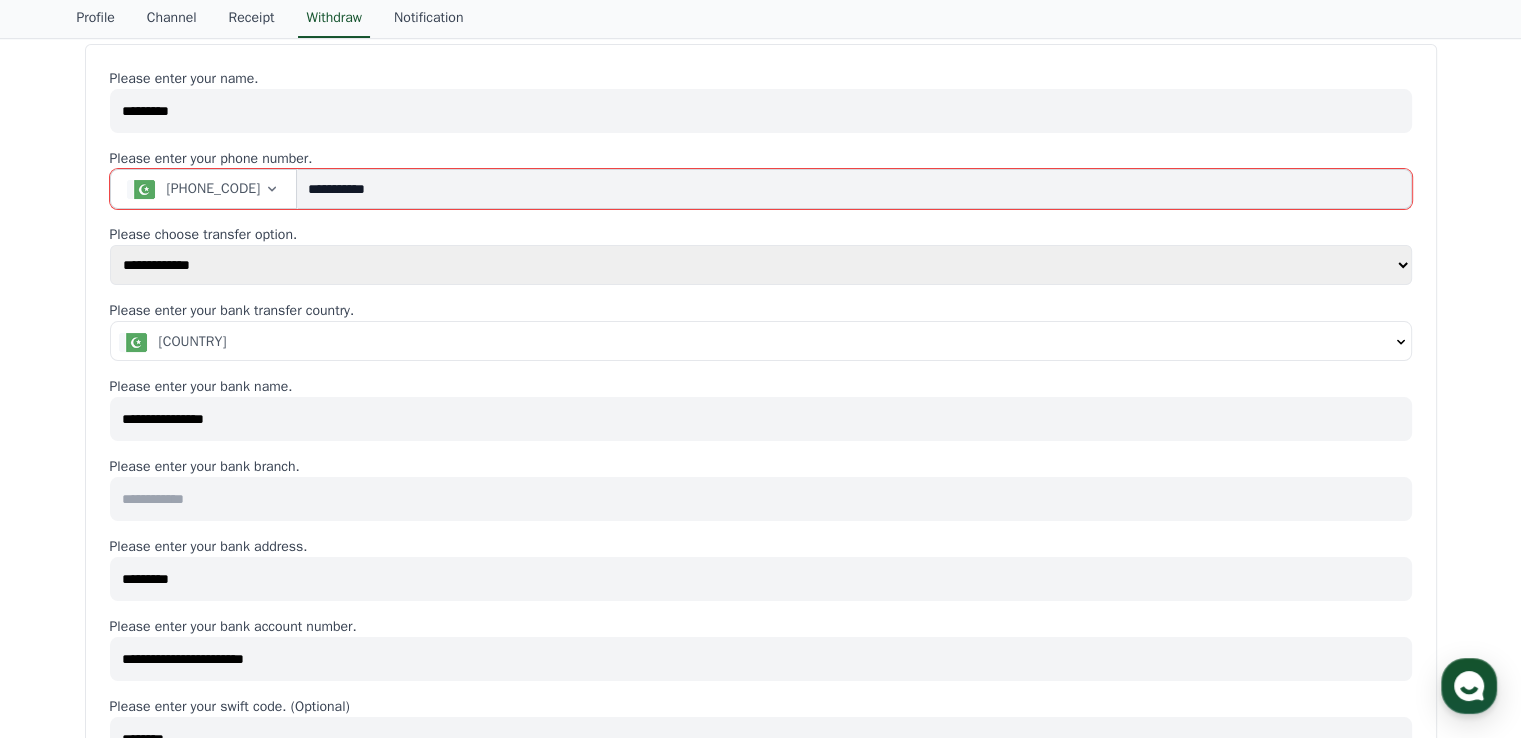 click on "**********" at bounding box center (854, 189) 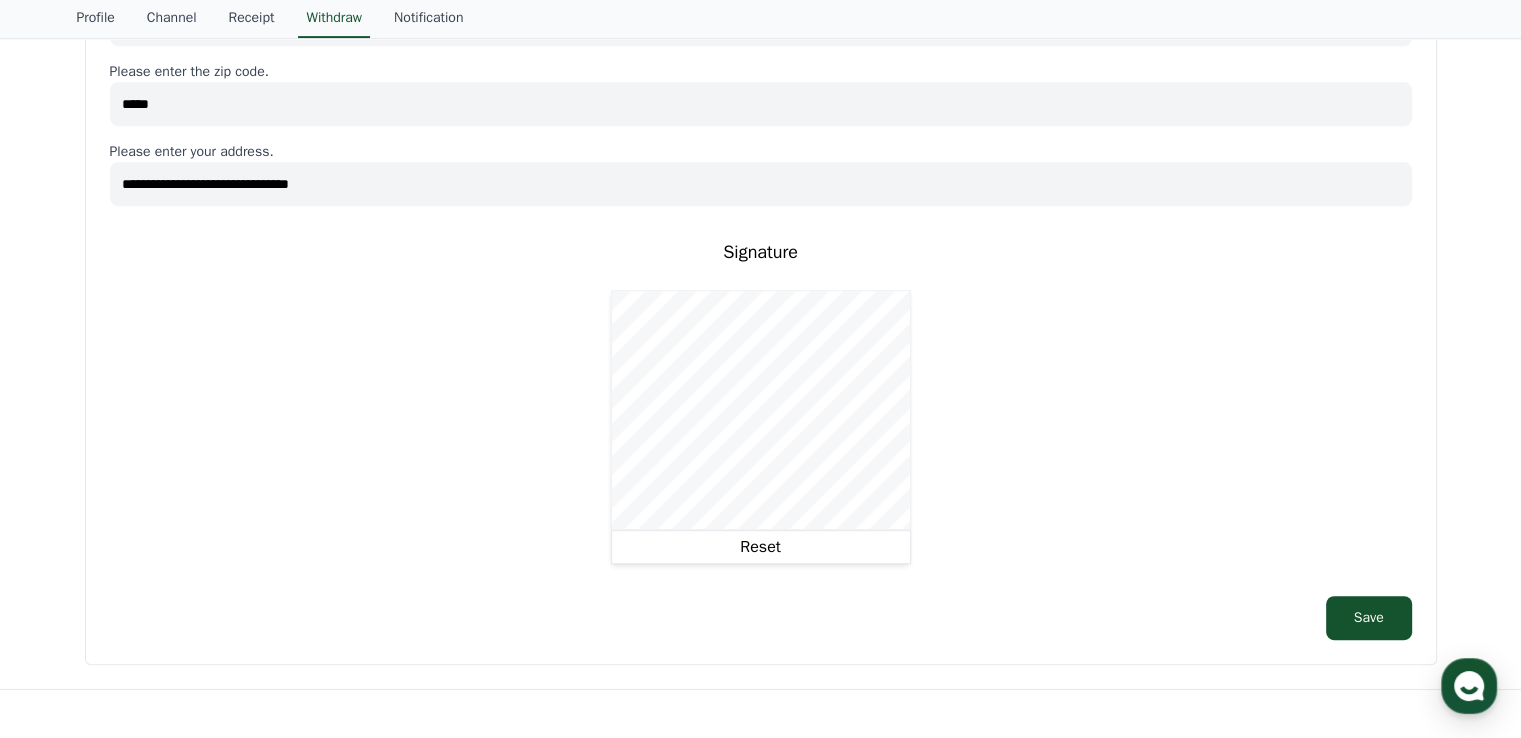 scroll, scrollTop: 976, scrollLeft: 0, axis: vertical 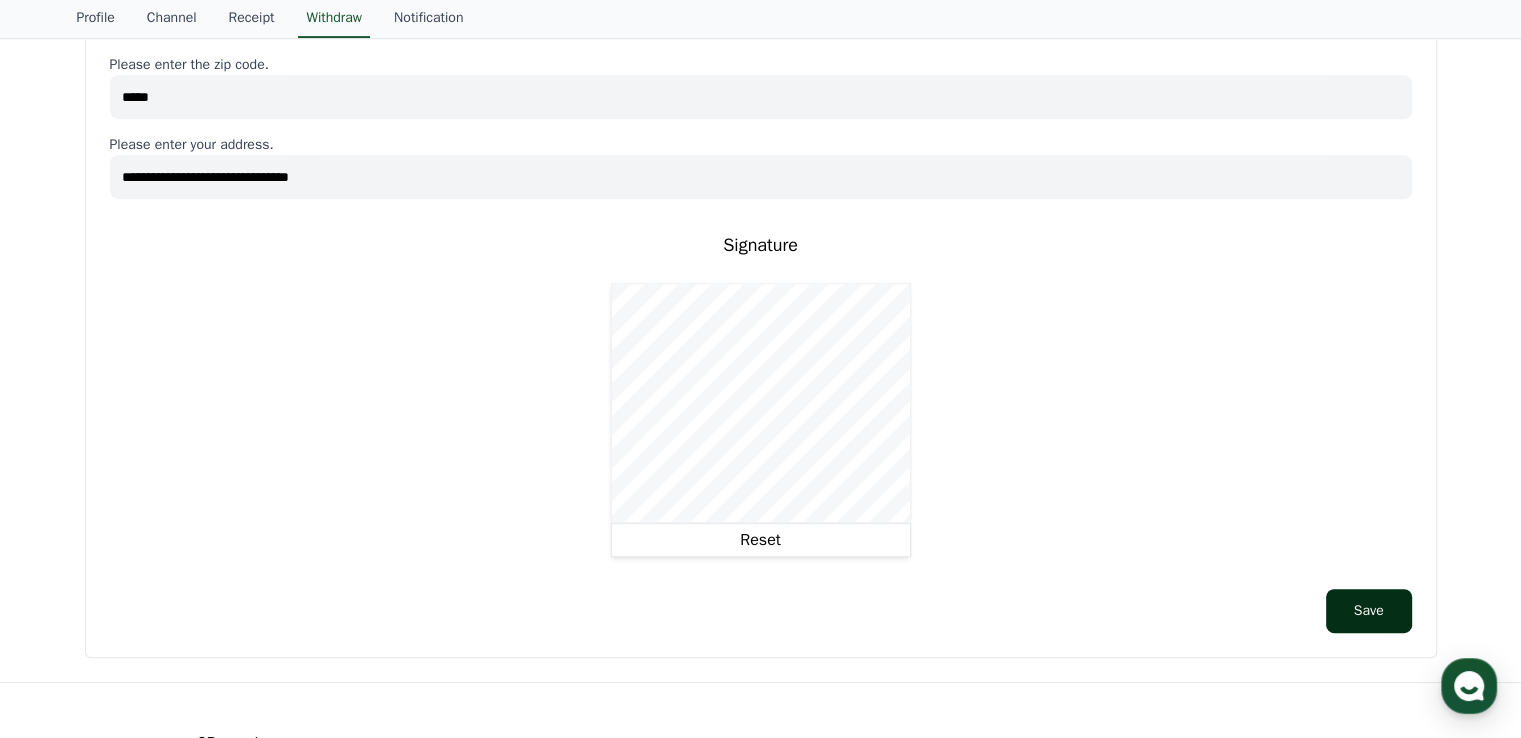 click on "Save" at bounding box center [1369, 611] 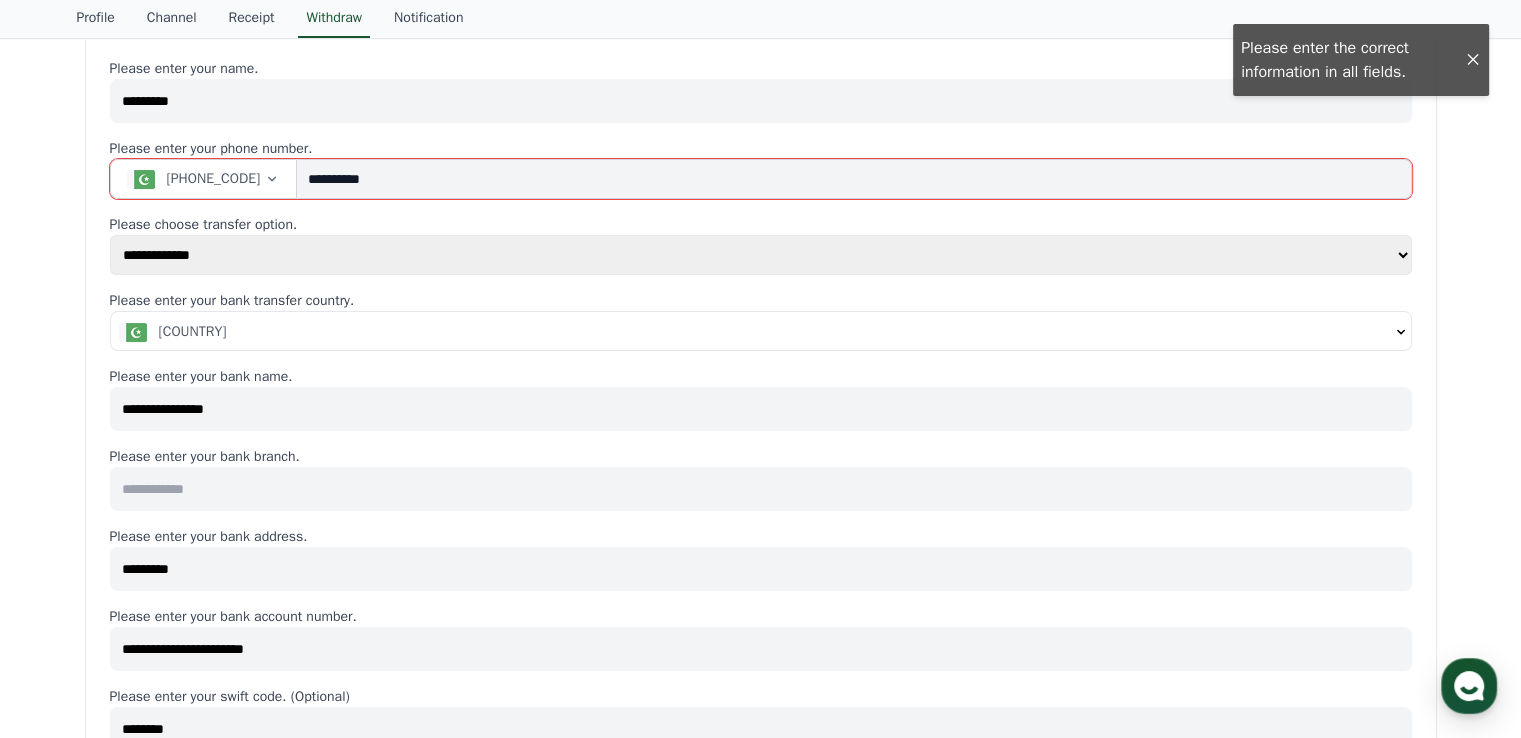 scroll, scrollTop: 182, scrollLeft: 0, axis: vertical 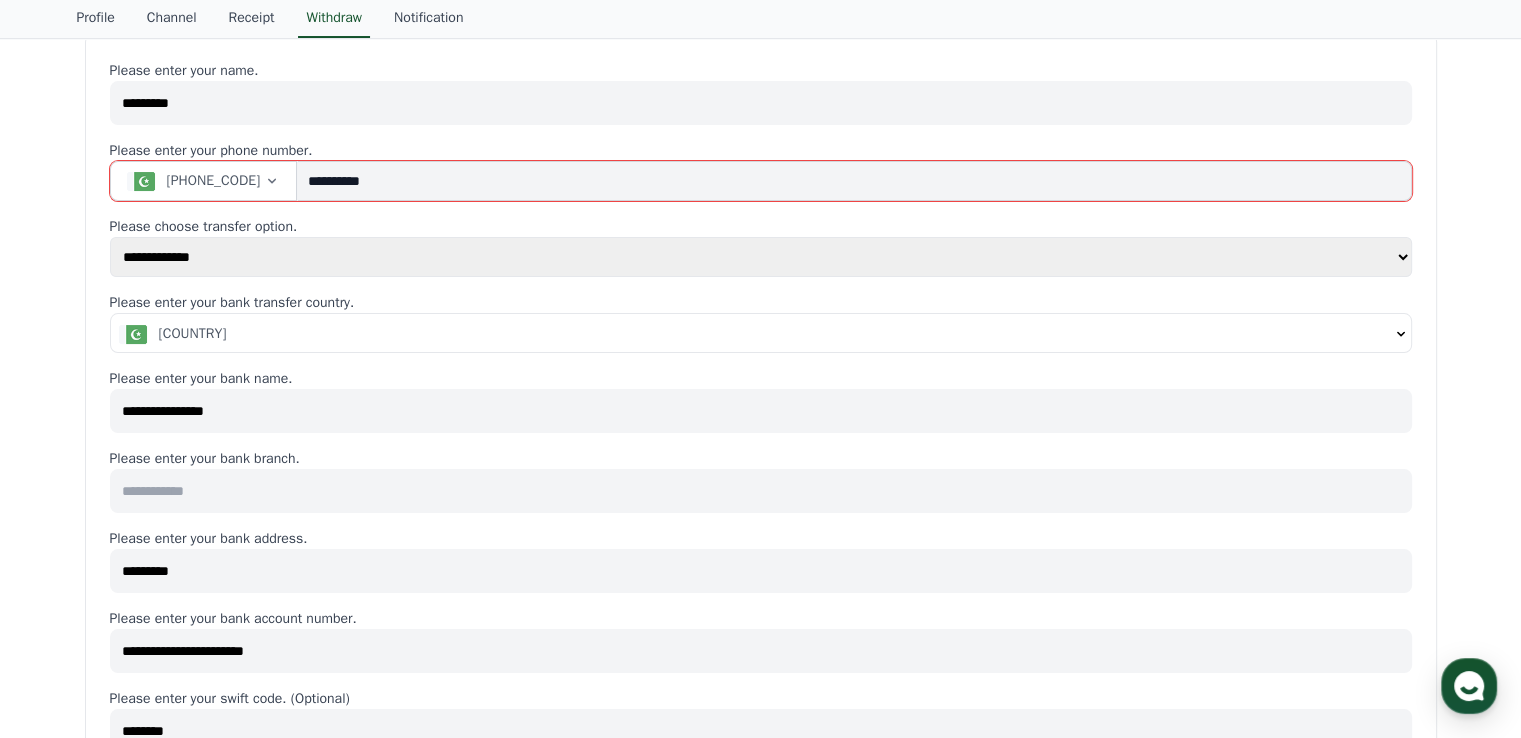 click on "**********" at bounding box center (854, 181) 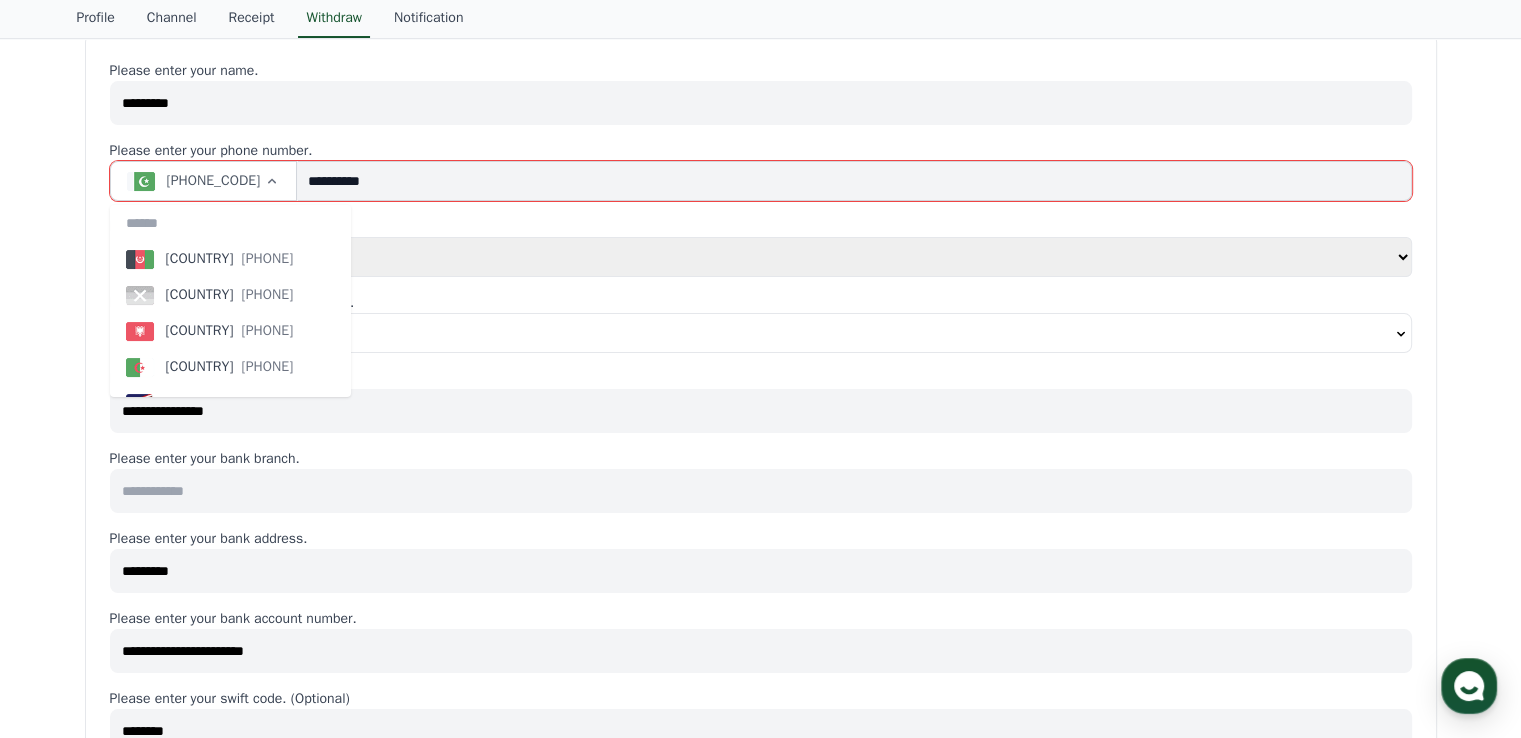 click 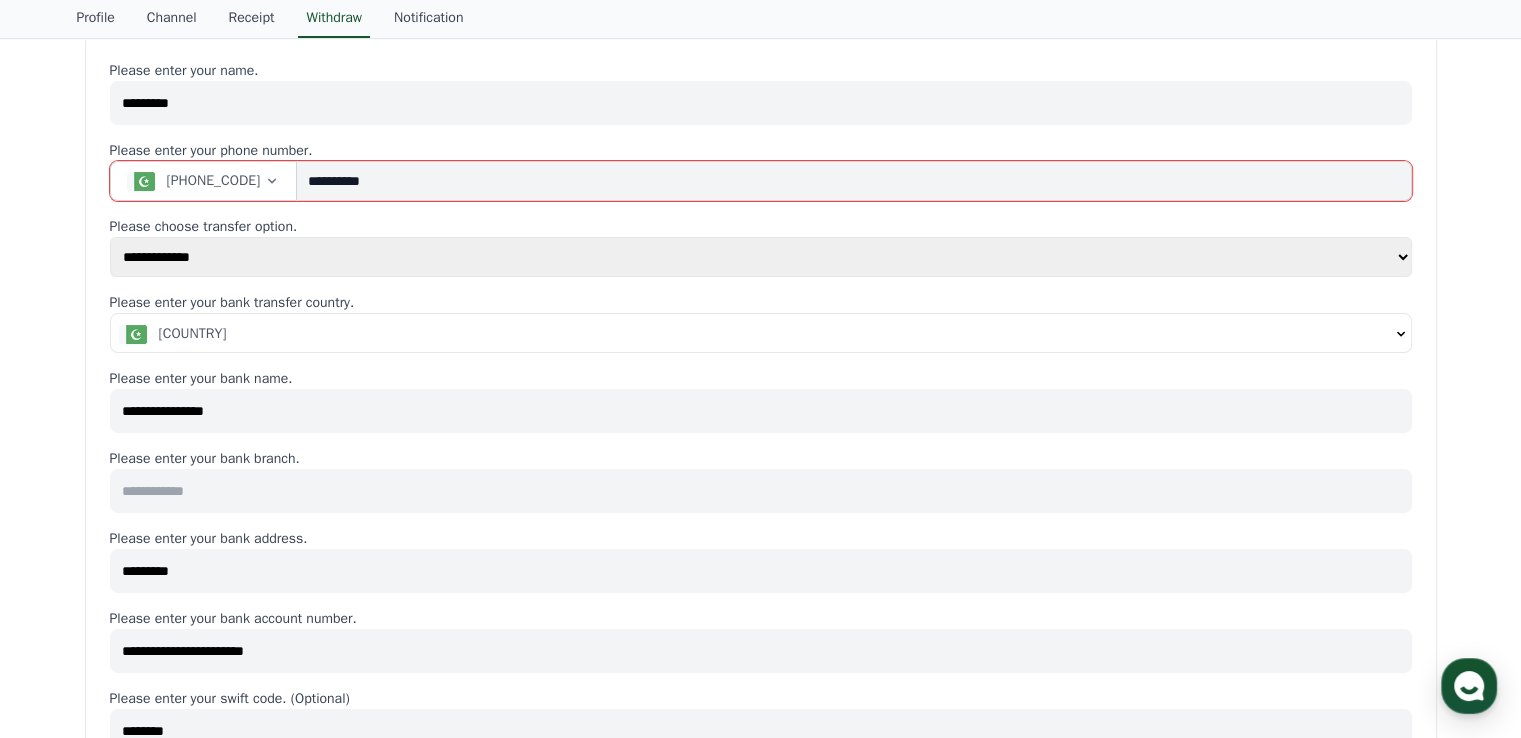 click on "**********" at bounding box center [854, 181] 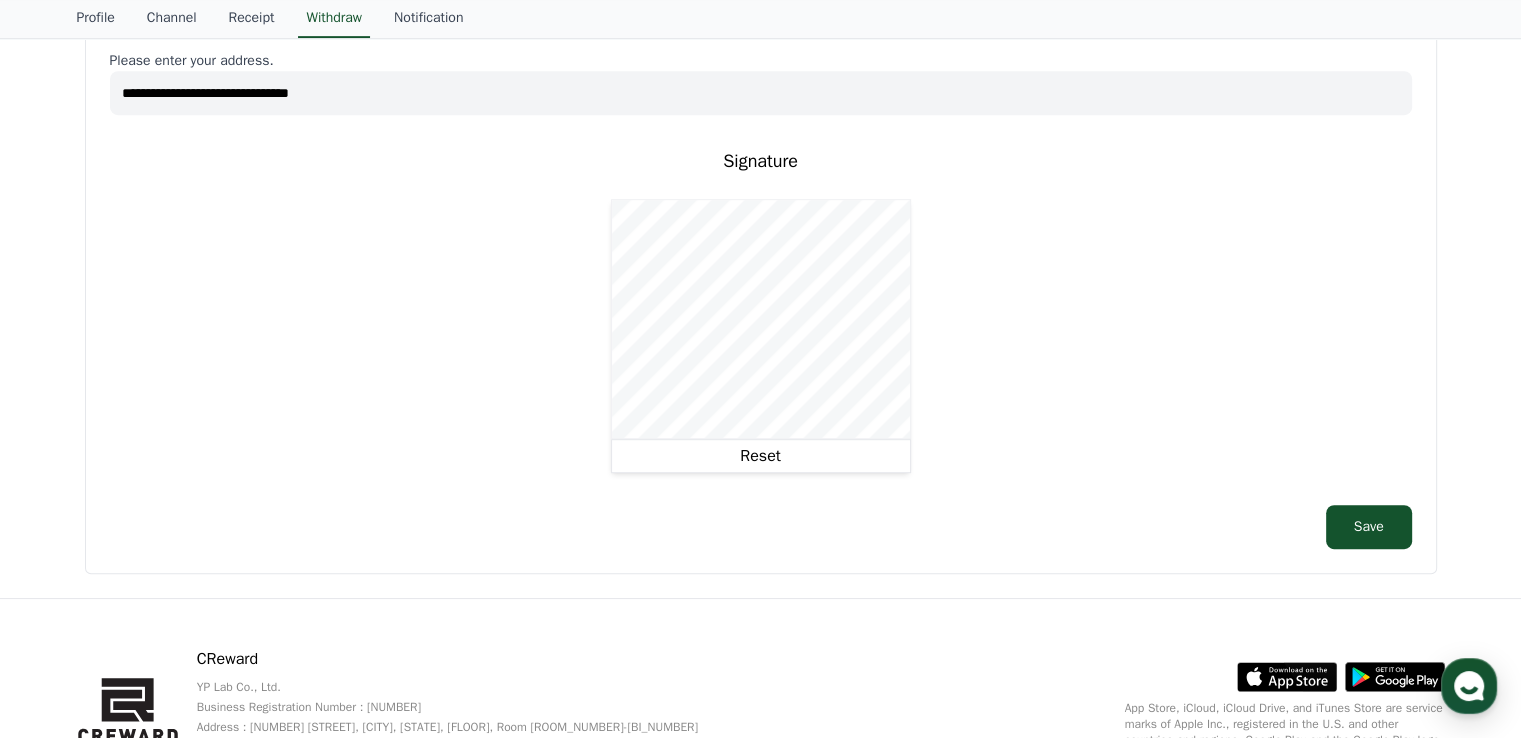 scroll, scrollTop: 1088, scrollLeft: 0, axis: vertical 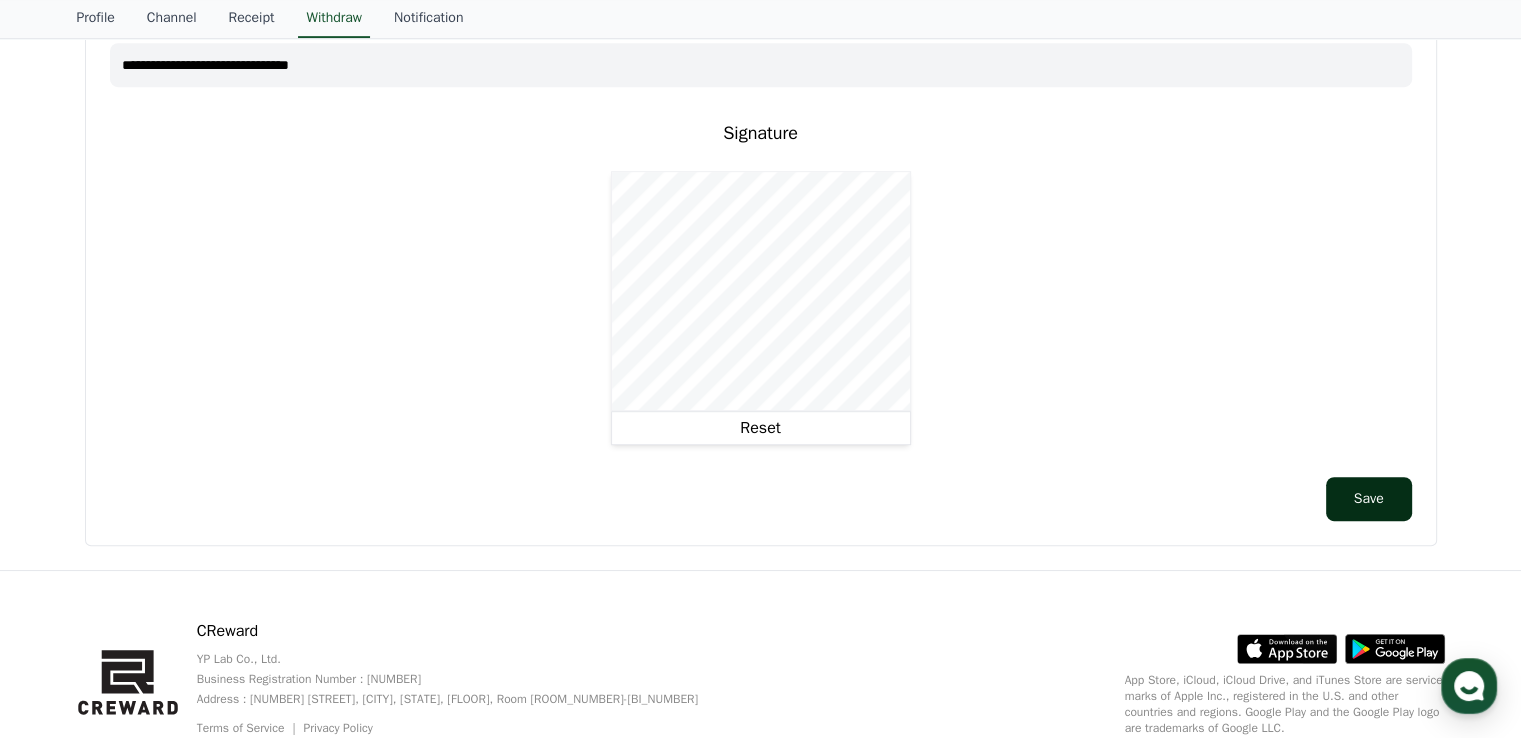 type on "**********" 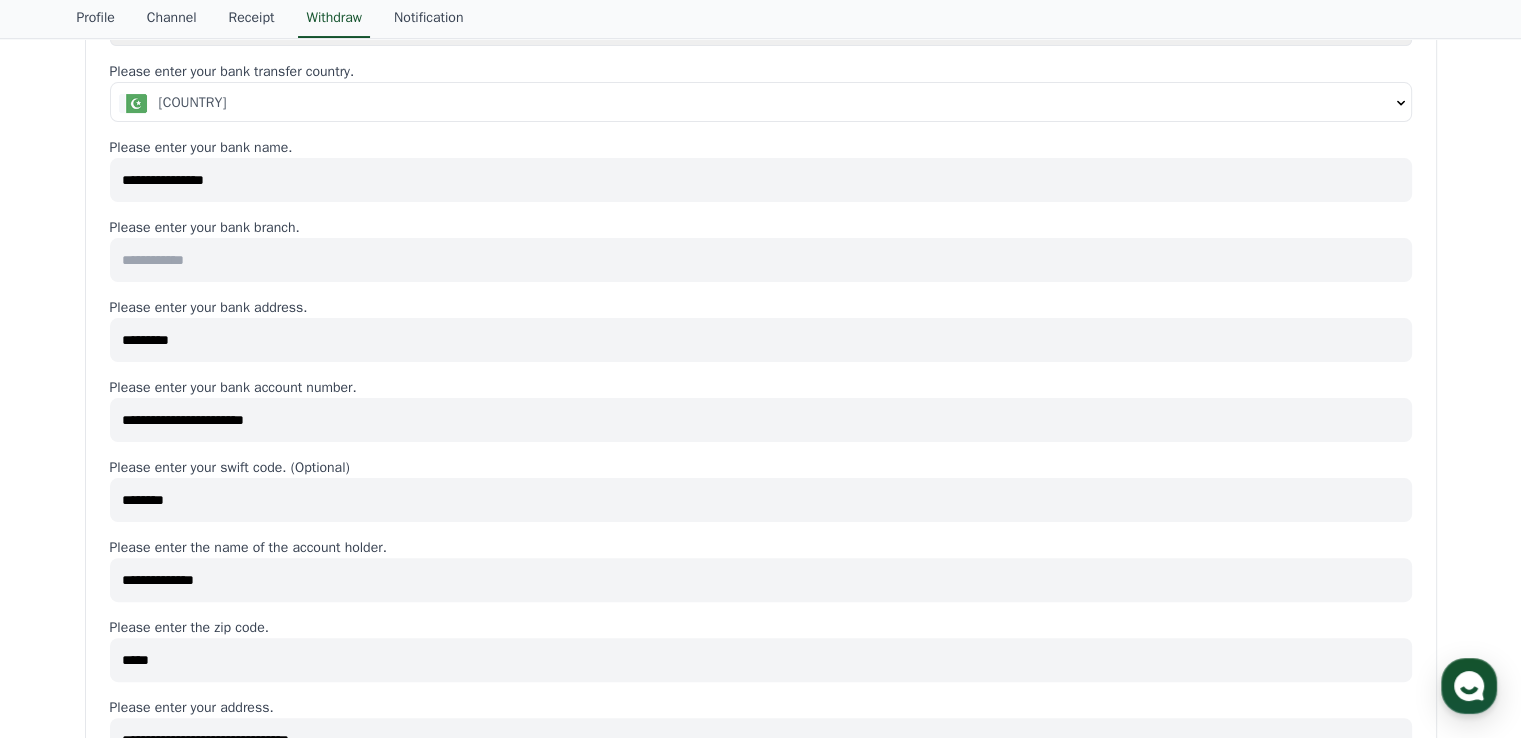 scroll, scrollTop: 389, scrollLeft: 0, axis: vertical 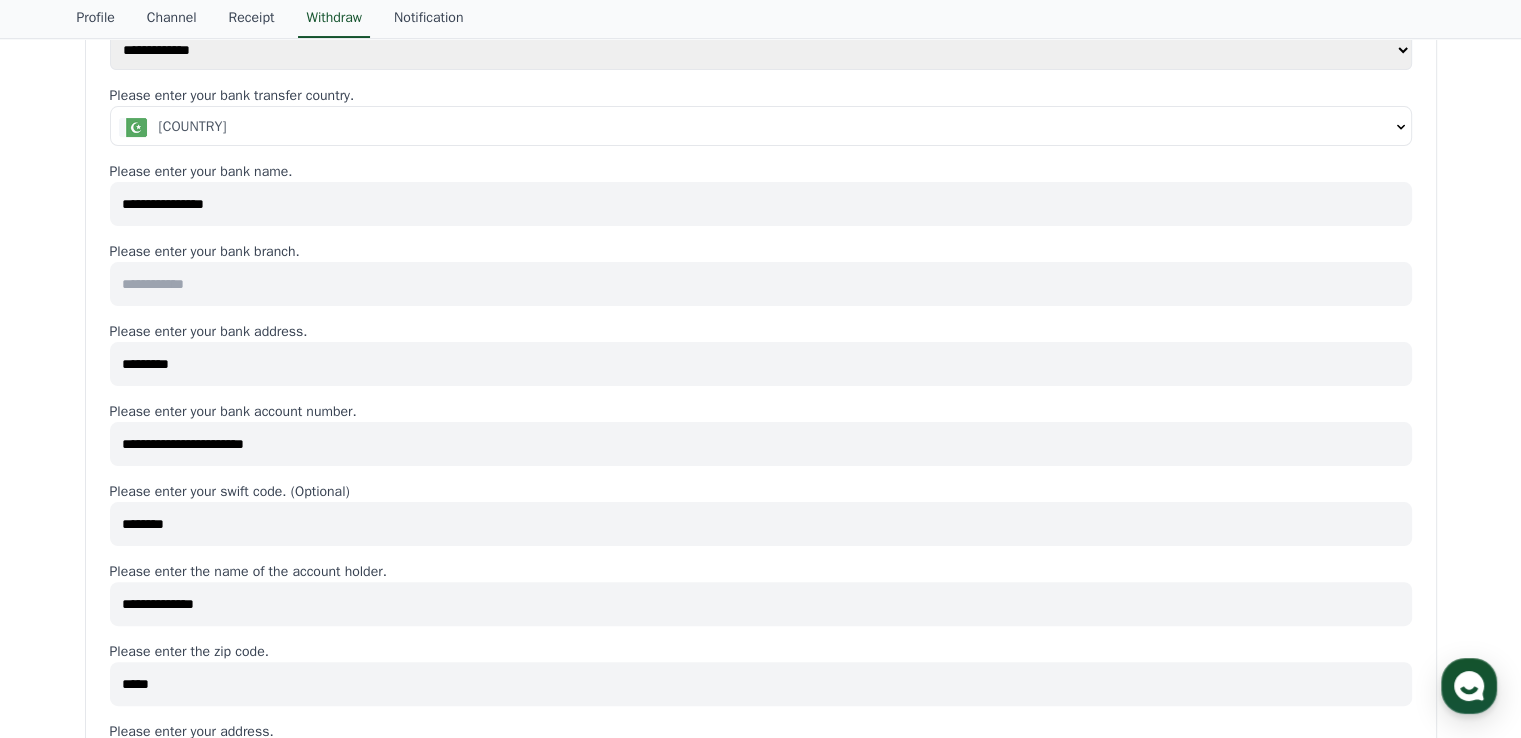 click at bounding box center [761, 284] 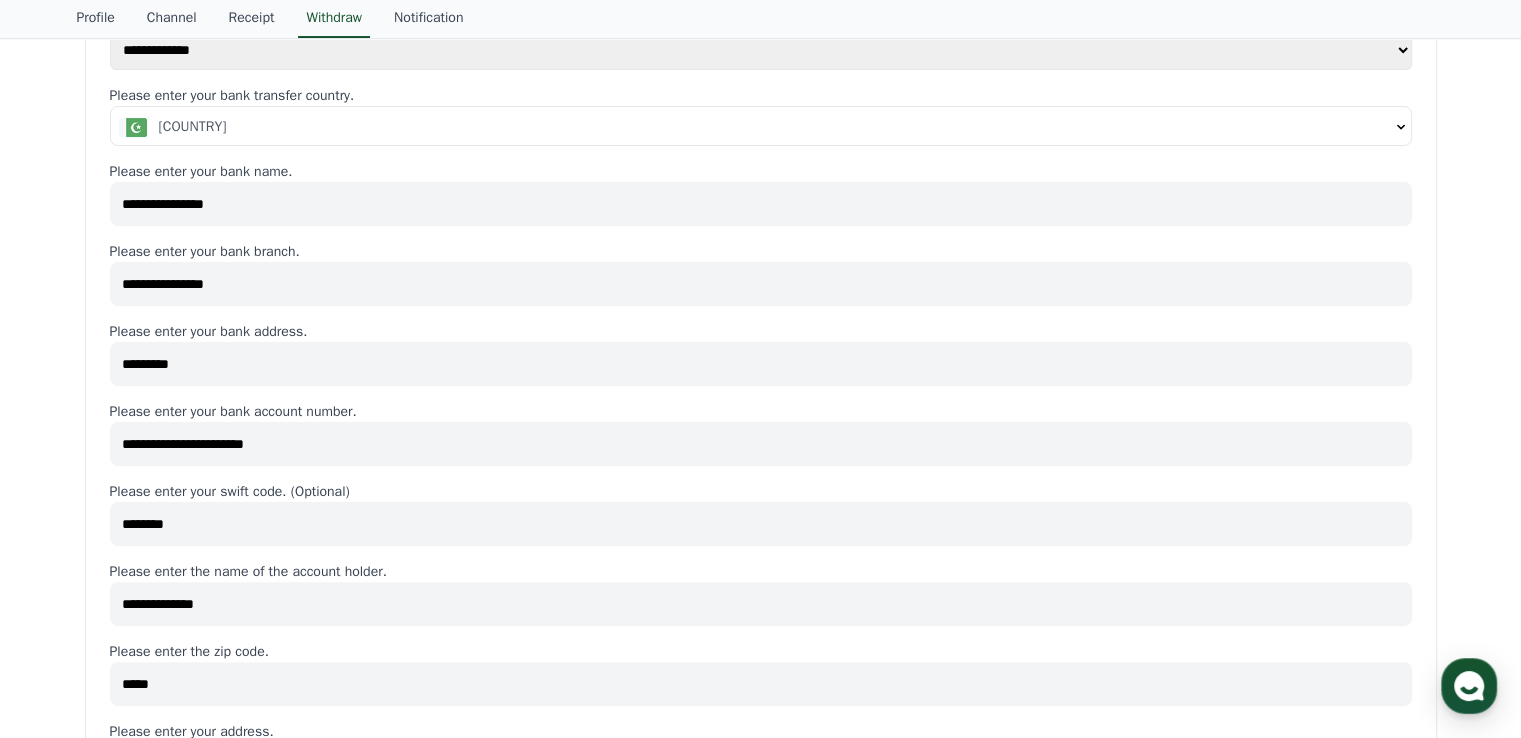 scroll, scrollTop: 1167, scrollLeft: 0, axis: vertical 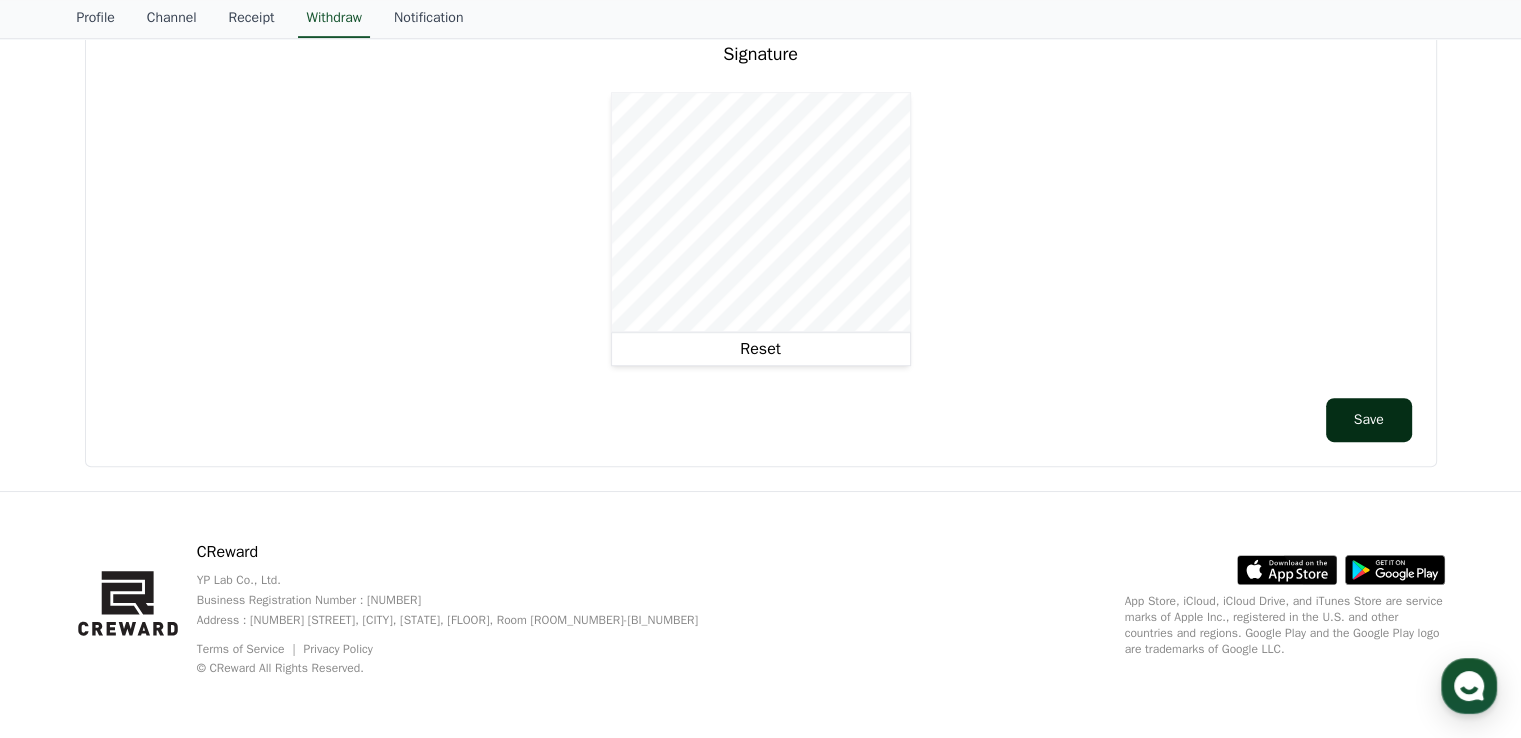 type on "**********" 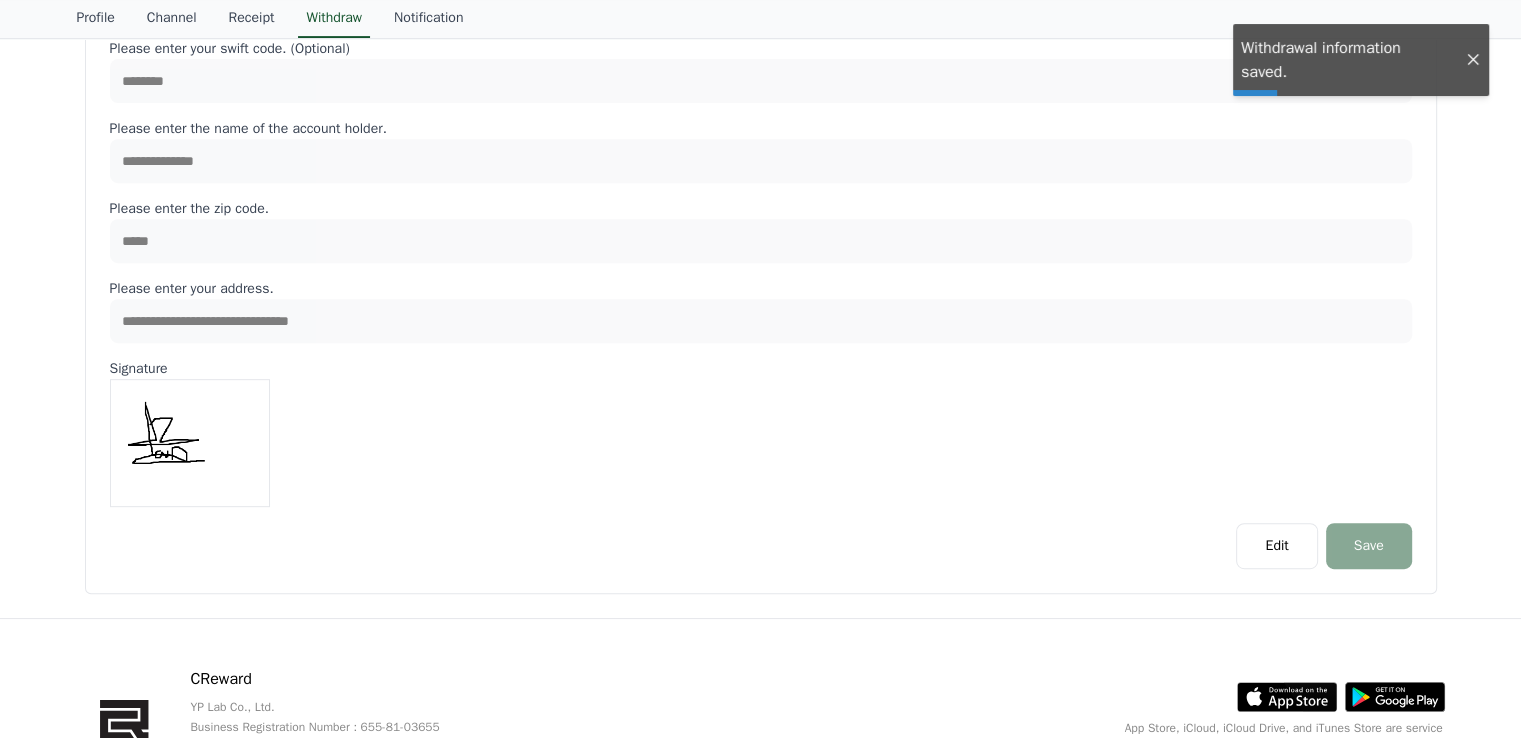 scroll, scrollTop: 0, scrollLeft: 0, axis: both 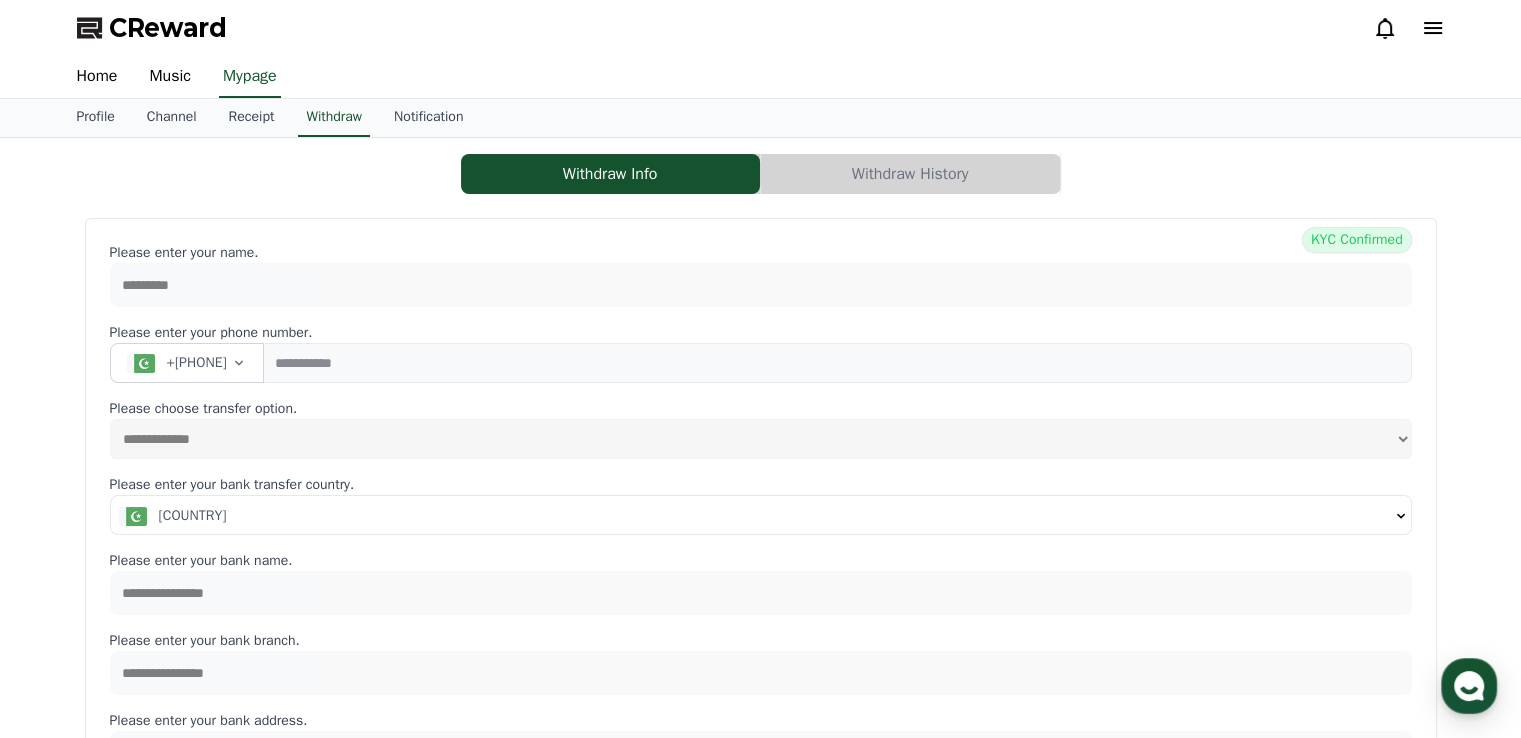 click on "Withdraw History" at bounding box center [910, 174] 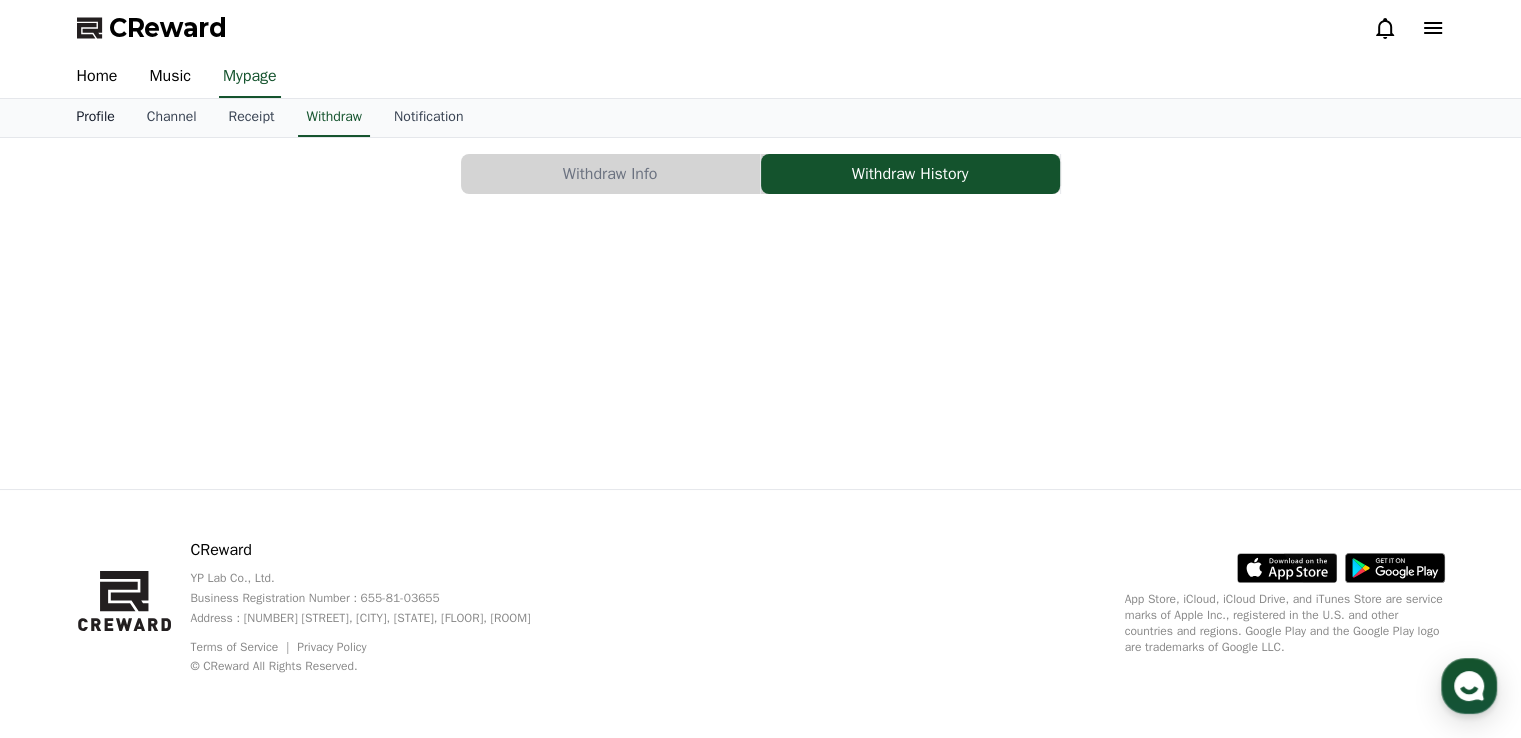 click on "Profile" at bounding box center (96, 118) 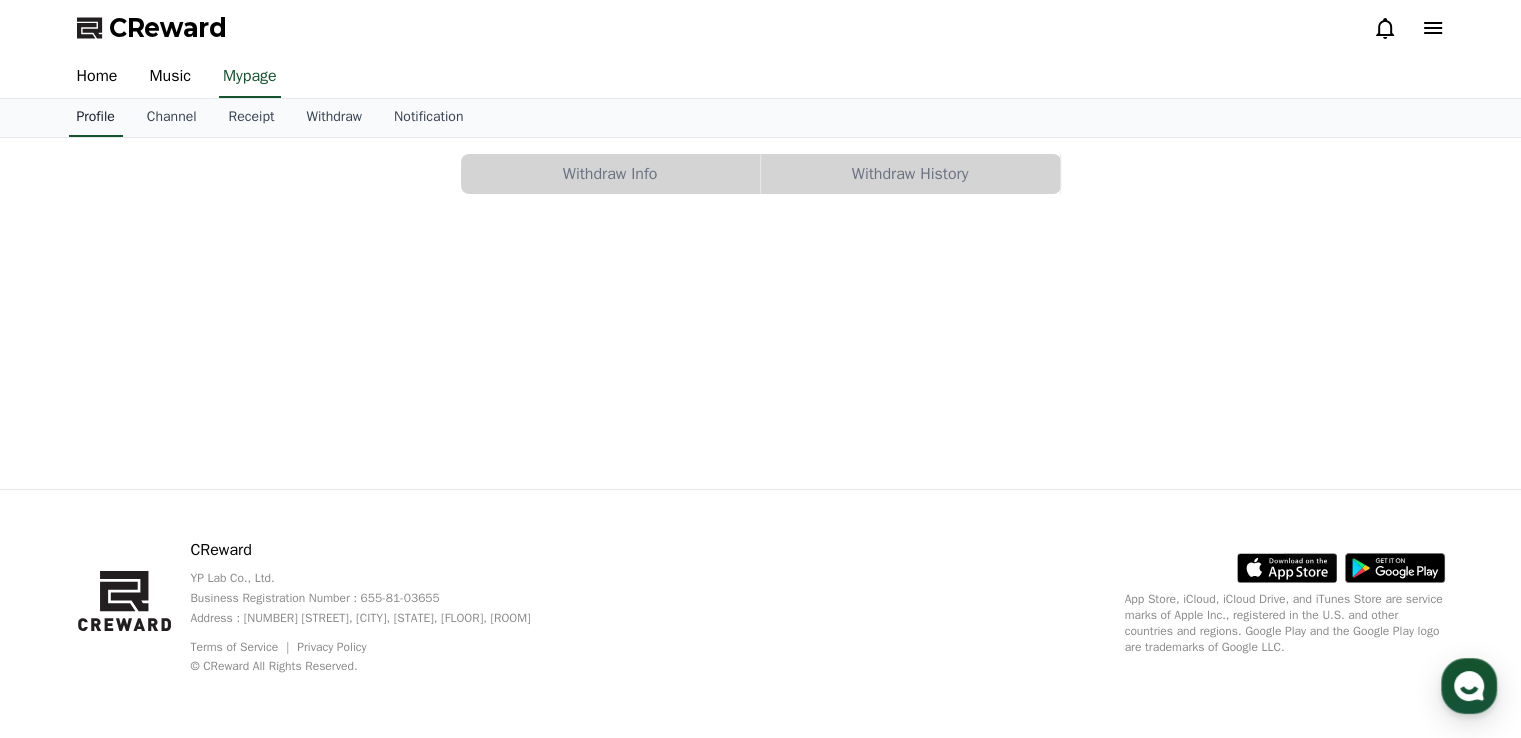 select on "**********" 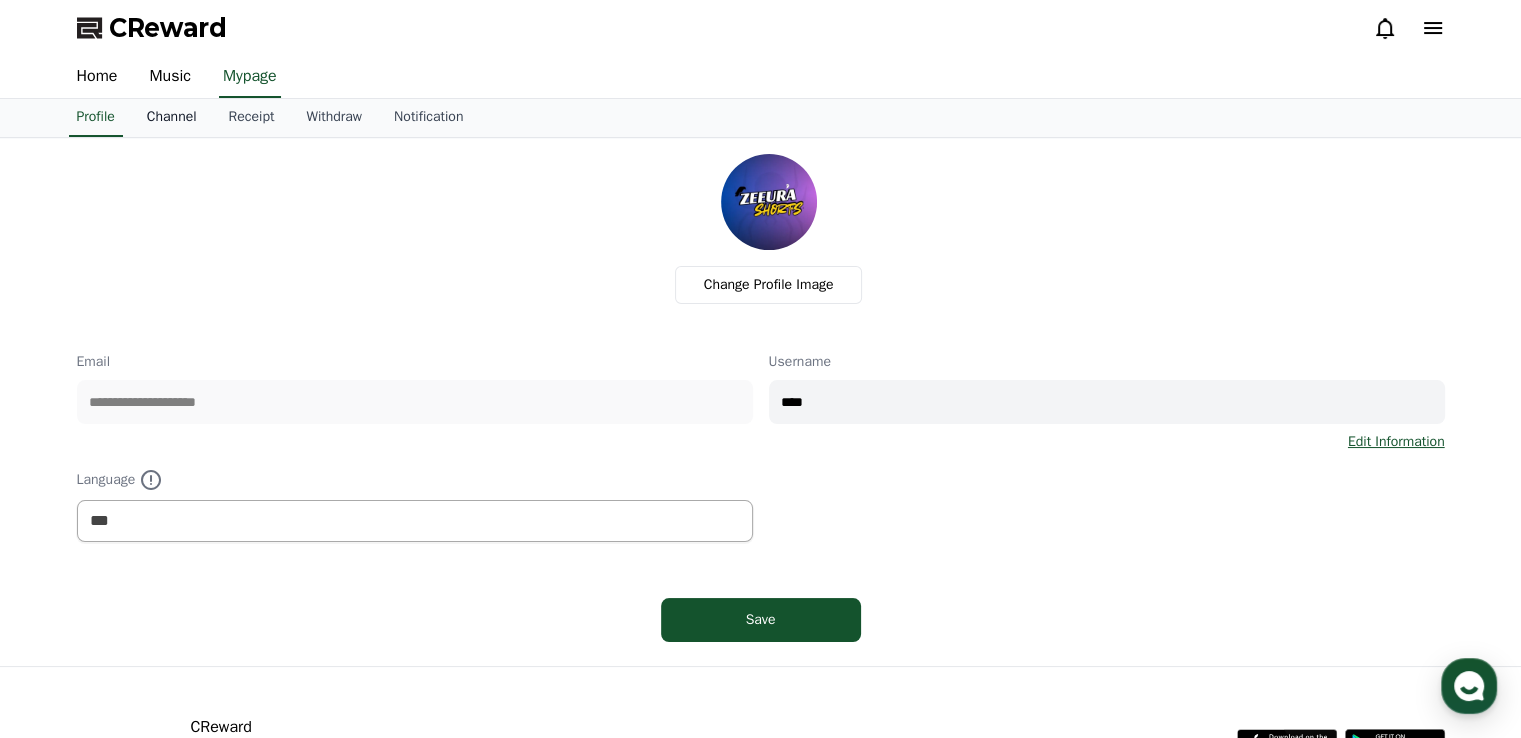 click on "Channel" at bounding box center (172, 118) 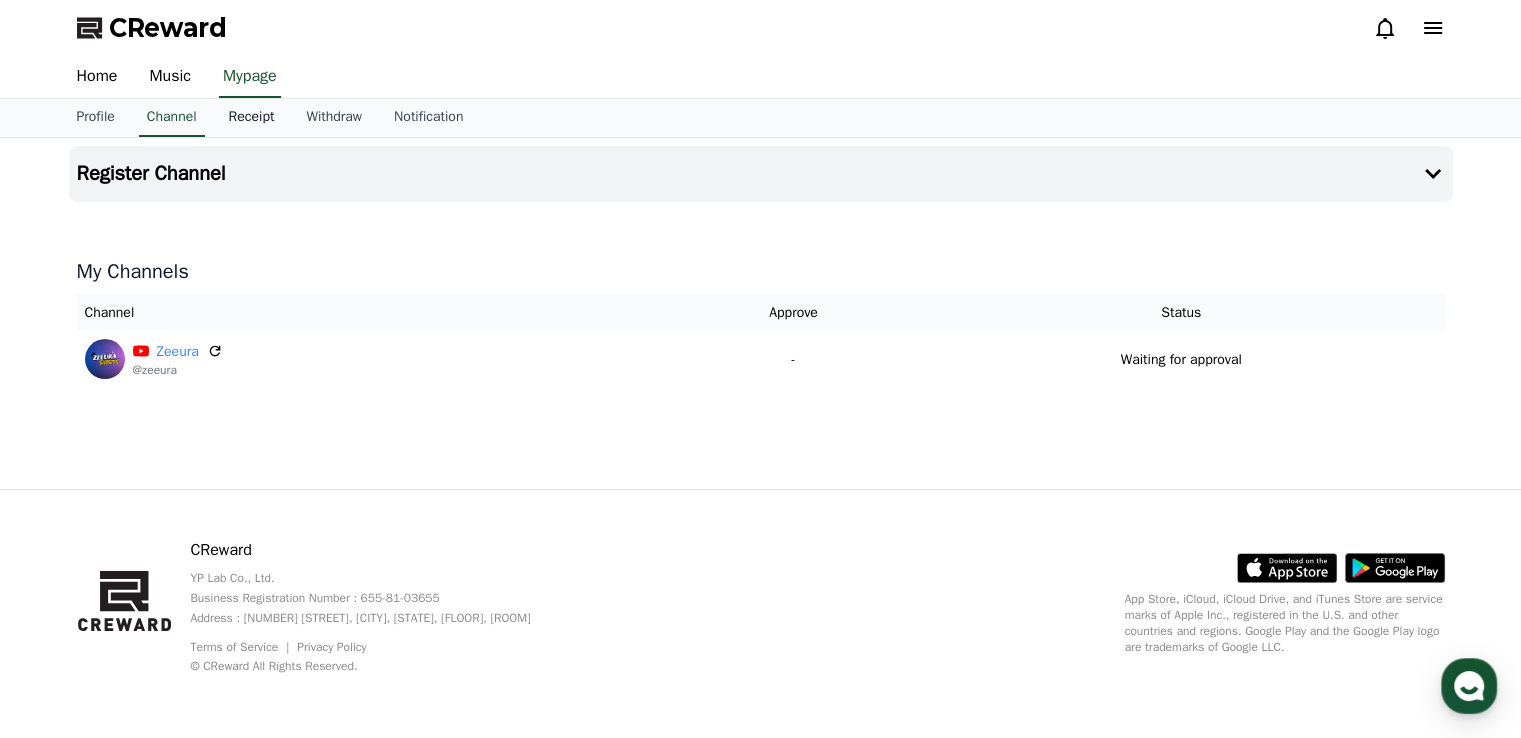 click on "Receipt" at bounding box center [252, 118] 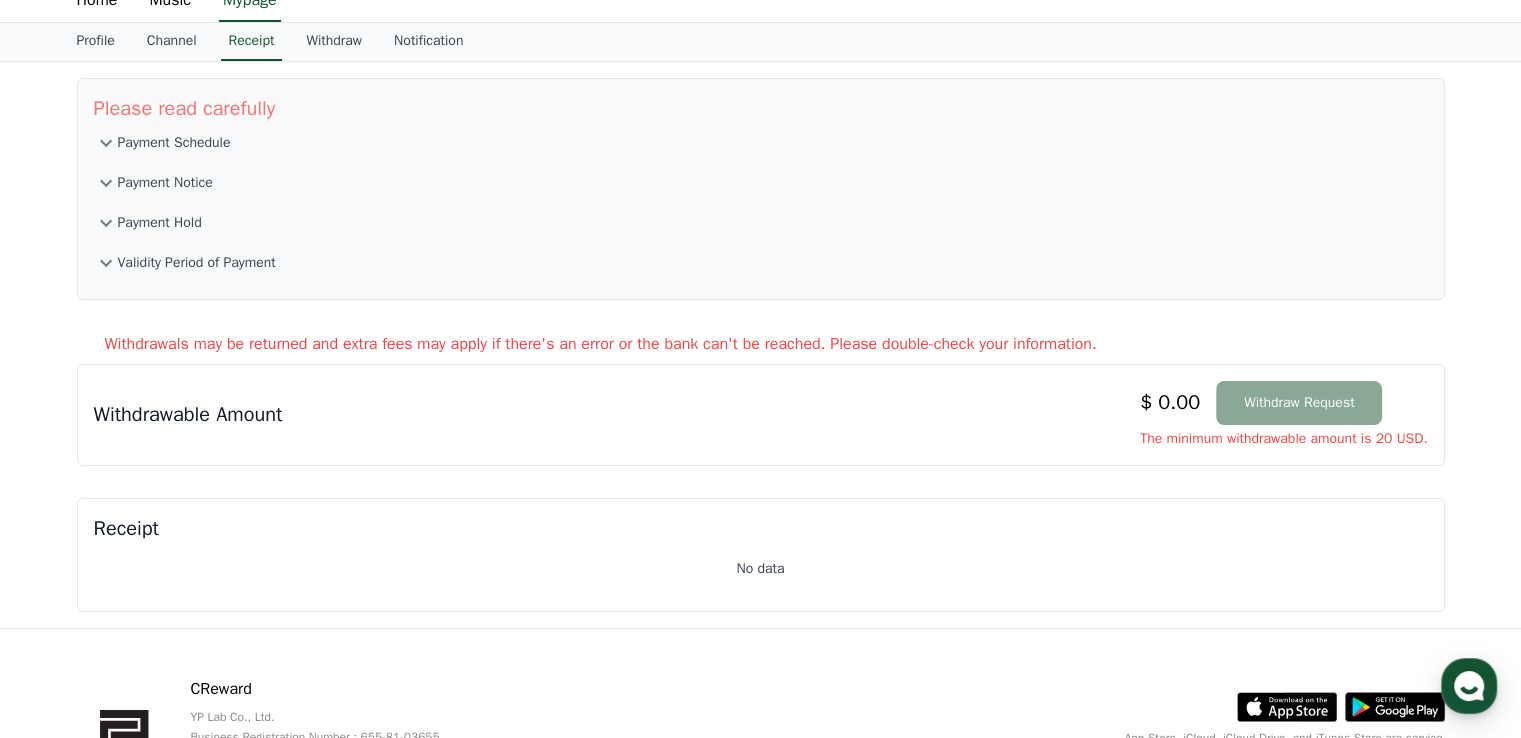 scroll, scrollTop: 0, scrollLeft: 0, axis: both 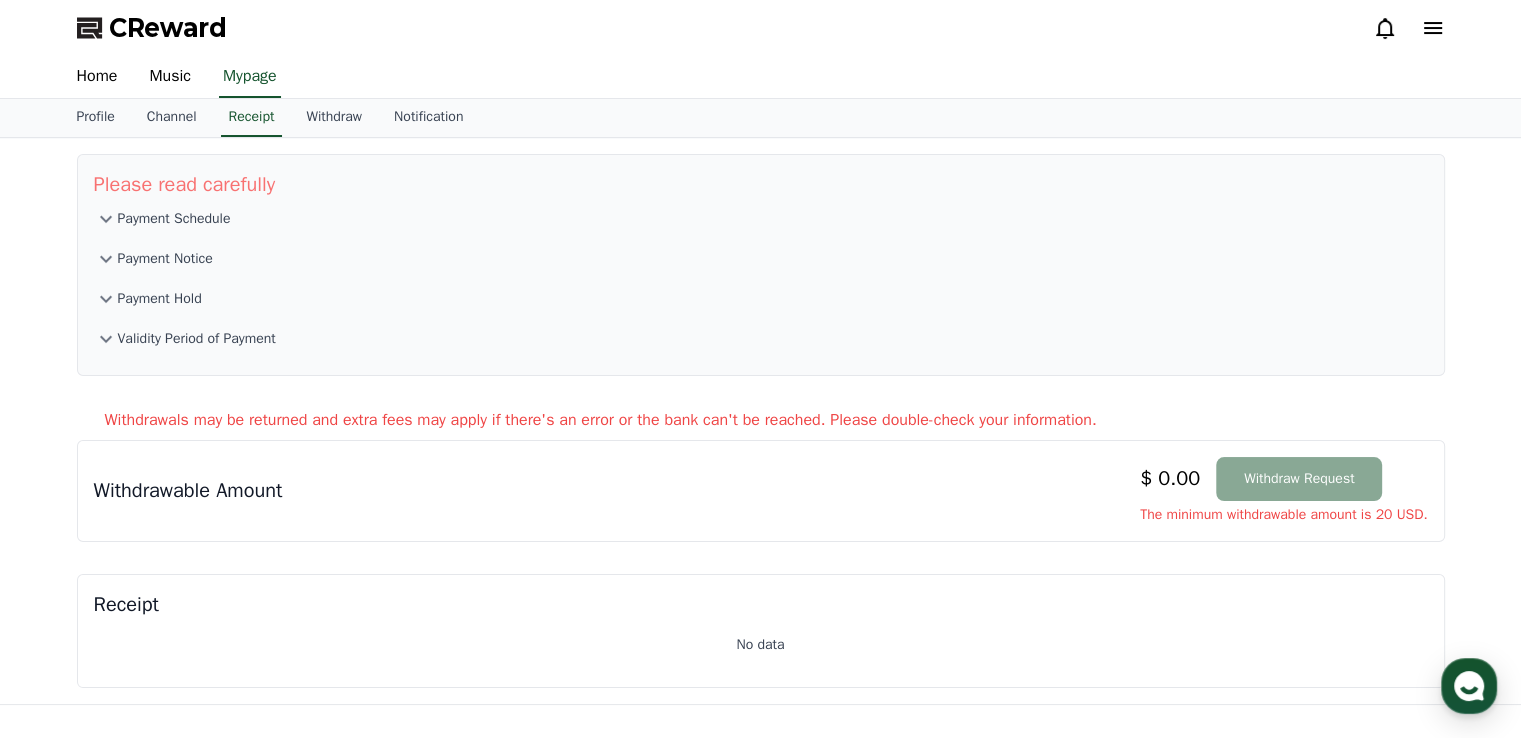 click on "Payment Schedule" at bounding box center [174, 219] 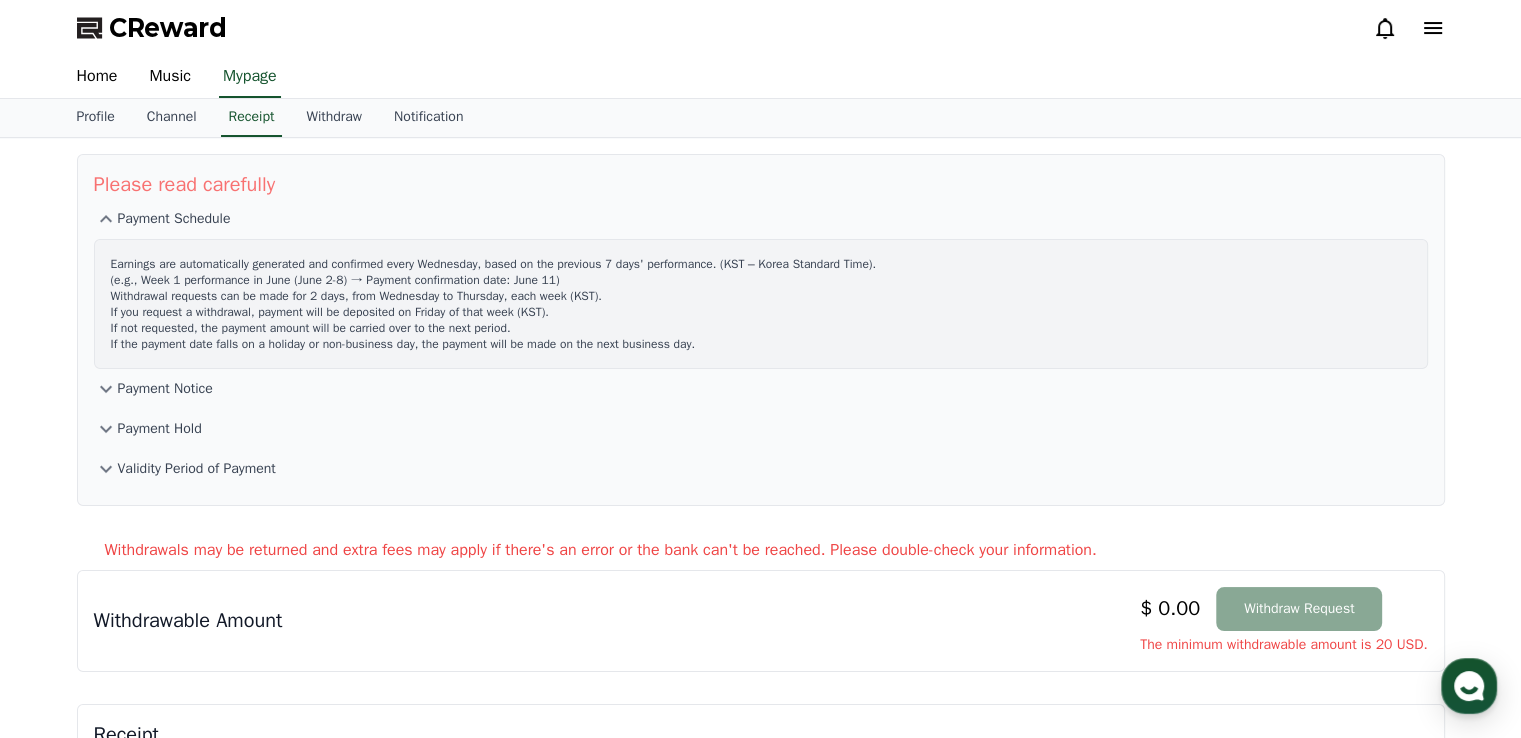 click on "Payment Schedule" at bounding box center [174, 219] 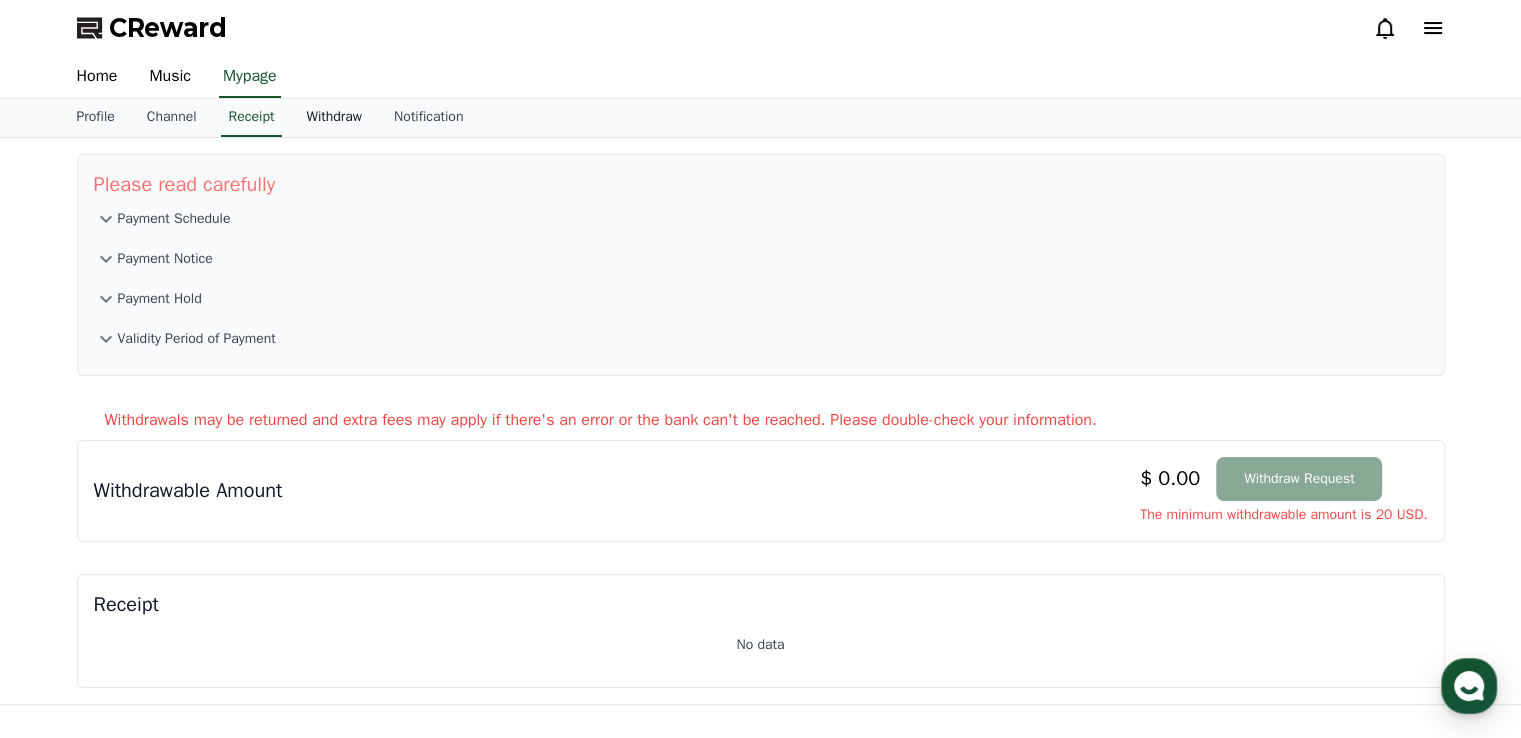 click on "Withdraw" at bounding box center [334, 118] 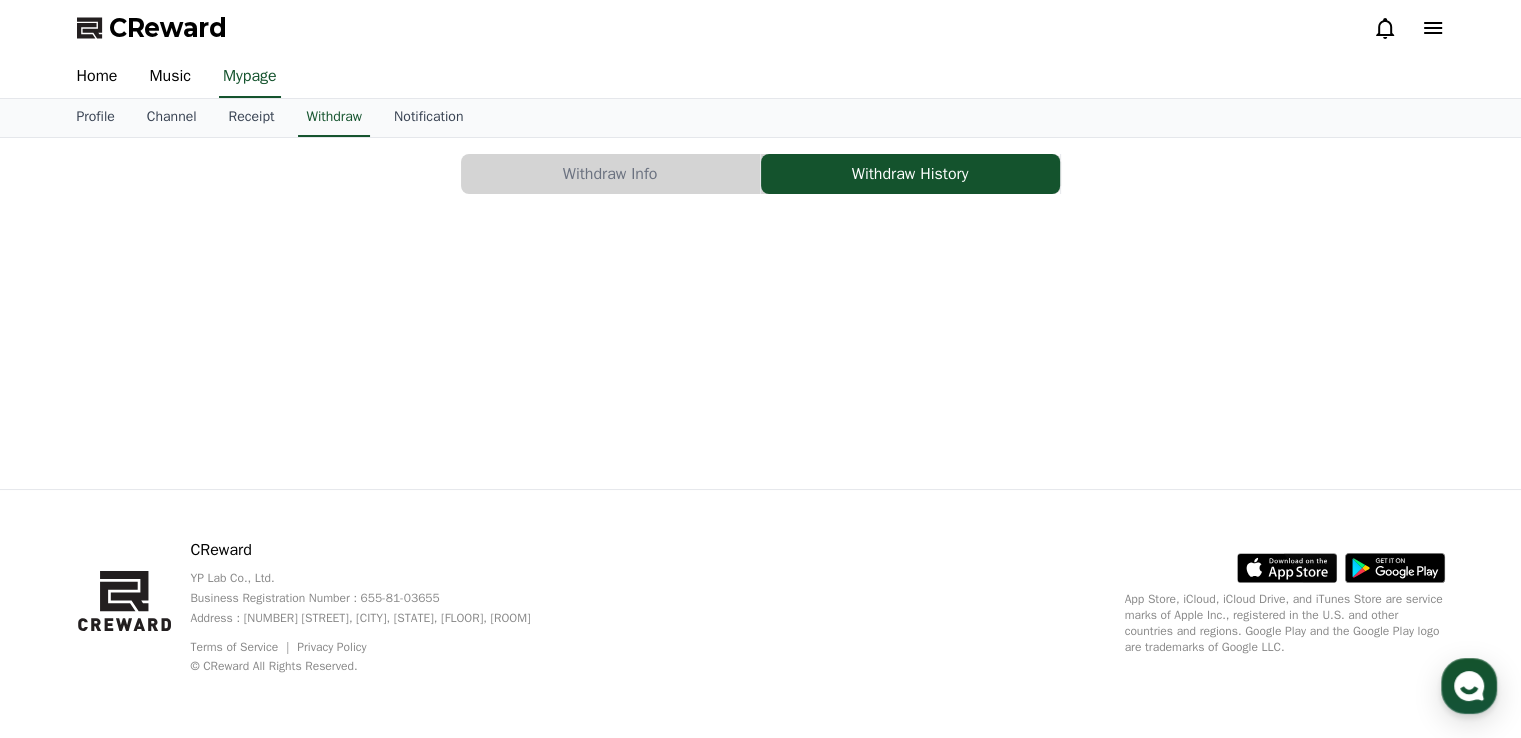 click on "Withdraw Info" at bounding box center (610, 174) 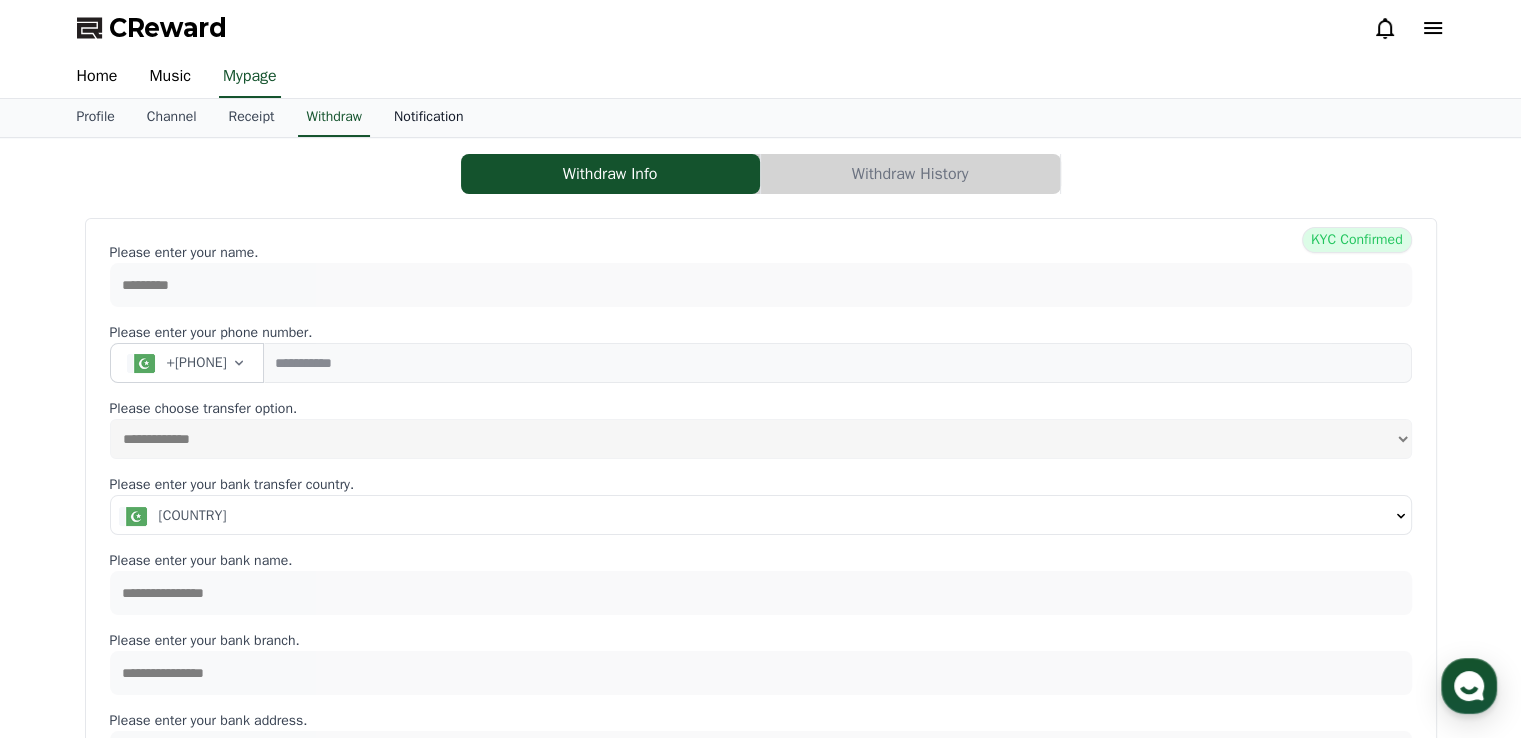 click on "Notification" at bounding box center (428, 118) 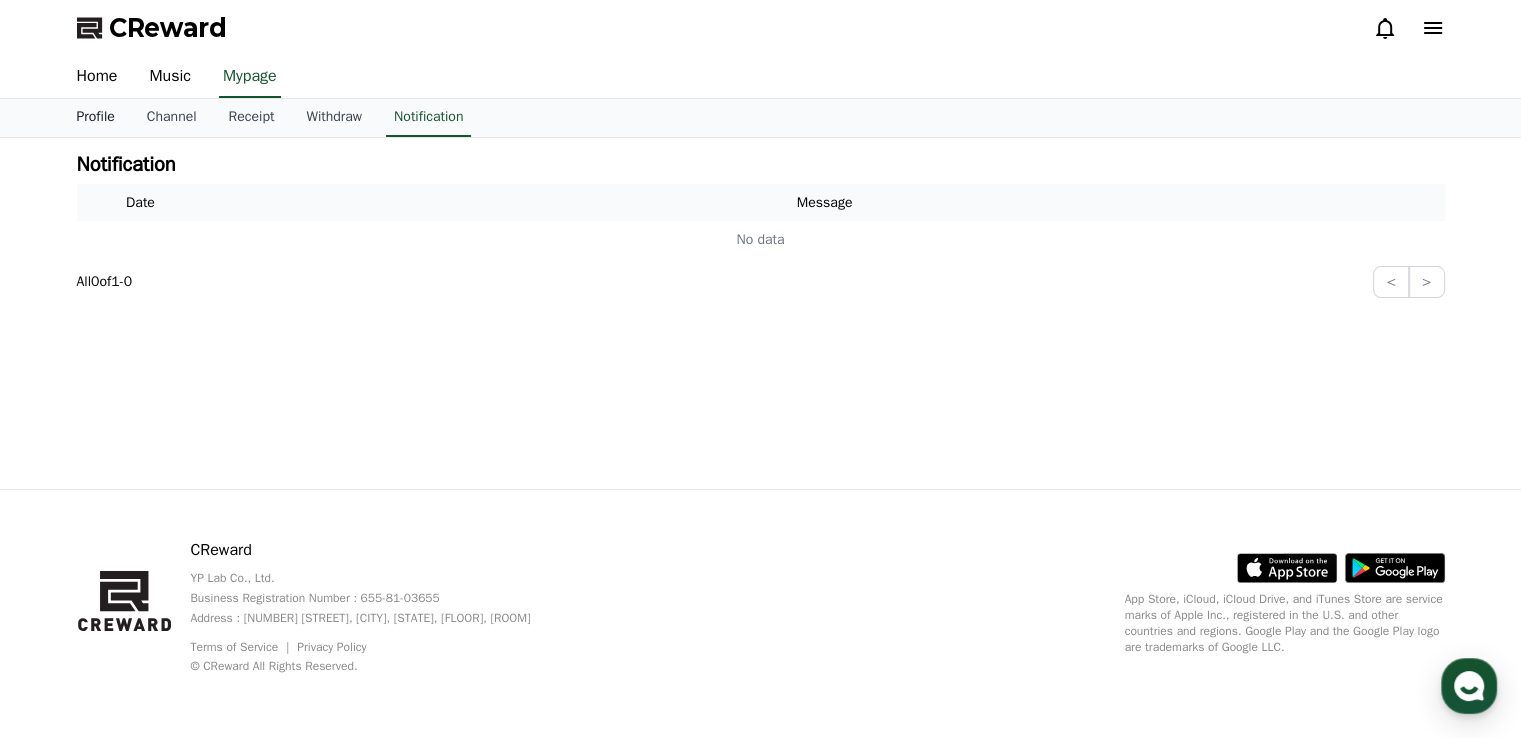 click on "Profile" at bounding box center [96, 118] 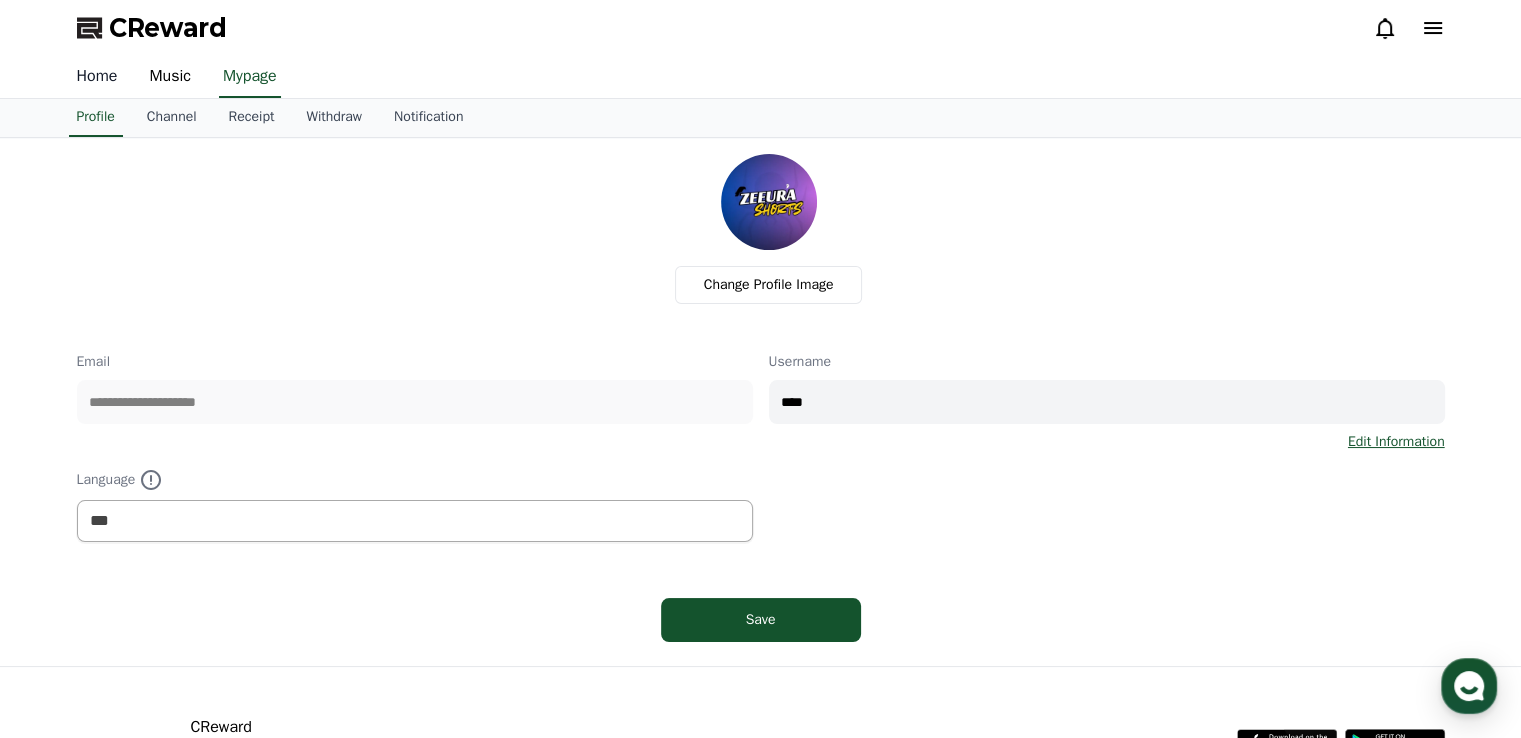 click on "Home" at bounding box center [97, 77] 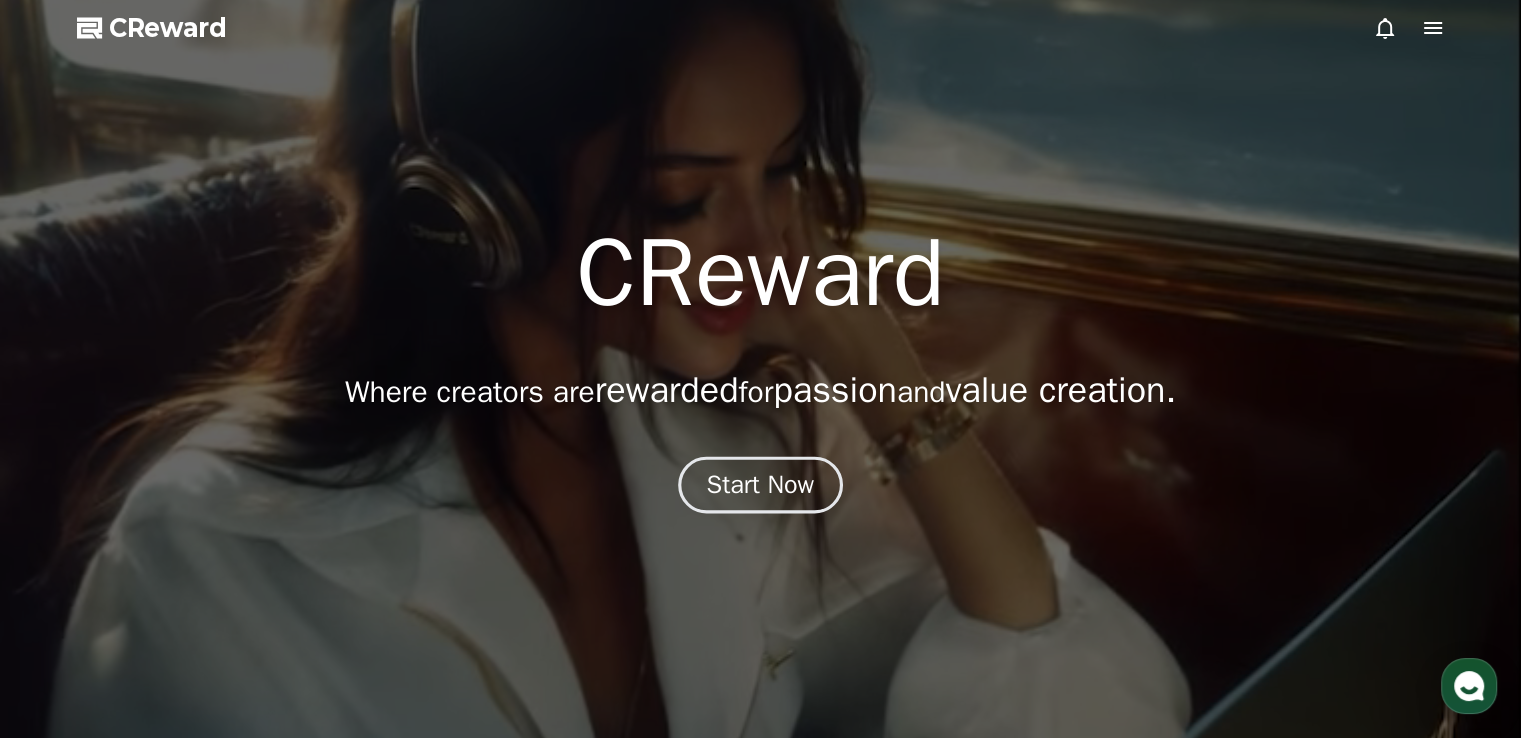 click on "Start Now" at bounding box center (760, 485) 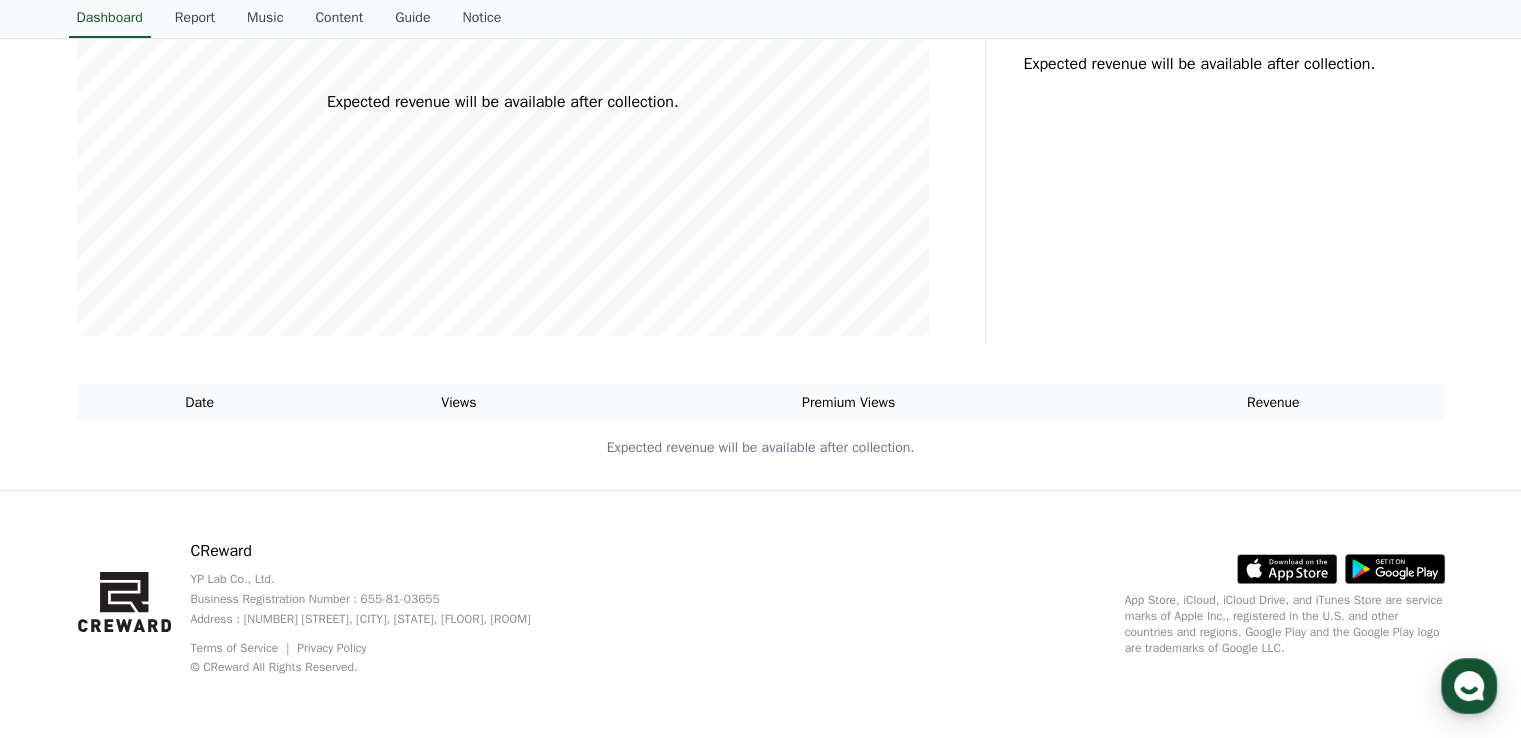 scroll, scrollTop: 0, scrollLeft: 0, axis: both 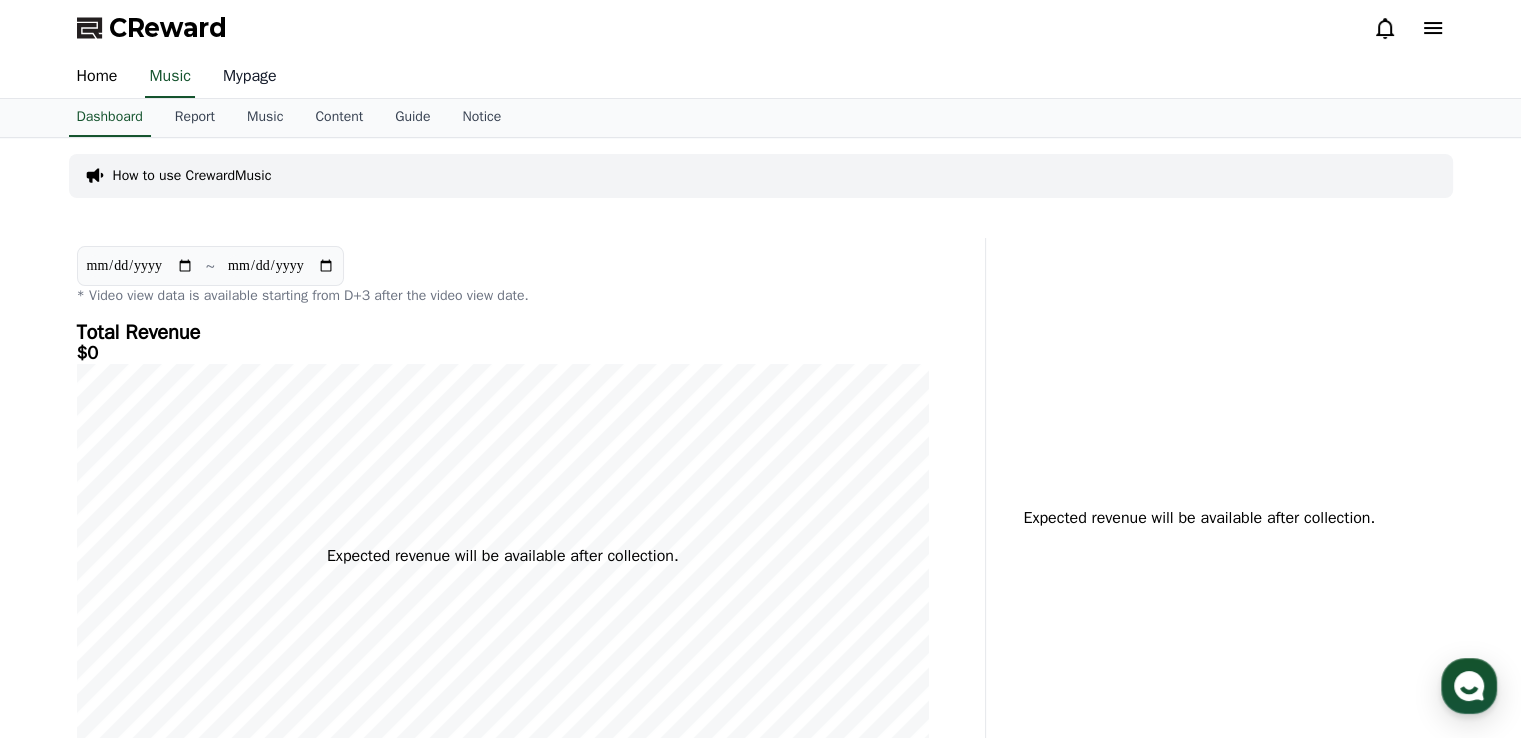 click on "Mypage" at bounding box center (250, 77) 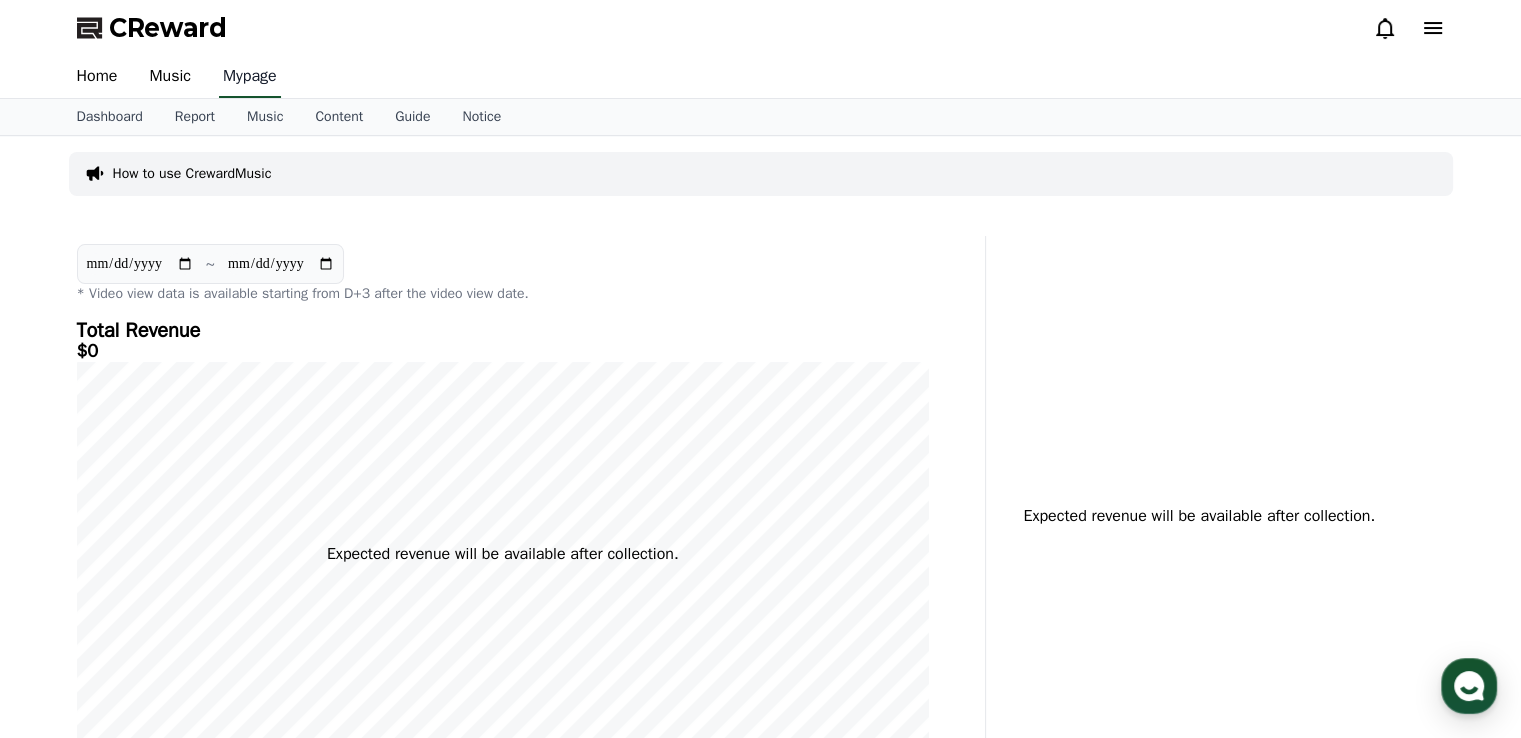select on "**********" 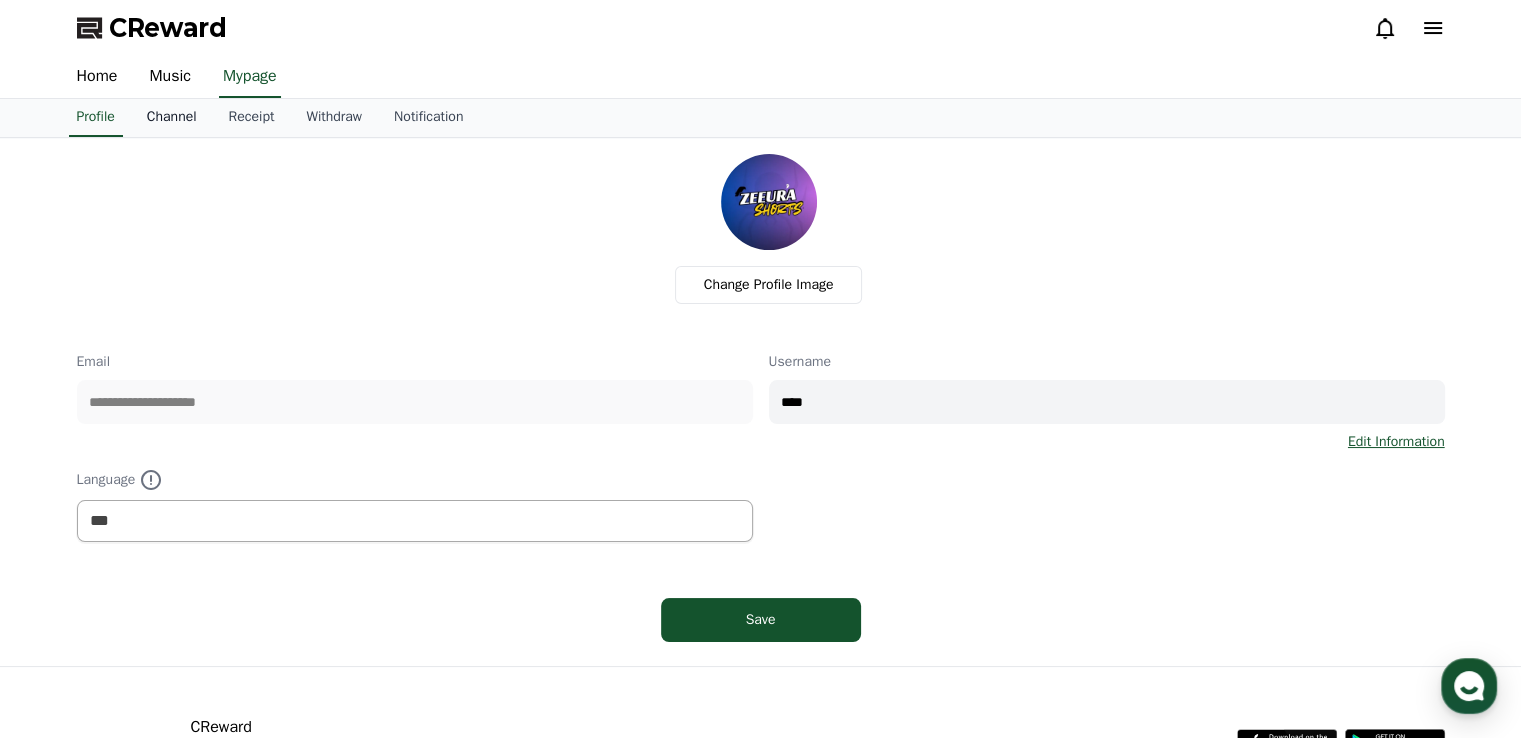 click on "Channel" at bounding box center [172, 118] 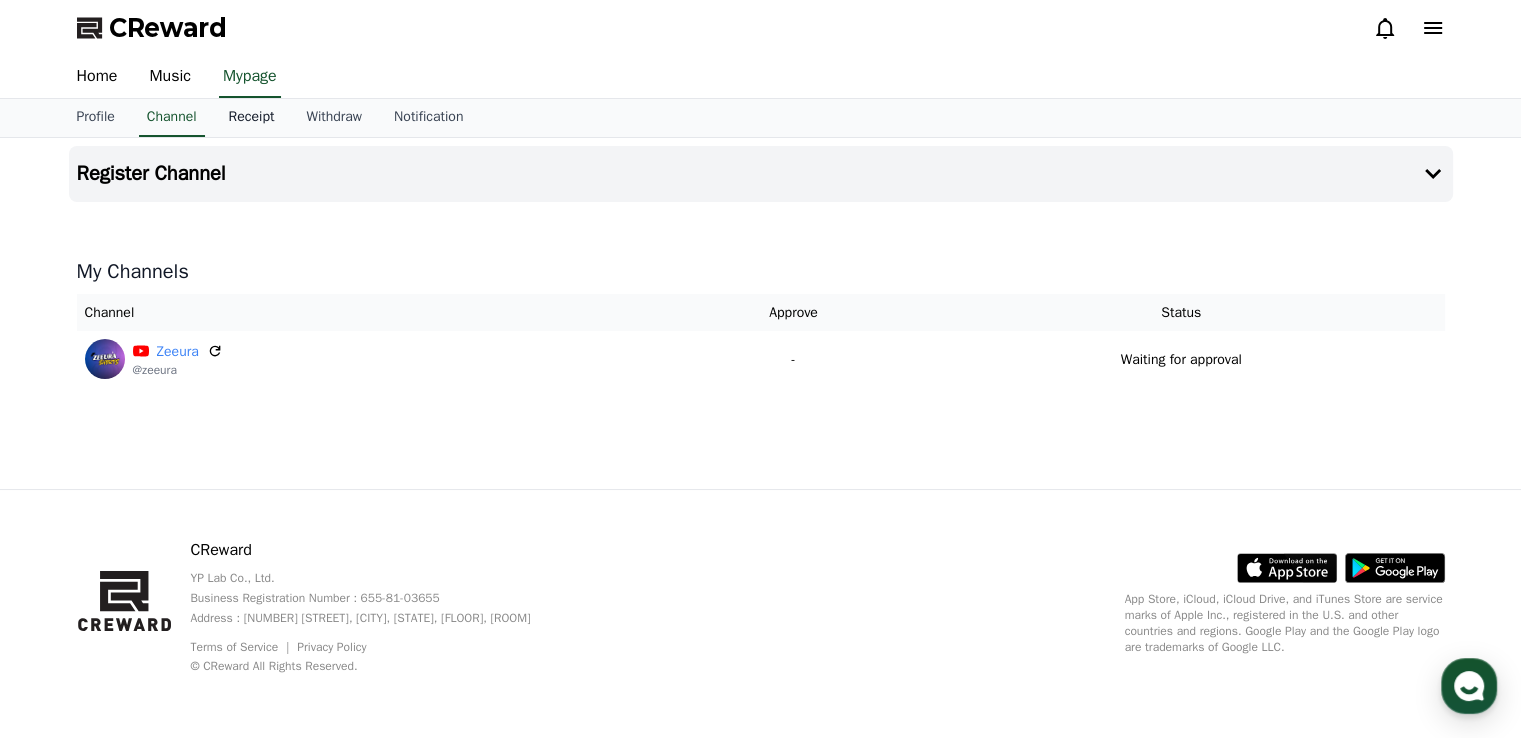 click on "Receipt" at bounding box center (252, 118) 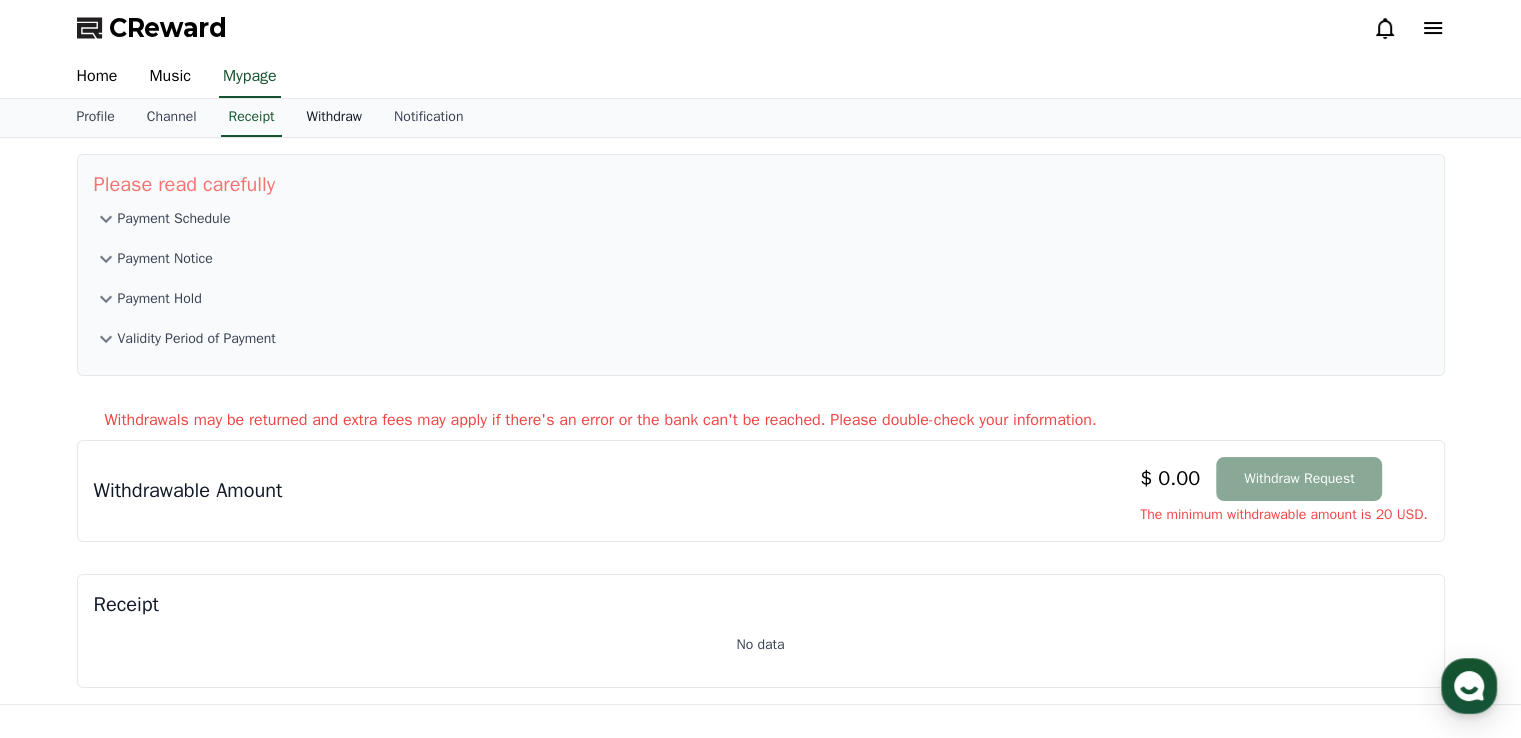 click on "Withdraw" at bounding box center [334, 118] 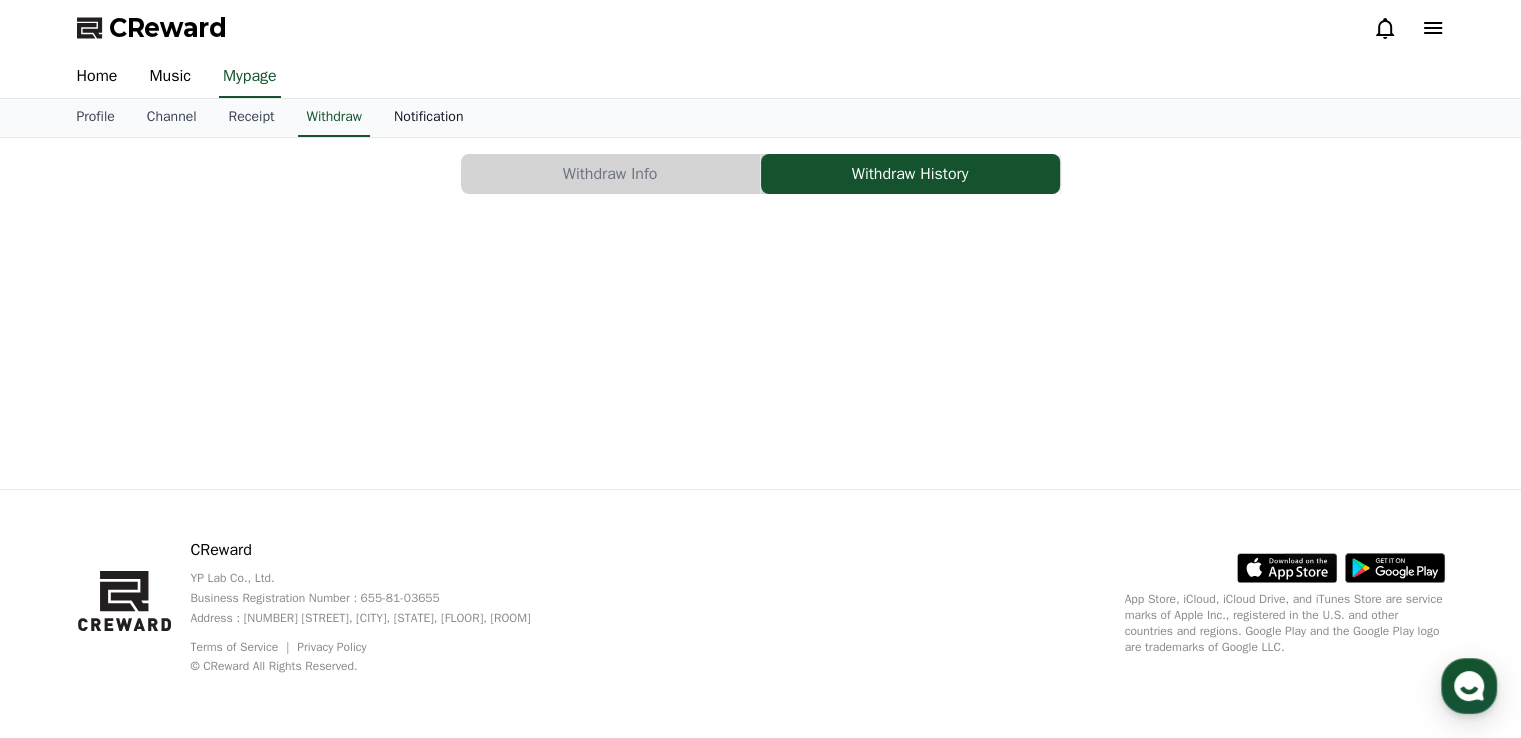click on "Notification" at bounding box center [428, 118] 